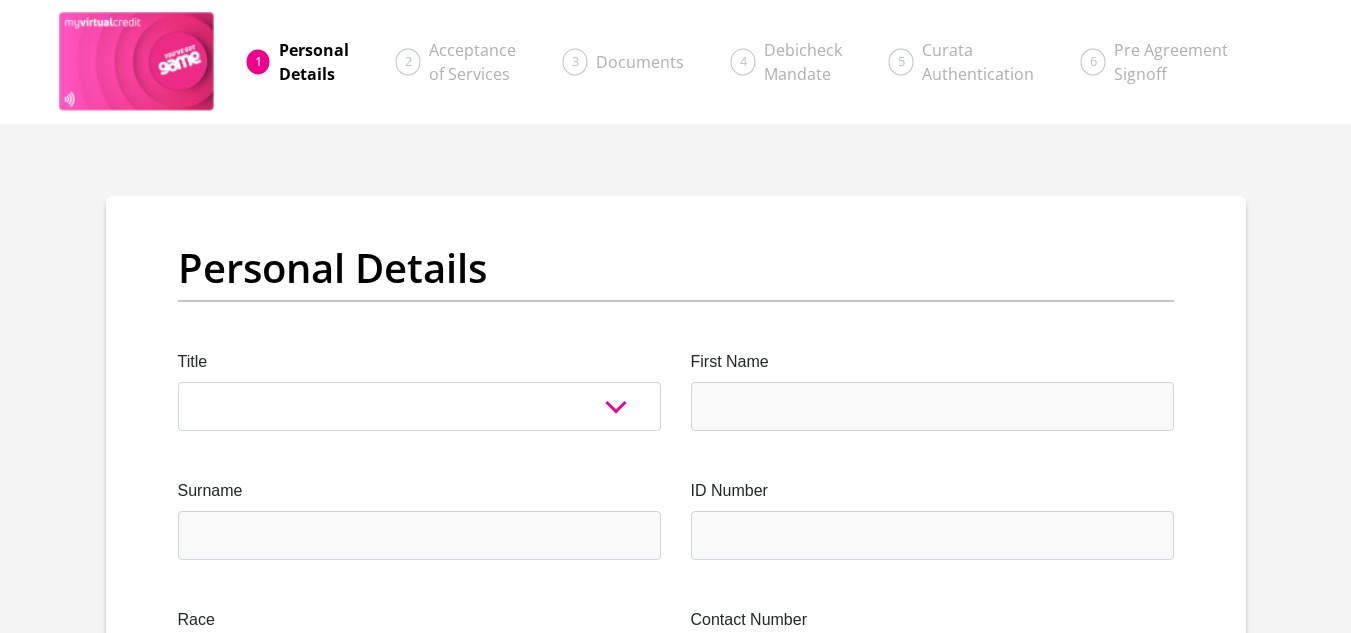 scroll, scrollTop: 0, scrollLeft: 0, axis: both 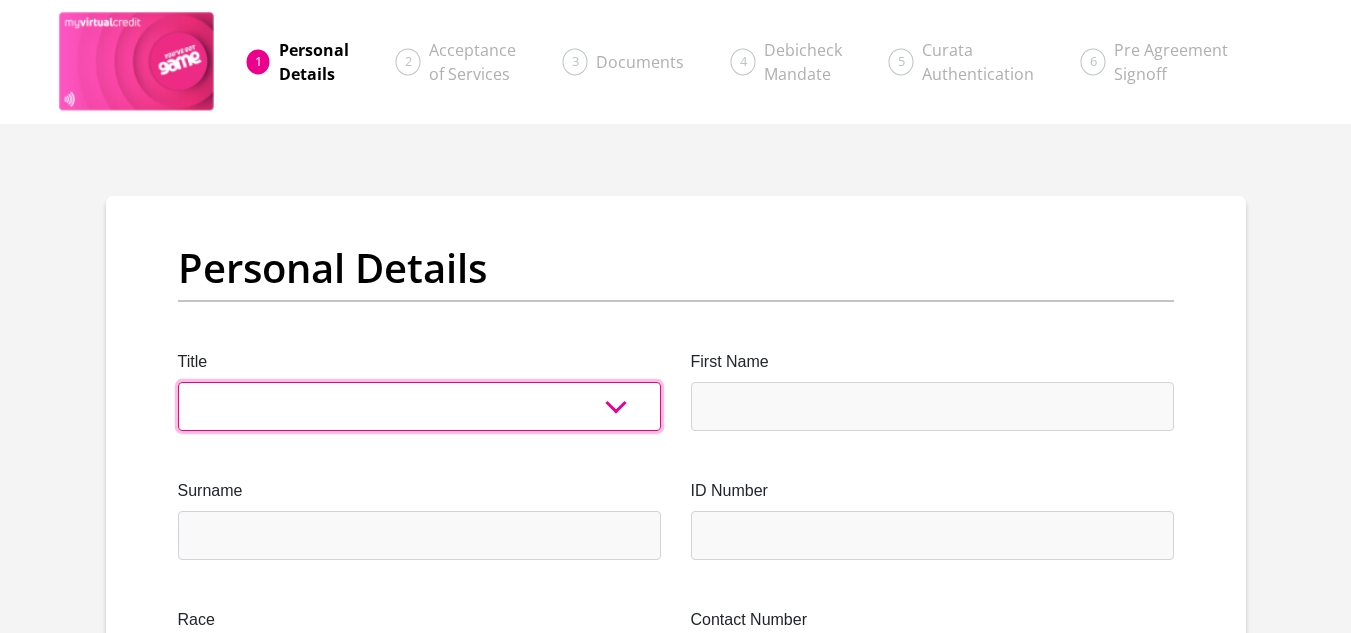 click on "Mr
Ms
Mrs
Dr
[PERSON_NAME]" at bounding box center (419, 406) 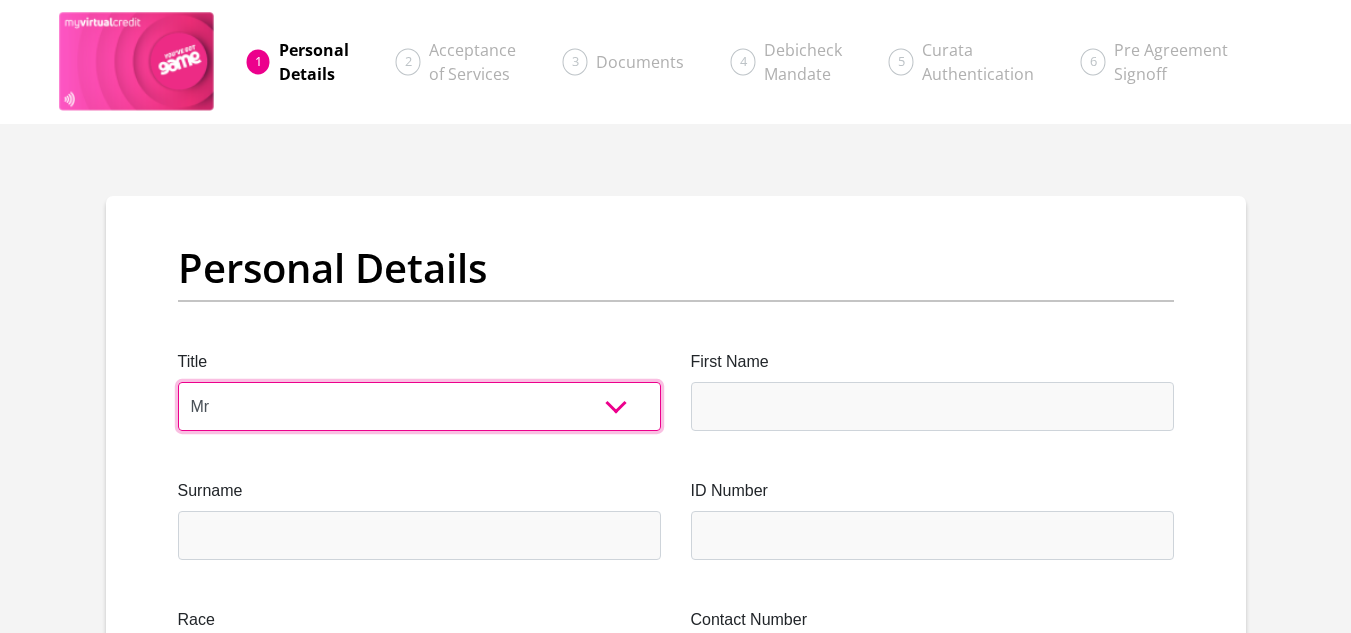 click on "Mr
Ms
Mrs
Dr
[PERSON_NAME]" at bounding box center (419, 406) 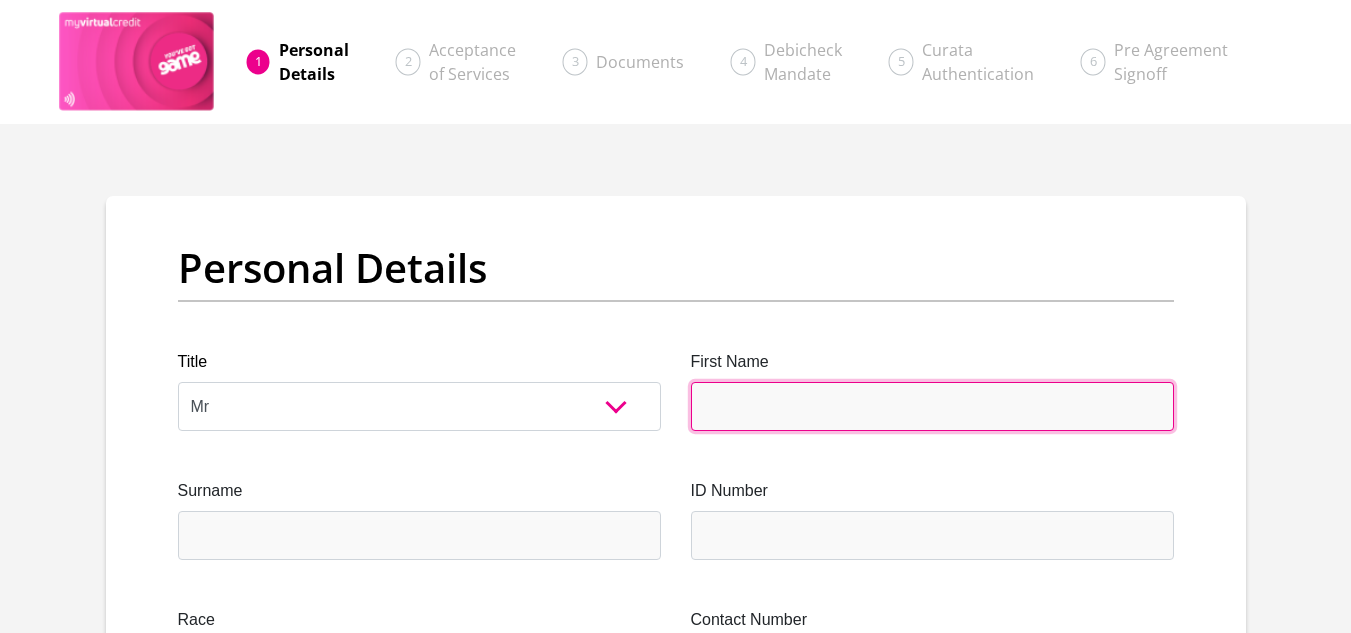 click on "First Name" at bounding box center [932, 406] 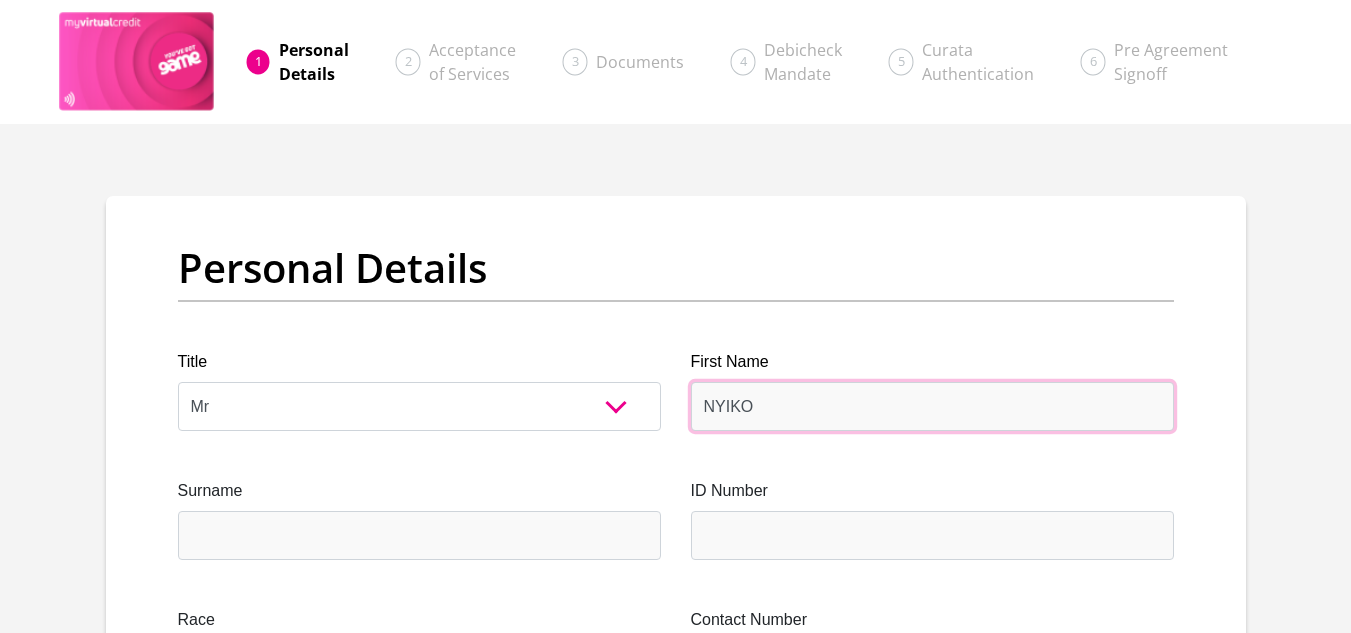 click on "NYIKO" at bounding box center (932, 406) 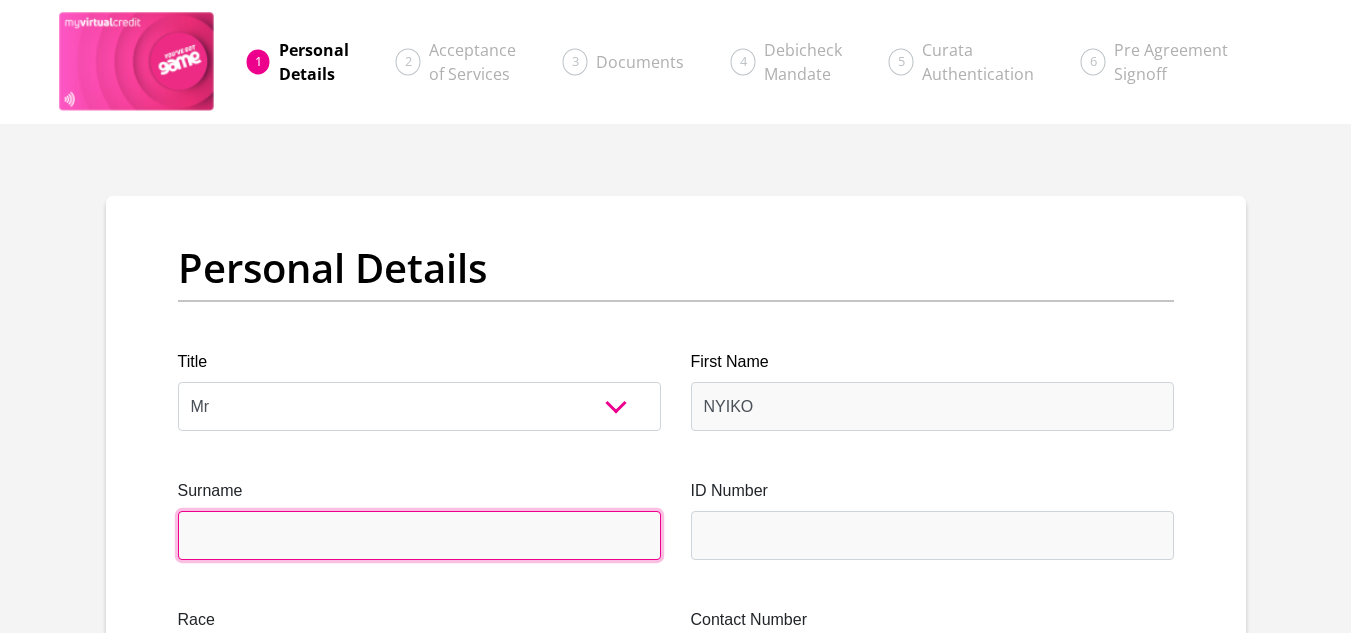 click on "Surname" at bounding box center (419, 535) 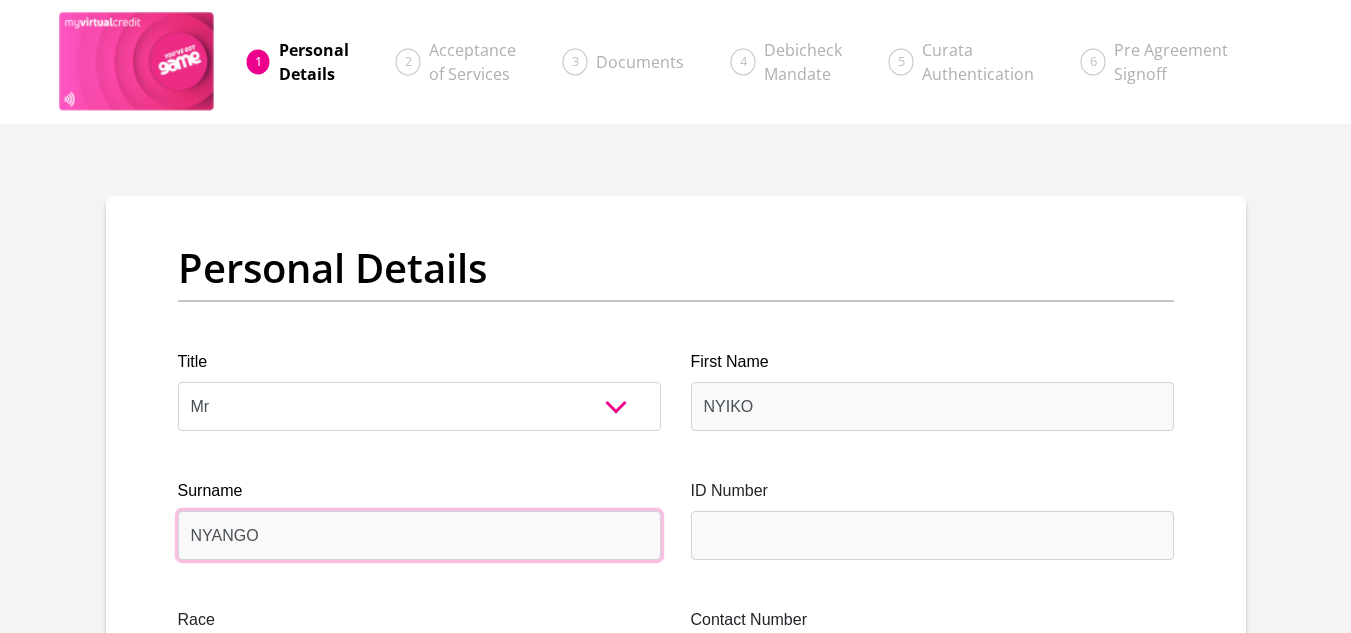 type on "NYANGO" 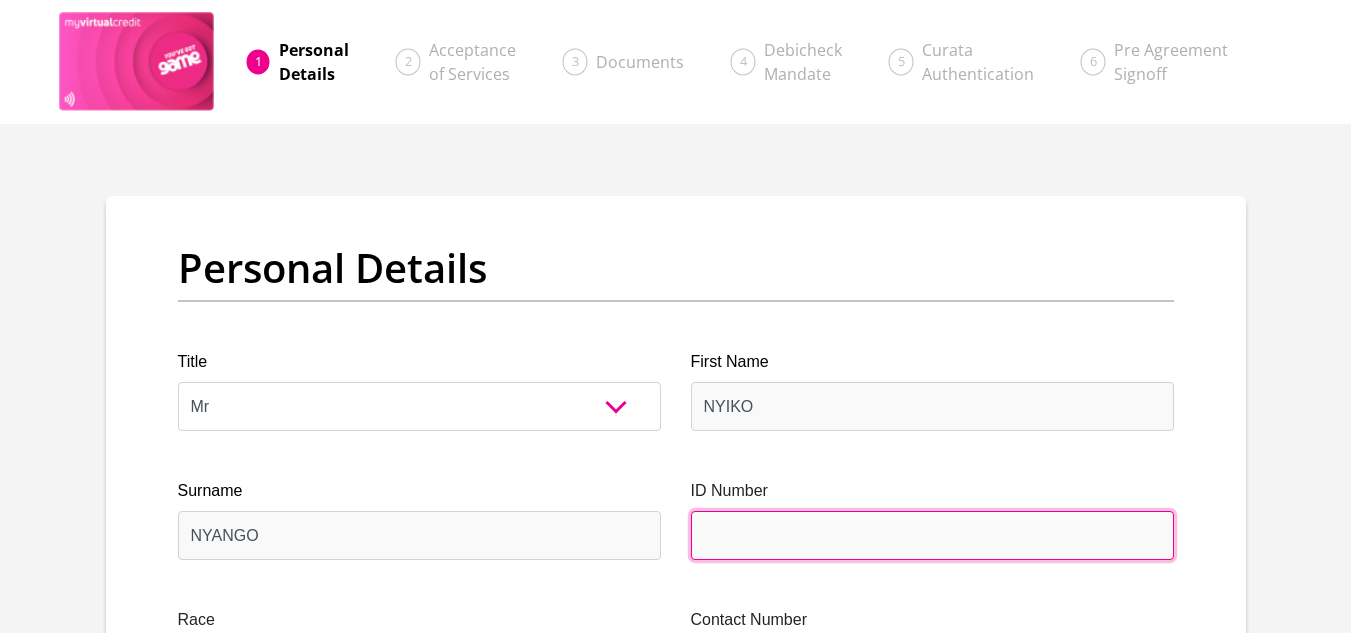 click on "ID Number" at bounding box center [932, 535] 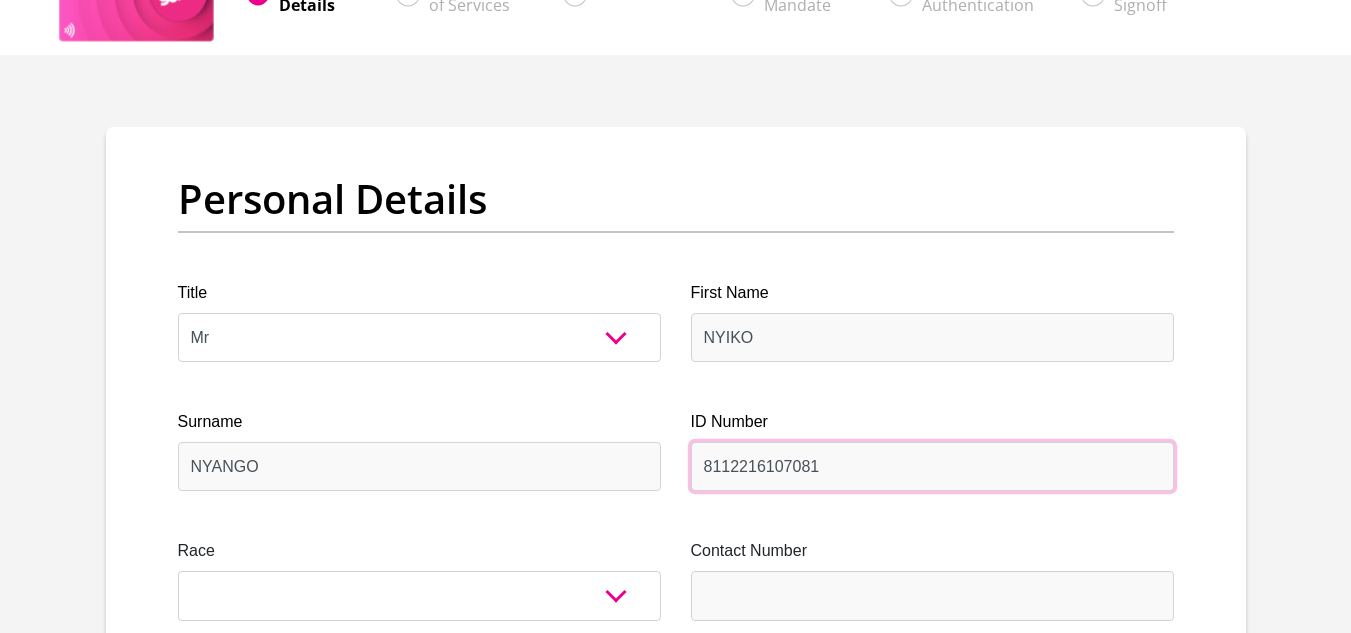 scroll, scrollTop: 80, scrollLeft: 0, axis: vertical 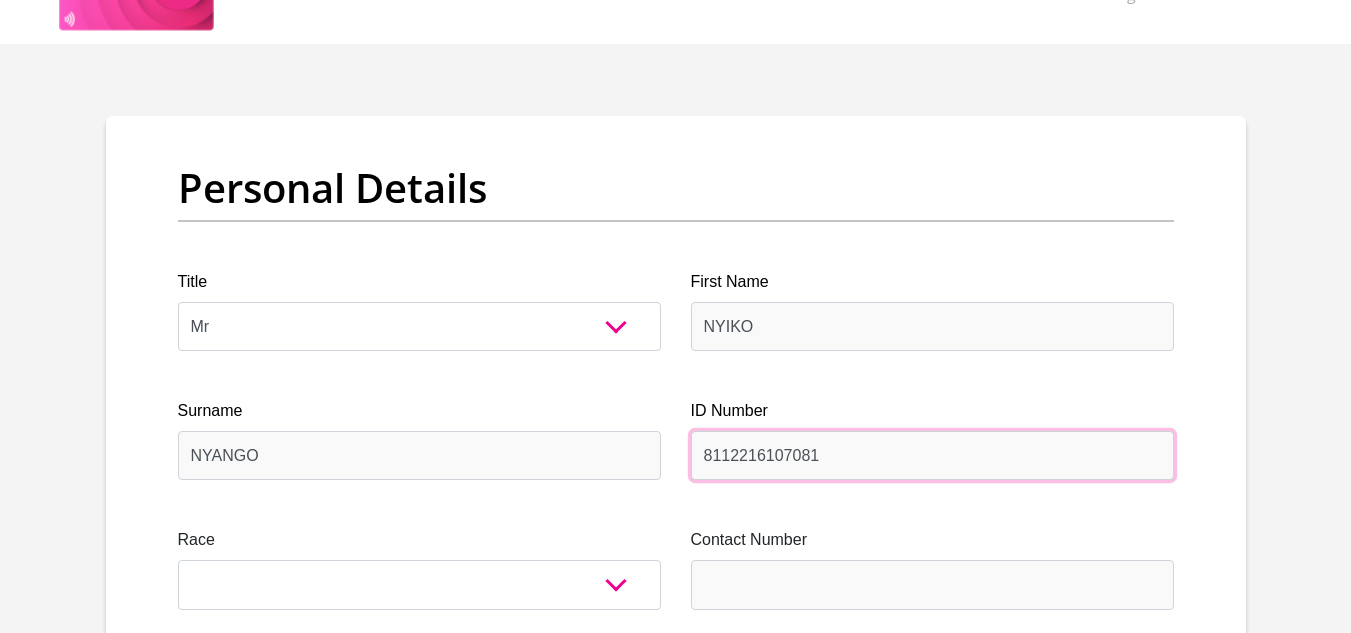 type on "8112216107081" 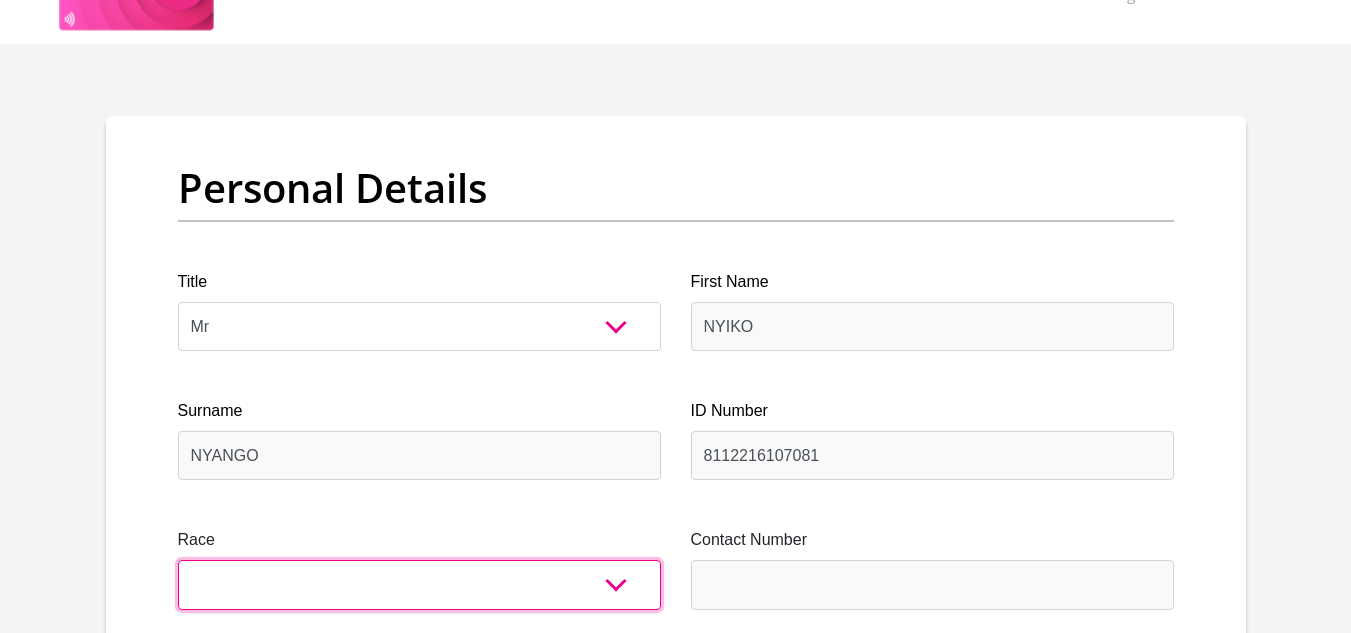 click on "Black
Coloured
Indian
White
Other" at bounding box center (419, 584) 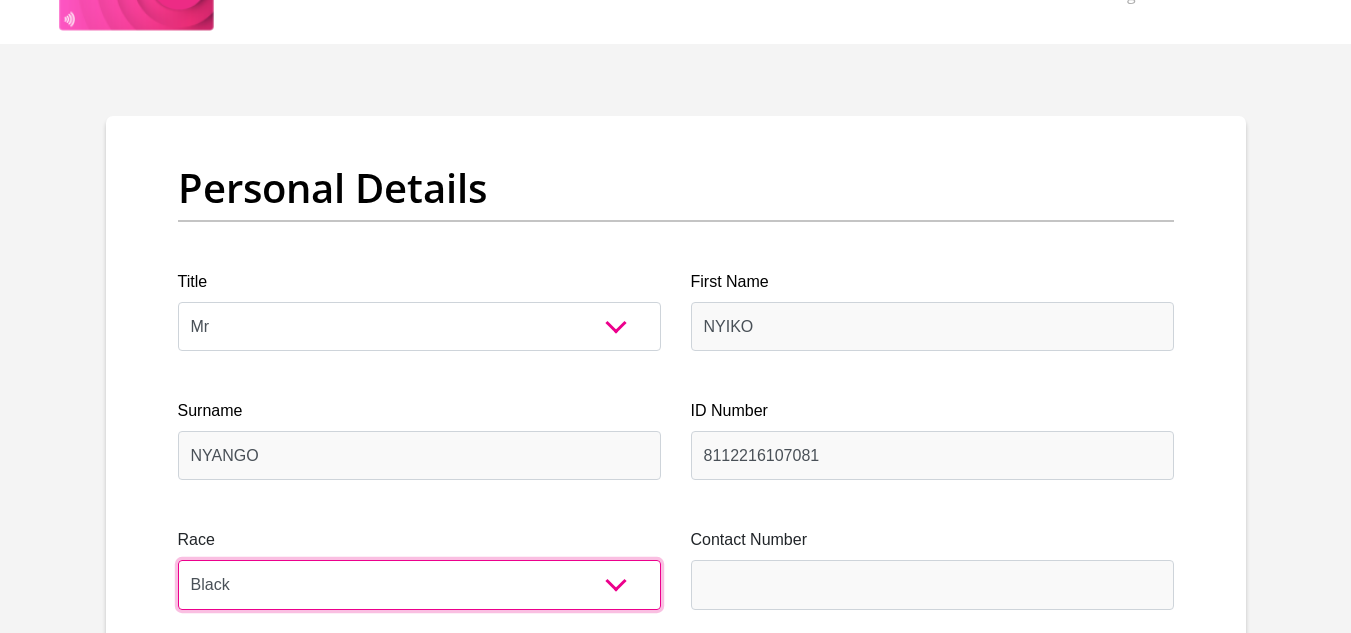 click on "Black
Coloured
Indian
White
Other" at bounding box center [419, 584] 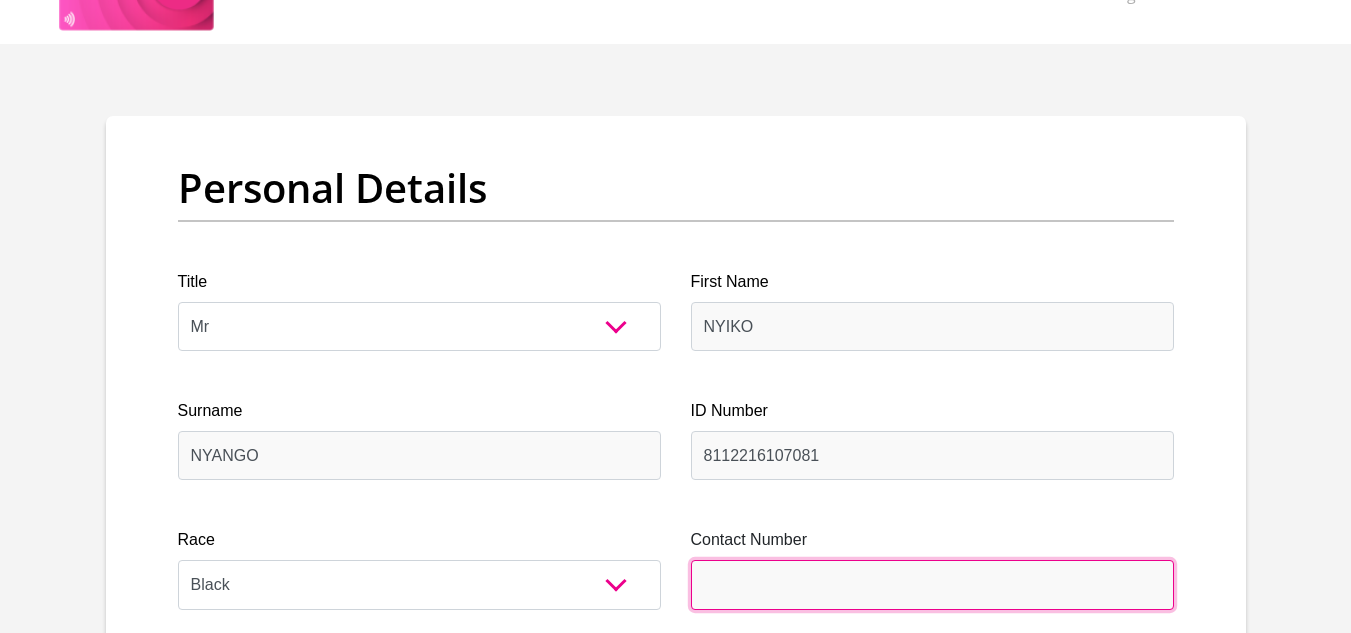 click on "Contact Number" at bounding box center (932, 584) 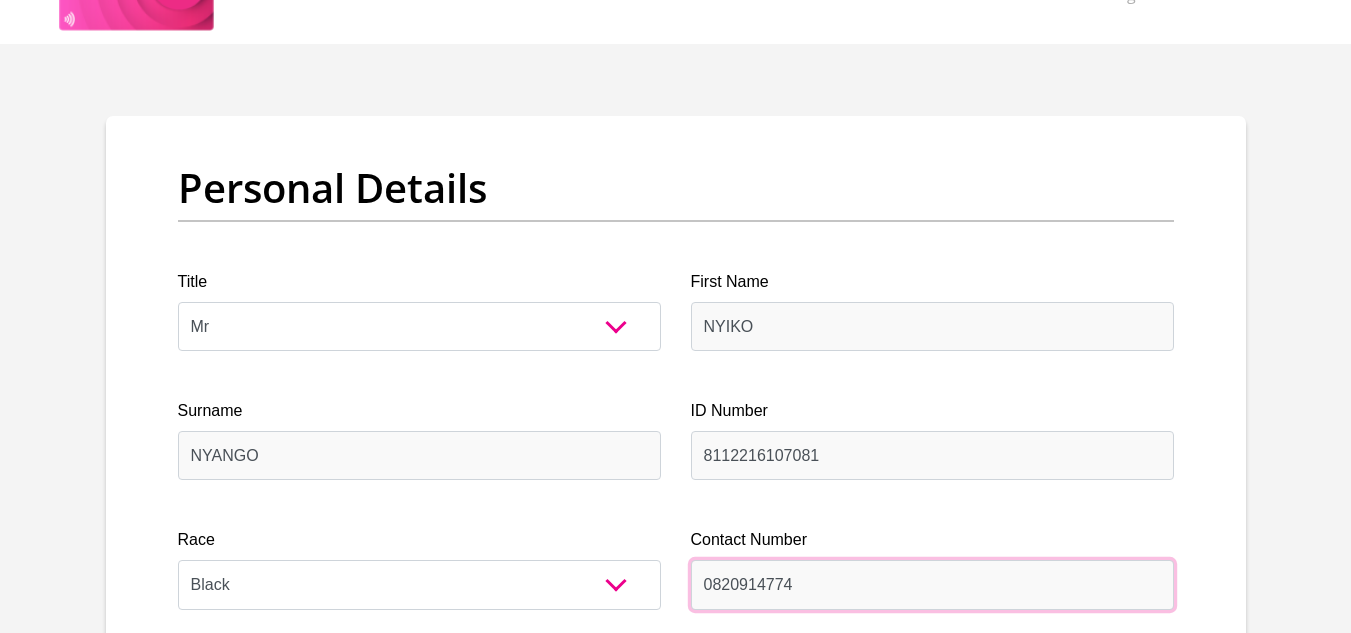 scroll, scrollTop: 633, scrollLeft: 0, axis: vertical 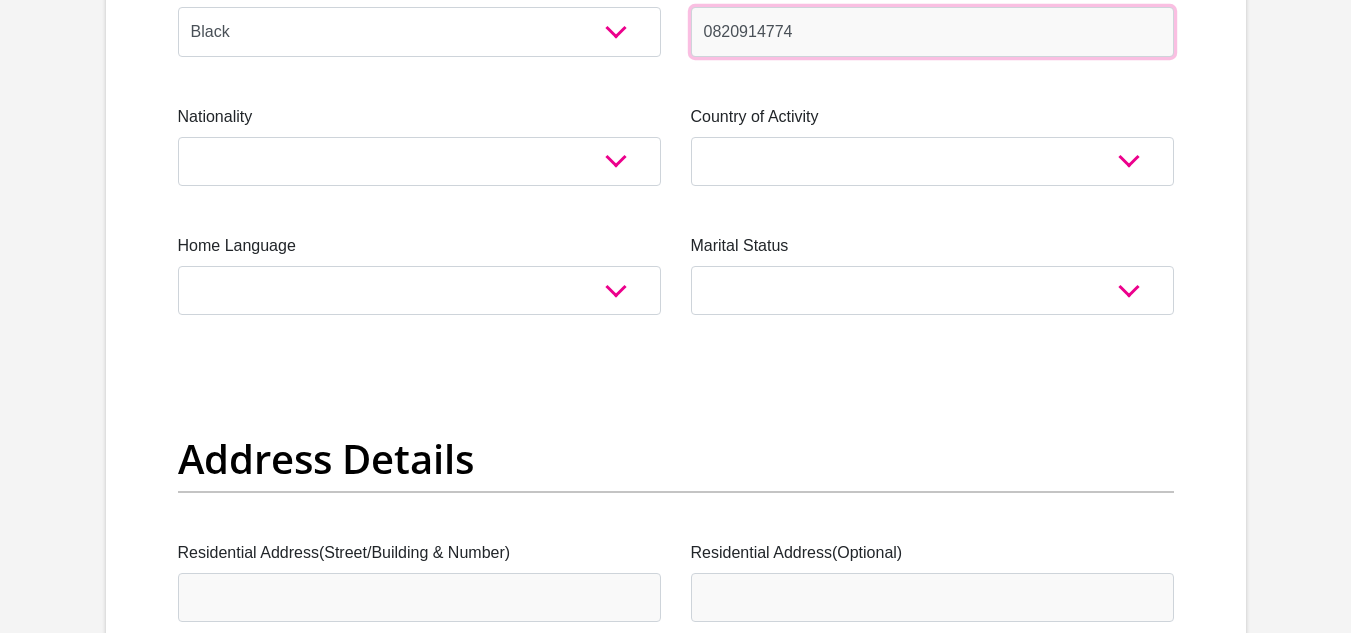 type on "0820914774" 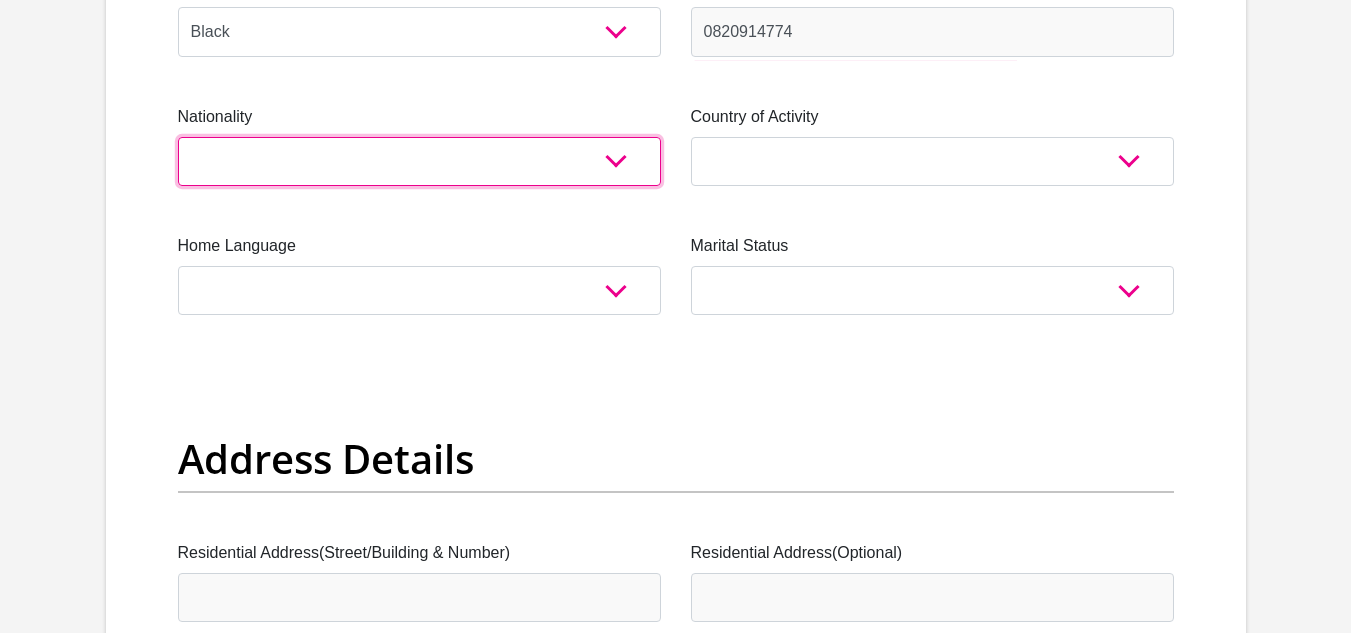 click on "[GEOGRAPHIC_DATA]
[GEOGRAPHIC_DATA]
[GEOGRAPHIC_DATA]
[GEOGRAPHIC_DATA]
[GEOGRAPHIC_DATA]
[GEOGRAPHIC_DATA] [GEOGRAPHIC_DATA]
[GEOGRAPHIC_DATA]
[GEOGRAPHIC_DATA]
[GEOGRAPHIC_DATA]
[GEOGRAPHIC_DATA]
[GEOGRAPHIC_DATA]
[GEOGRAPHIC_DATA]
[GEOGRAPHIC_DATA]
[GEOGRAPHIC_DATA]
[GEOGRAPHIC_DATA]
[DATE][GEOGRAPHIC_DATA]
[GEOGRAPHIC_DATA]
[GEOGRAPHIC_DATA]
[GEOGRAPHIC_DATA]
[GEOGRAPHIC_DATA]
[GEOGRAPHIC_DATA]
[GEOGRAPHIC_DATA]
[GEOGRAPHIC_DATA]
[GEOGRAPHIC_DATA]" at bounding box center (419, 161) 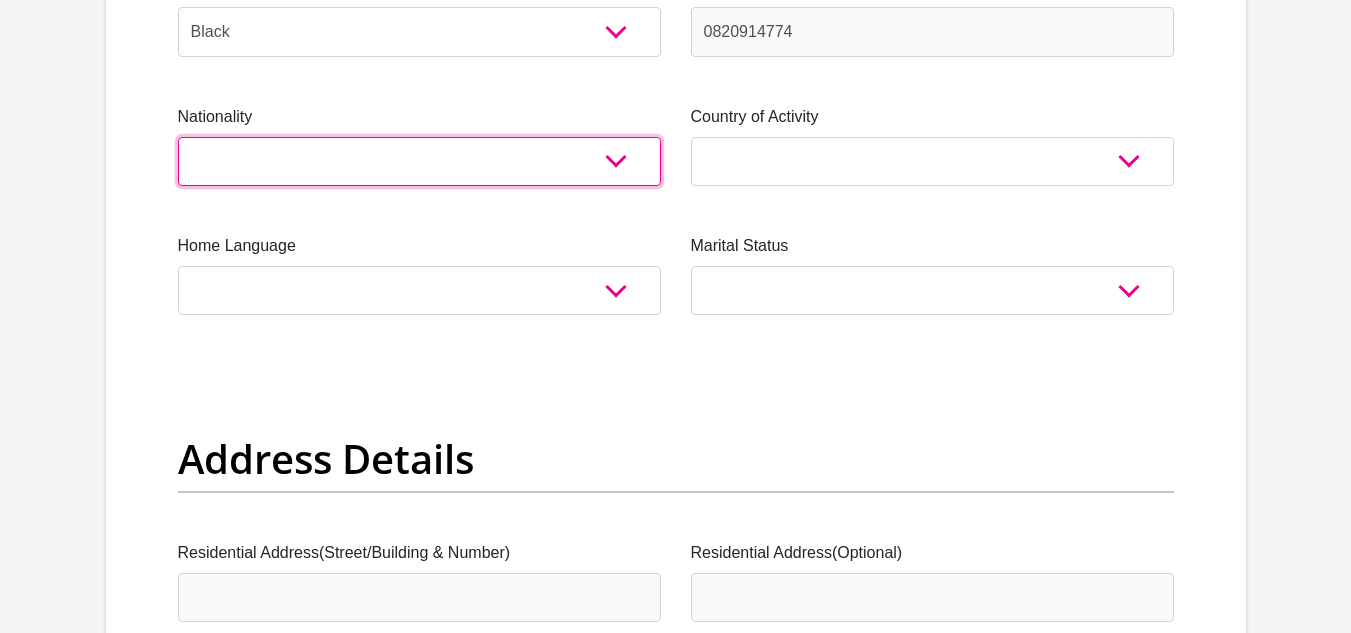 select on "ZAF" 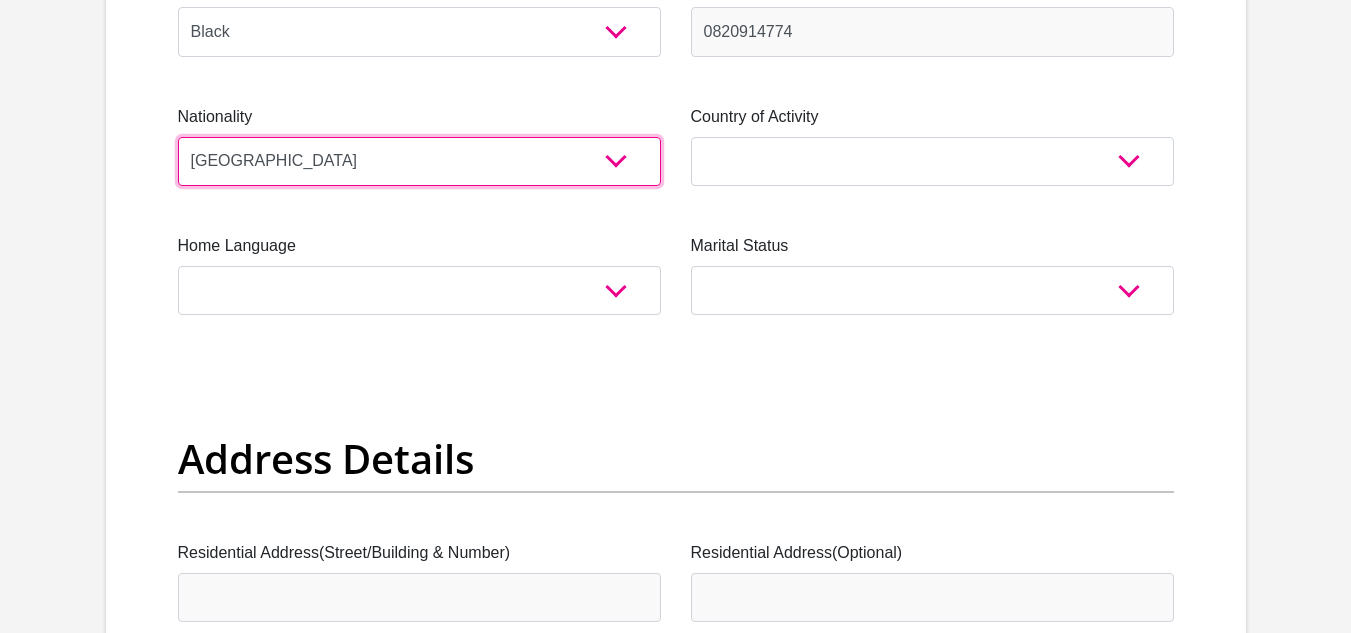 click on "[GEOGRAPHIC_DATA]
[GEOGRAPHIC_DATA]
[GEOGRAPHIC_DATA]
[GEOGRAPHIC_DATA]
[GEOGRAPHIC_DATA]
[GEOGRAPHIC_DATA] [GEOGRAPHIC_DATA]
[GEOGRAPHIC_DATA]
[GEOGRAPHIC_DATA]
[GEOGRAPHIC_DATA]
[GEOGRAPHIC_DATA]
[GEOGRAPHIC_DATA]
[GEOGRAPHIC_DATA]
[GEOGRAPHIC_DATA]
[GEOGRAPHIC_DATA]
[GEOGRAPHIC_DATA]
[DATE][GEOGRAPHIC_DATA]
[GEOGRAPHIC_DATA]
[GEOGRAPHIC_DATA]
[GEOGRAPHIC_DATA]
[GEOGRAPHIC_DATA]
[GEOGRAPHIC_DATA]
[GEOGRAPHIC_DATA]
[GEOGRAPHIC_DATA]
[GEOGRAPHIC_DATA]" at bounding box center (419, 161) 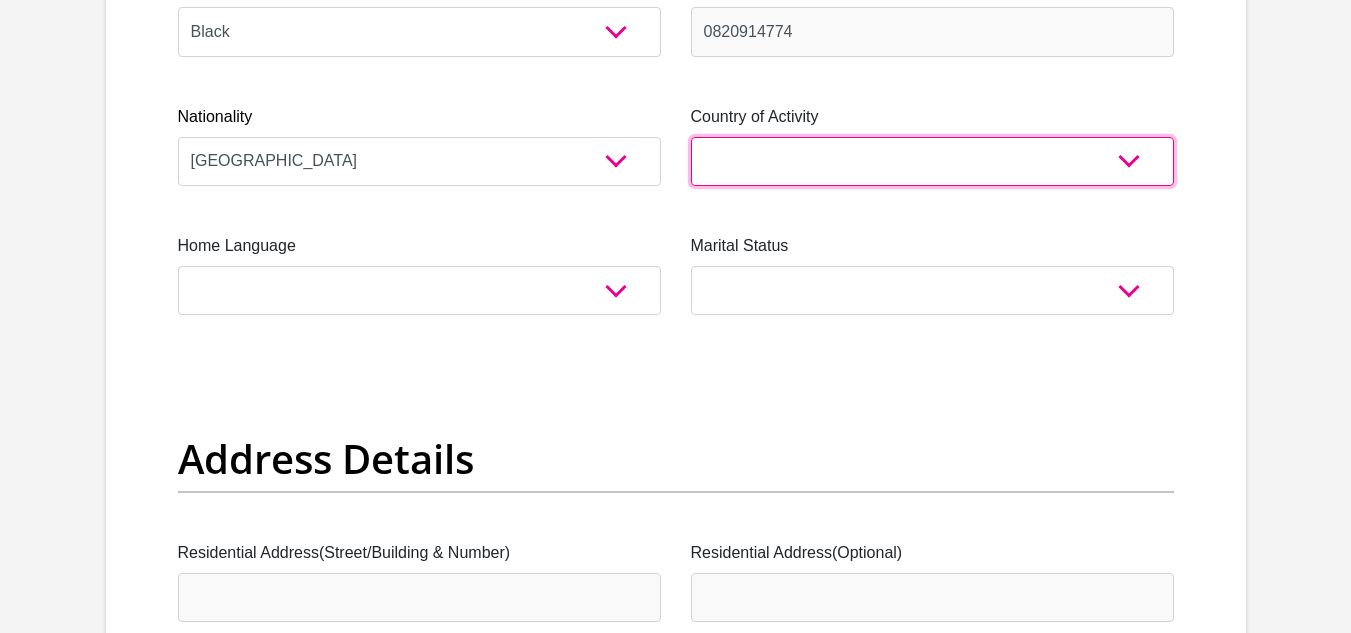 click on "[GEOGRAPHIC_DATA]
[GEOGRAPHIC_DATA]
[GEOGRAPHIC_DATA]
[GEOGRAPHIC_DATA]
[GEOGRAPHIC_DATA]
[GEOGRAPHIC_DATA] [GEOGRAPHIC_DATA]
[GEOGRAPHIC_DATA]
[GEOGRAPHIC_DATA]
[GEOGRAPHIC_DATA]
[GEOGRAPHIC_DATA]
[GEOGRAPHIC_DATA]
[GEOGRAPHIC_DATA]
[GEOGRAPHIC_DATA]
[GEOGRAPHIC_DATA]
[GEOGRAPHIC_DATA]
[DATE][GEOGRAPHIC_DATA]
[GEOGRAPHIC_DATA]
[GEOGRAPHIC_DATA]
[GEOGRAPHIC_DATA]
[GEOGRAPHIC_DATA]" at bounding box center (932, 161) 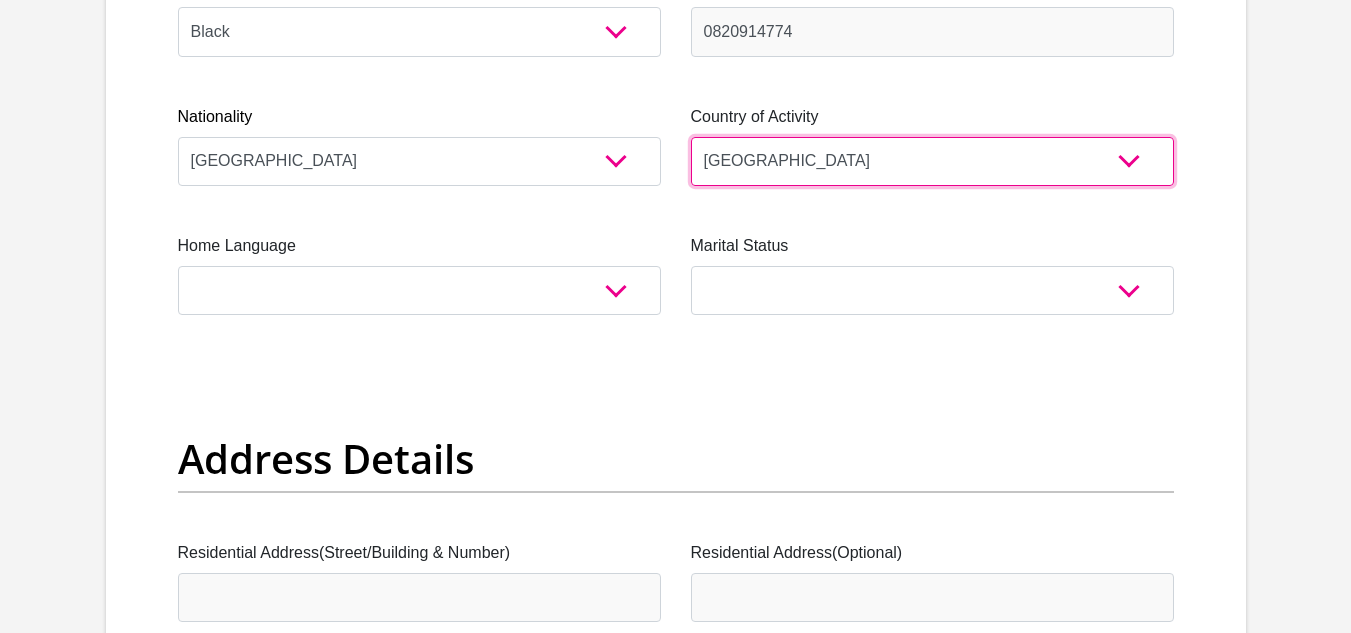 click on "[GEOGRAPHIC_DATA]
[GEOGRAPHIC_DATA]
[GEOGRAPHIC_DATA]
[GEOGRAPHIC_DATA]
[GEOGRAPHIC_DATA]
[GEOGRAPHIC_DATA] [GEOGRAPHIC_DATA]
[GEOGRAPHIC_DATA]
[GEOGRAPHIC_DATA]
[GEOGRAPHIC_DATA]
[GEOGRAPHIC_DATA]
[GEOGRAPHIC_DATA]
[GEOGRAPHIC_DATA]
[GEOGRAPHIC_DATA]
[GEOGRAPHIC_DATA]
[GEOGRAPHIC_DATA]
[DATE][GEOGRAPHIC_DATA]
[GEOGRAPHIC_DATA]
[GEOGRAPHIC_DATA]
[GEOGRAPHIC_DATA]
[GEOGRAPHIC_DATA]" at bounding box center [932, 161] 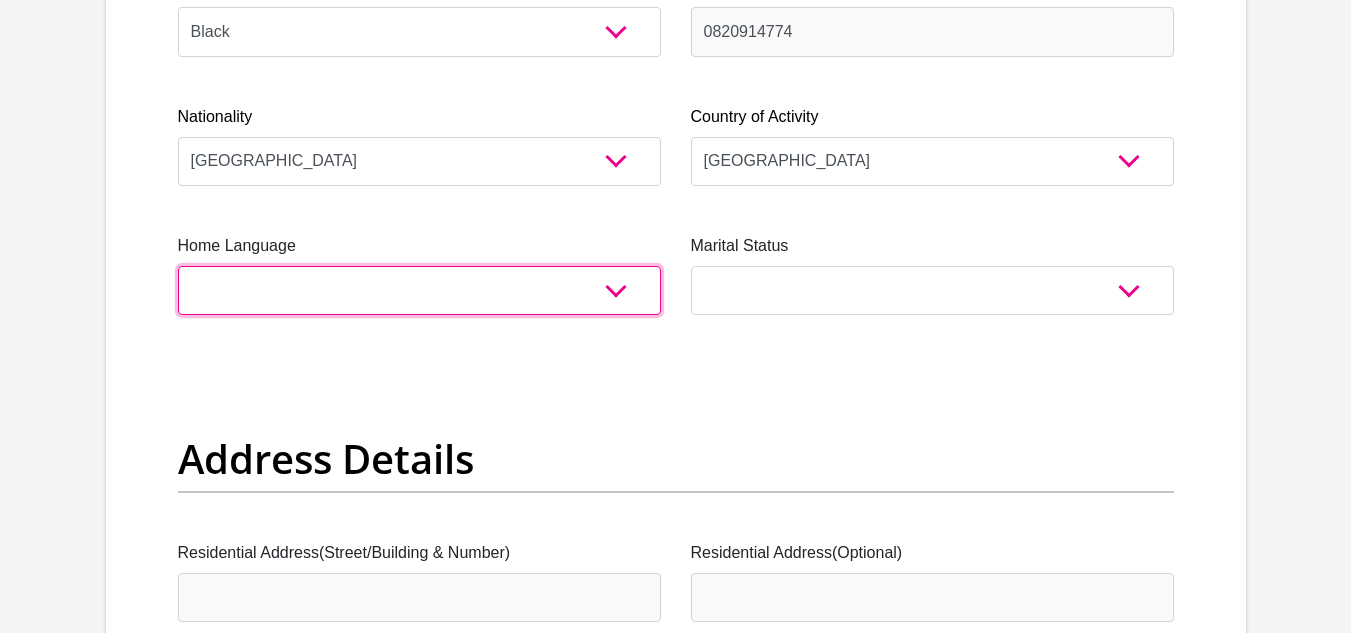 click on "Afrikaans
English
Sepedi
South Ndebele
Southern Sotho
Swati
Tsonga
Tswana
Venda
Xhosa
Zulu
Other" at bounding box center (419, 290) 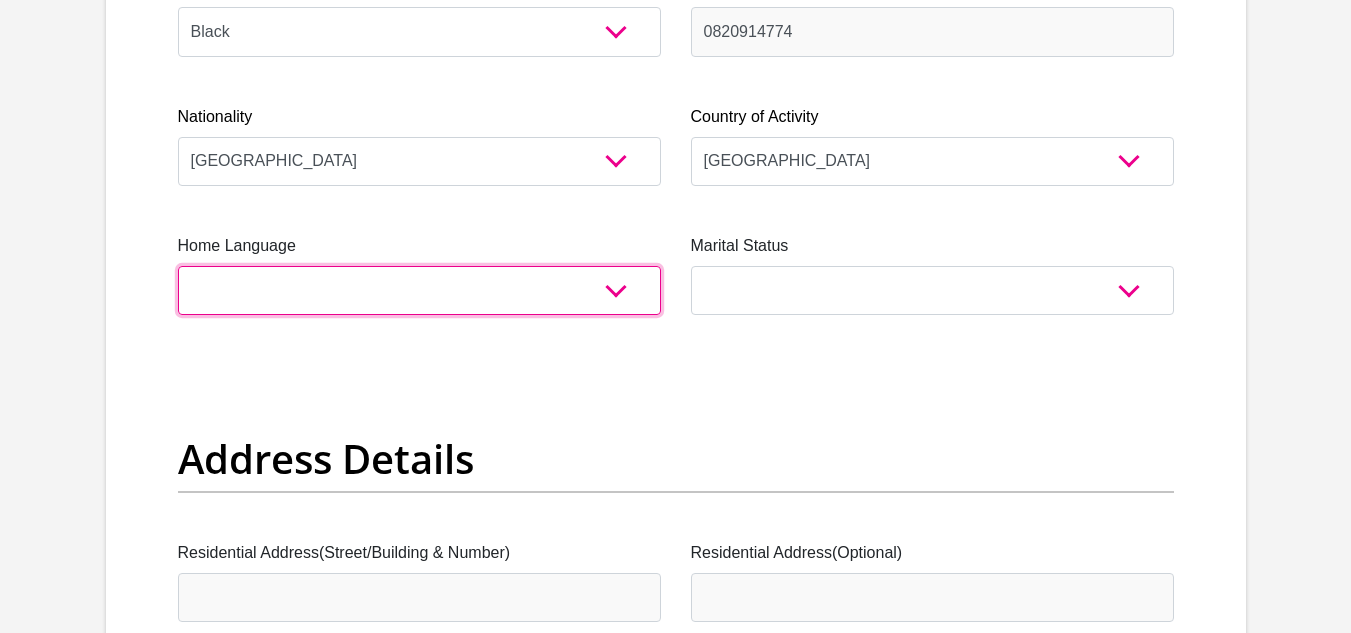 select on "tso" 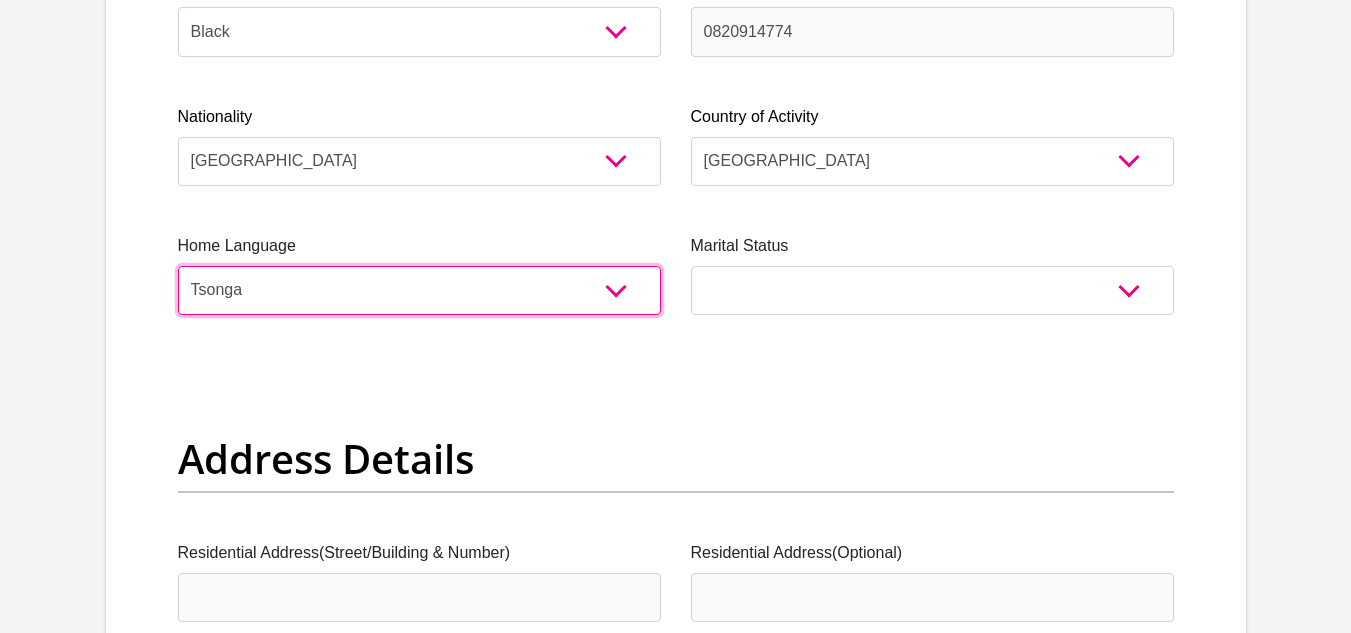 click on "Afrikaans
English
Sepedi
South Ndebele
Southern Sotho
Swati
Tsonga
Tswana
Venda
Xhosa
Zulu
Other" at bounding box center (419, 290) 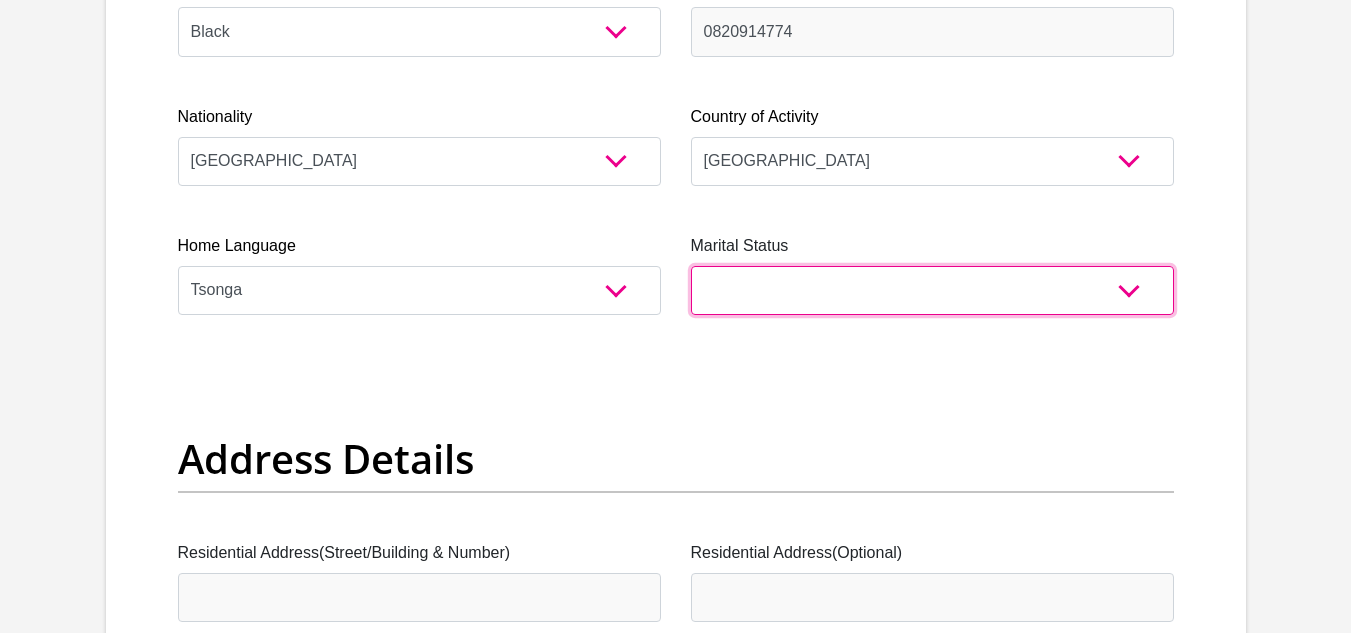 click on "Married ANC
Single
Divorced
Widowed
Married COP or Customary Law" at bounding box center (932, 290) 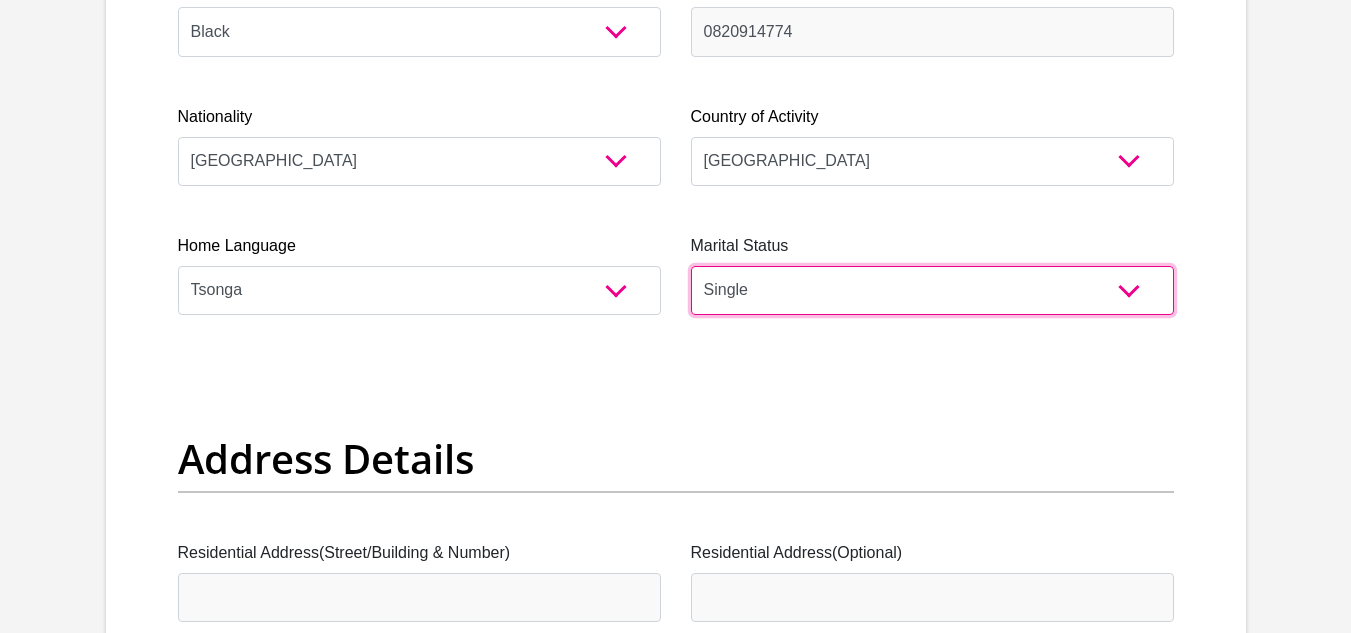 click on "Married ANC
Single
Divorced
Widowed
Married COP or Customary Law" at bounding box center (932, 290) 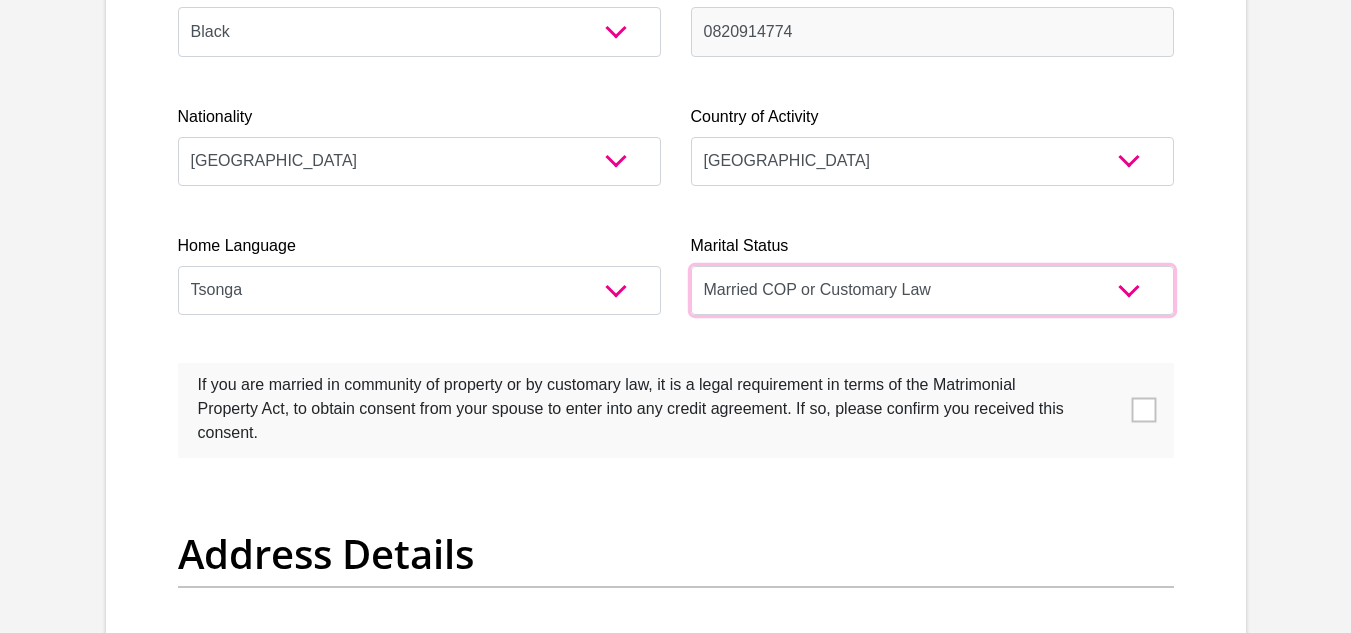click on "Married ANC
Single
Divorced
Widowed
Married COP or Customary Law" at bounding box center (932, 290) 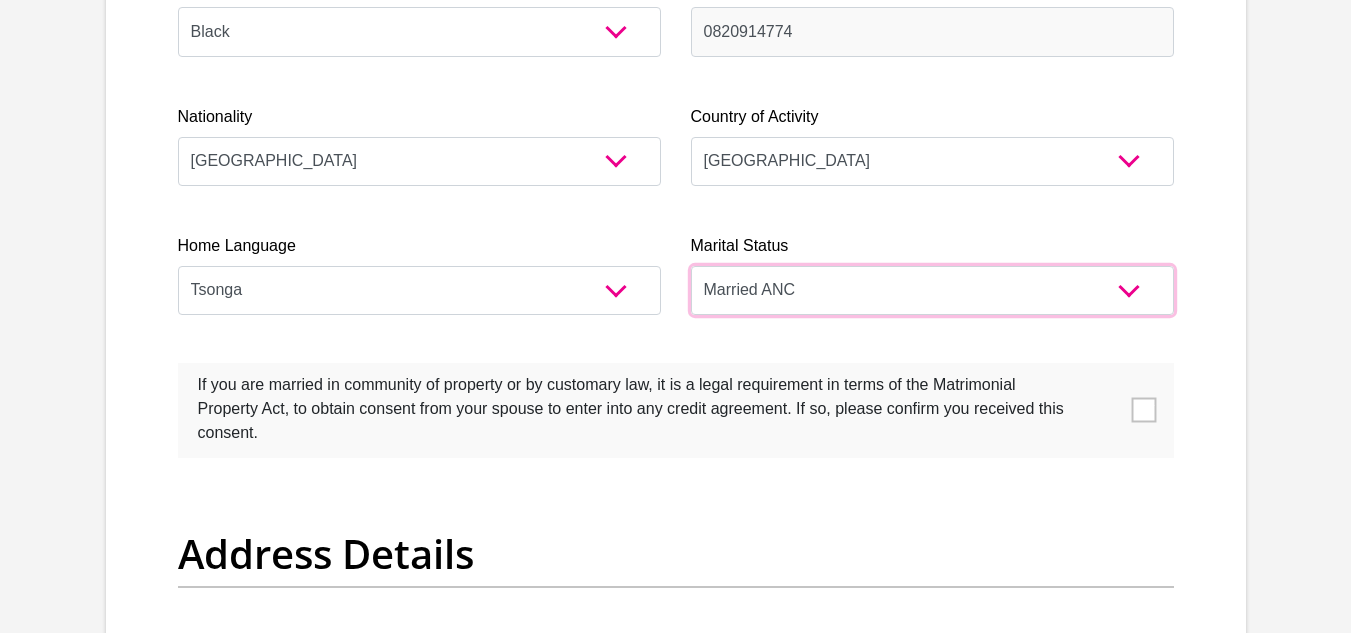 click on "Married ANC
Single
Divorced
Widowed
Married COP or Customary Law" at bounding box center (932, 290) 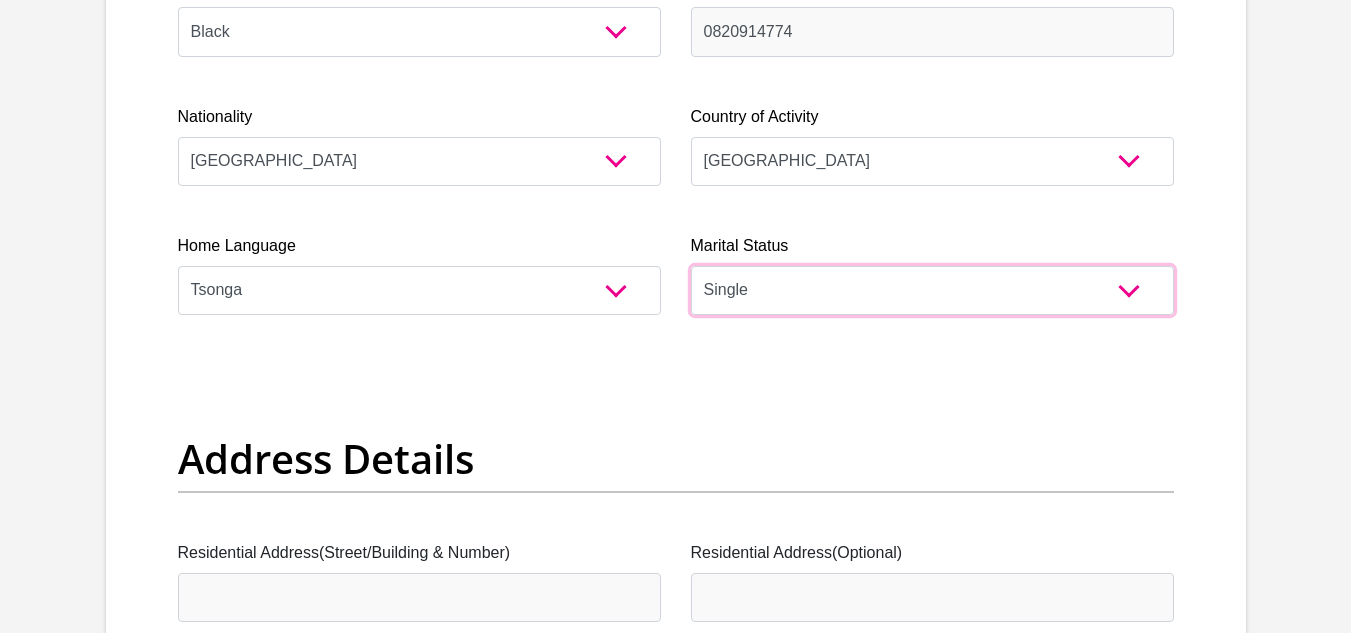click on "Married ANC
Single
Divorced
Widowed
Married COP or Customary Law" at bounding box center [932, 290] 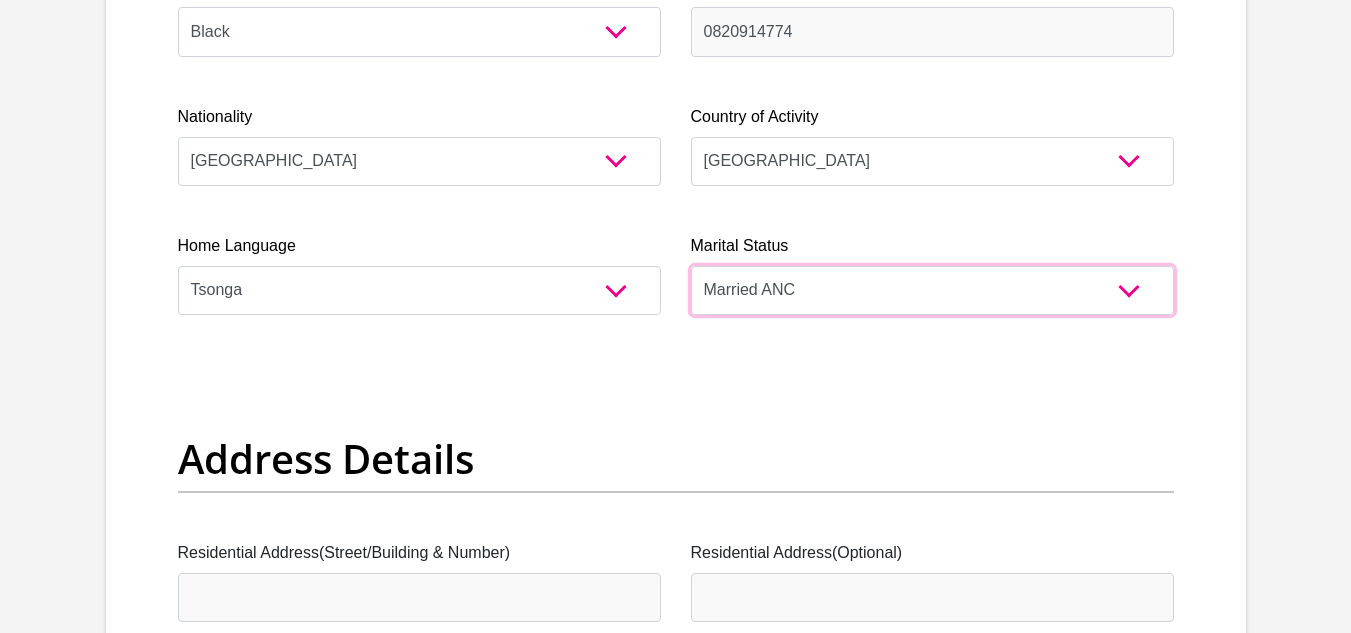 click on "Married ANC
Single
Divorced
Widowed
Married COP or Customary Law" at bounding box center (932, 290) 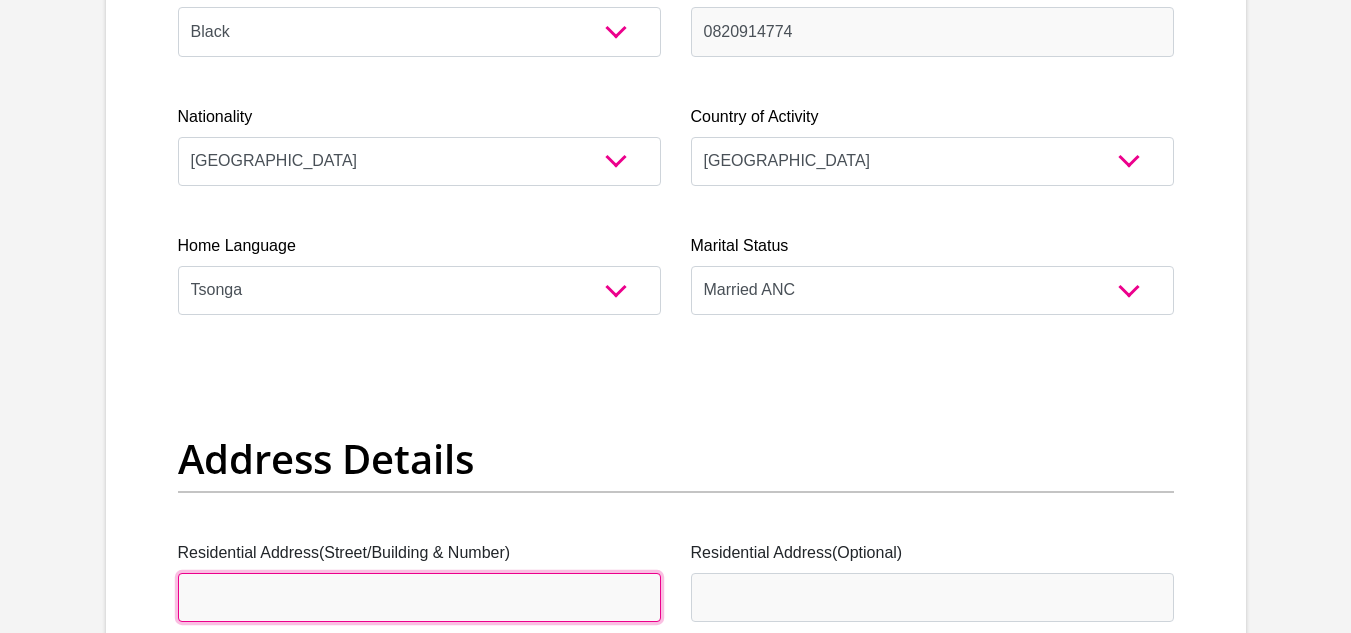 click on "Residential Address(Street/Building & Number)" at bounding box center [419, 597] 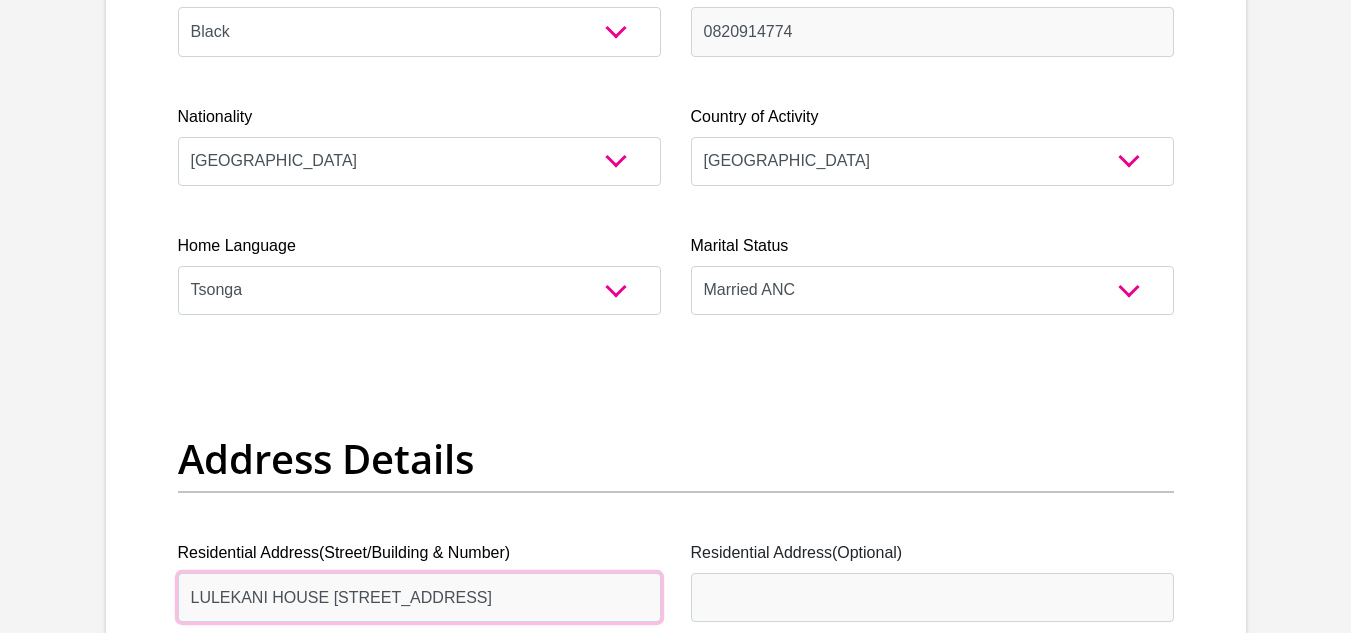 type on "LULEKANI HOUSE [STREET_ADDRESS]" 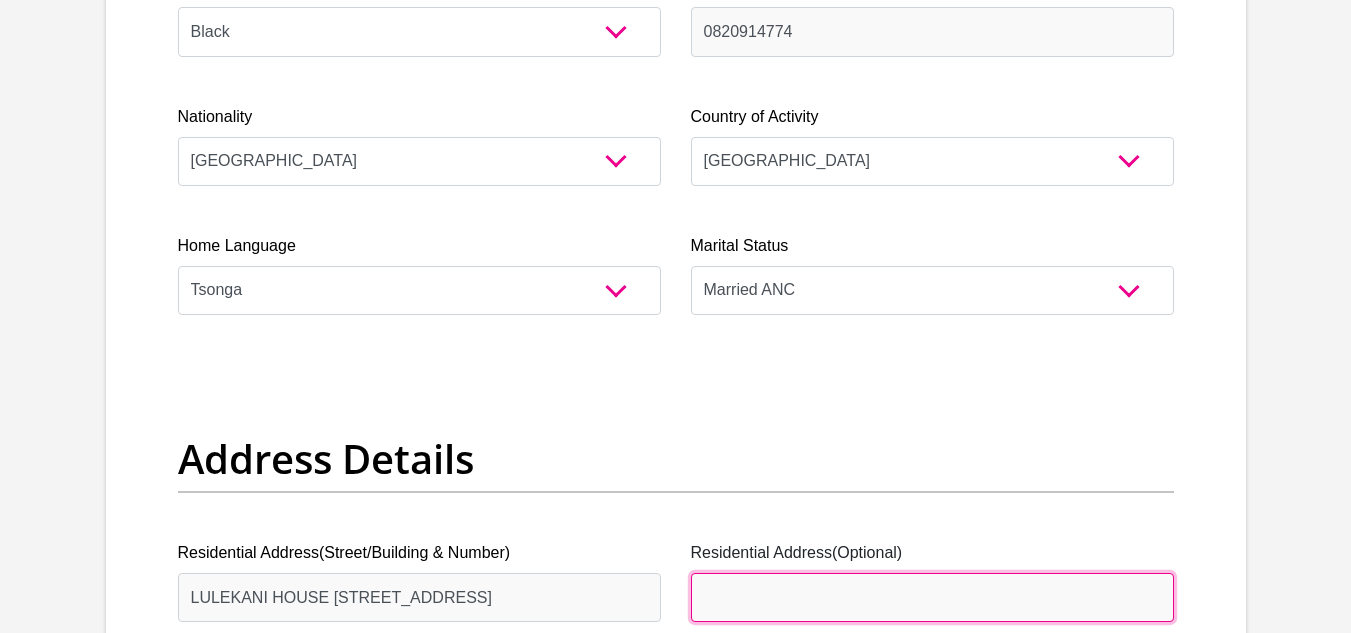 click on "Residential Address(Optional)" at bounding box center (932, 597) 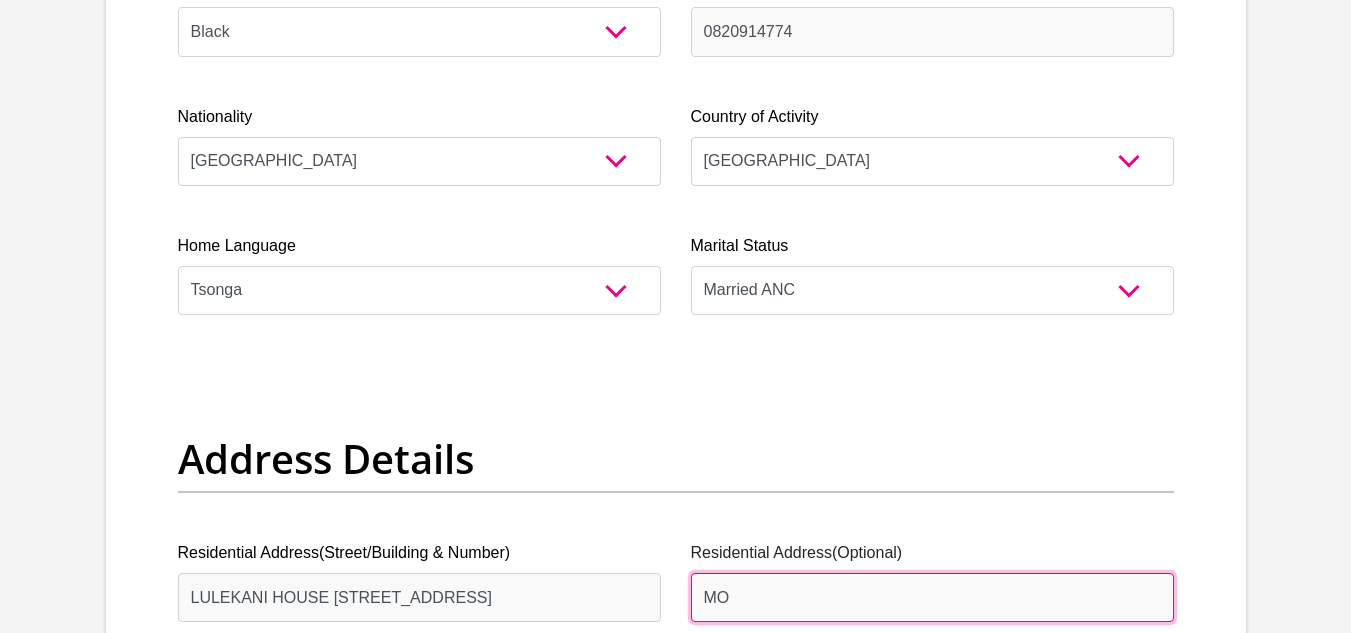type on "M" 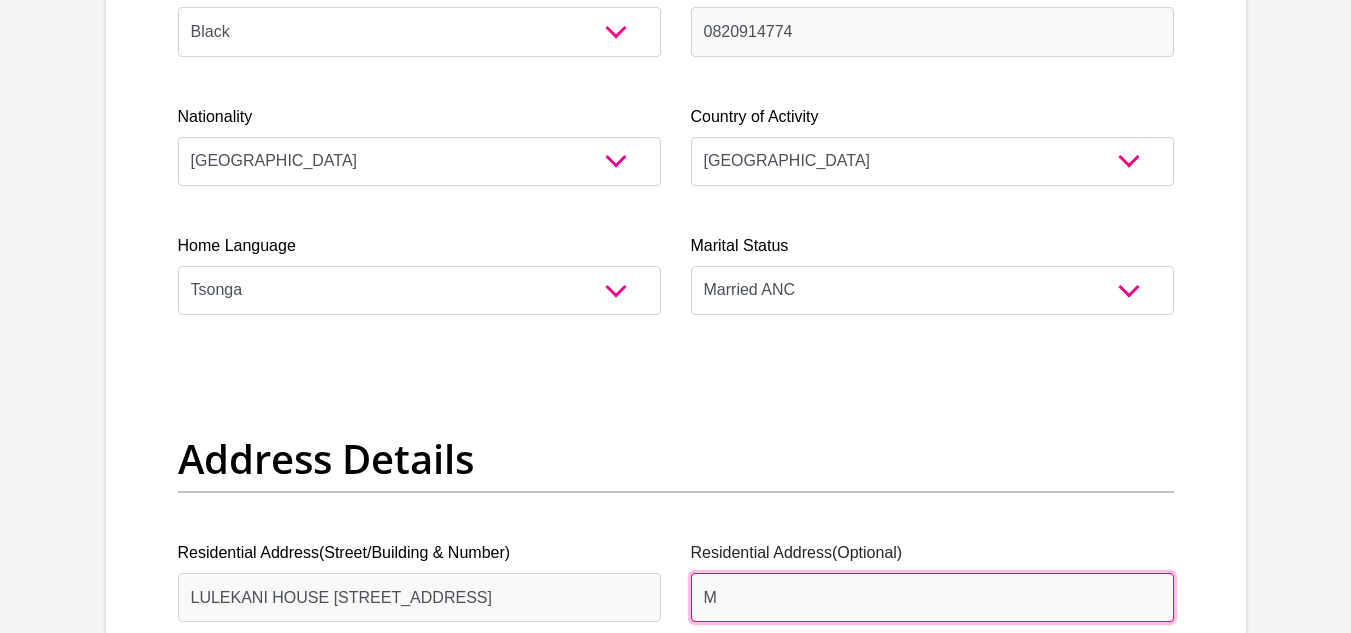 type 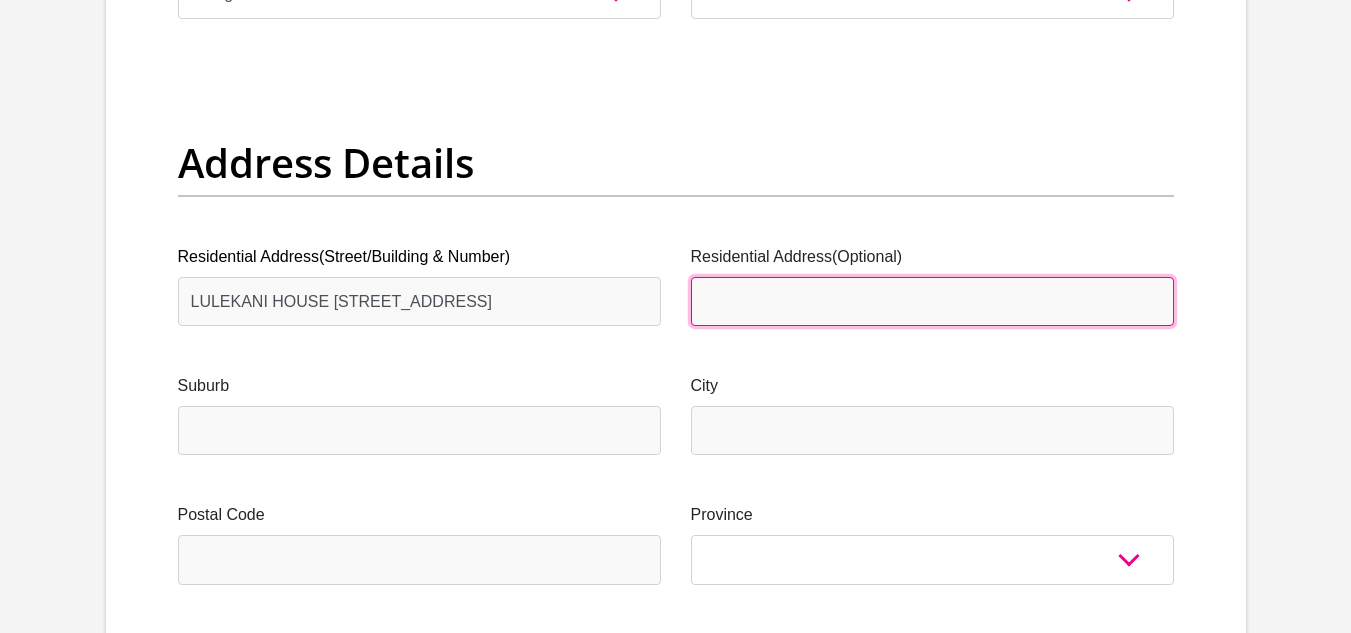 scroll, scrollTop: 993, scrollLeft: 0, axis: vertical 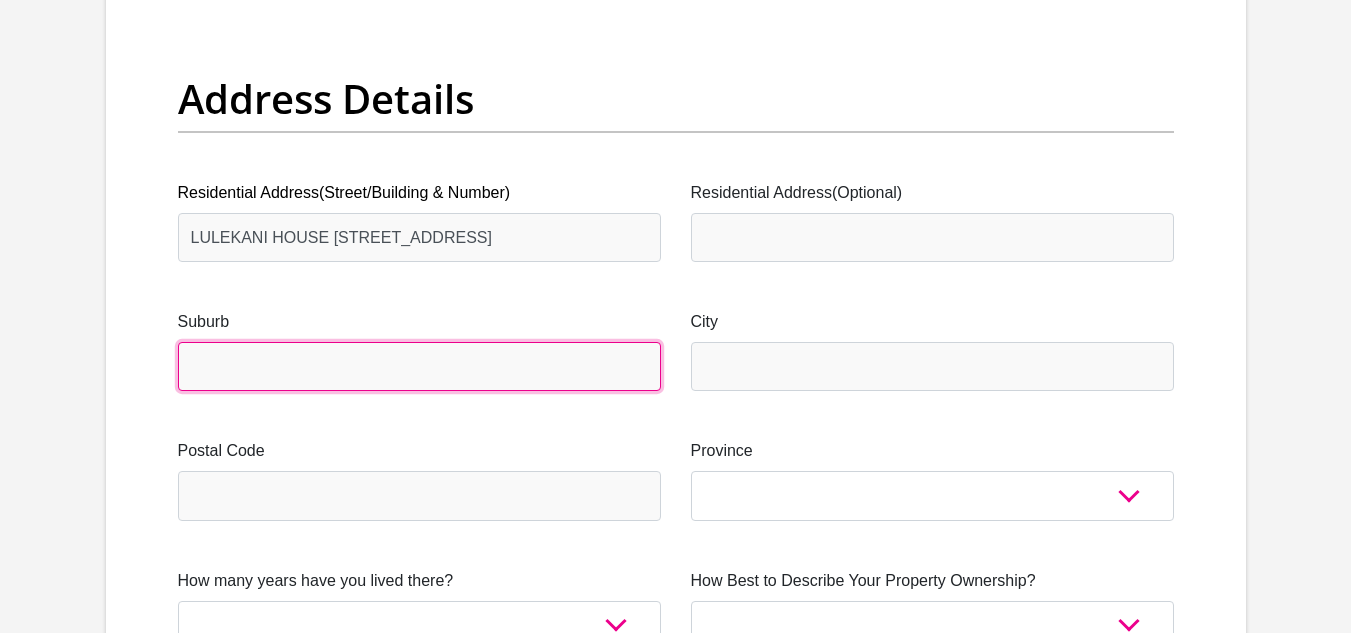 click on "Suburb" at bounding box center [419, 366] 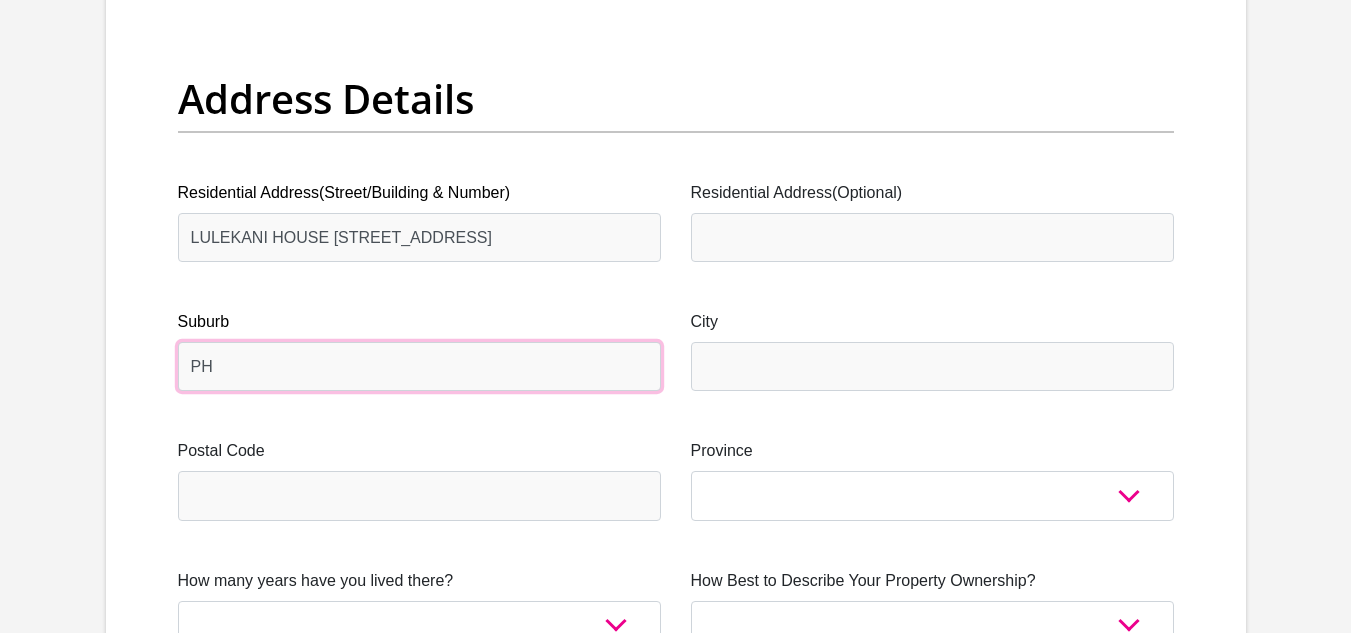 type on "P" 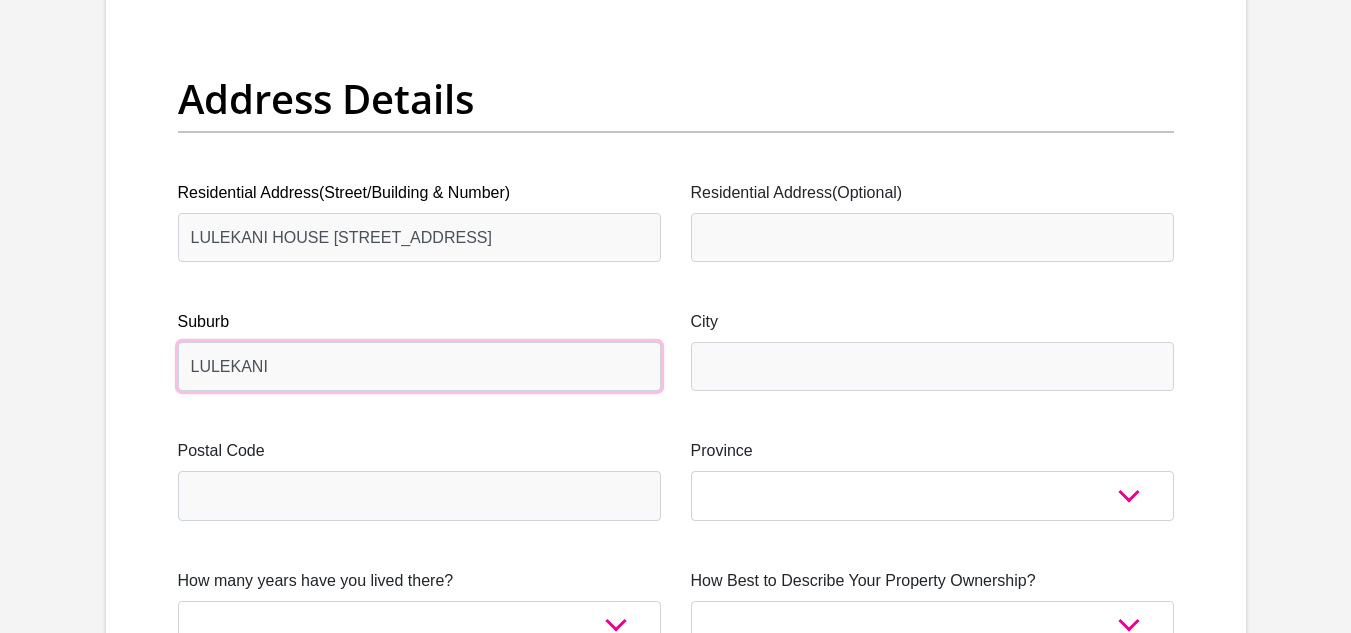 type on "LULEKANI" 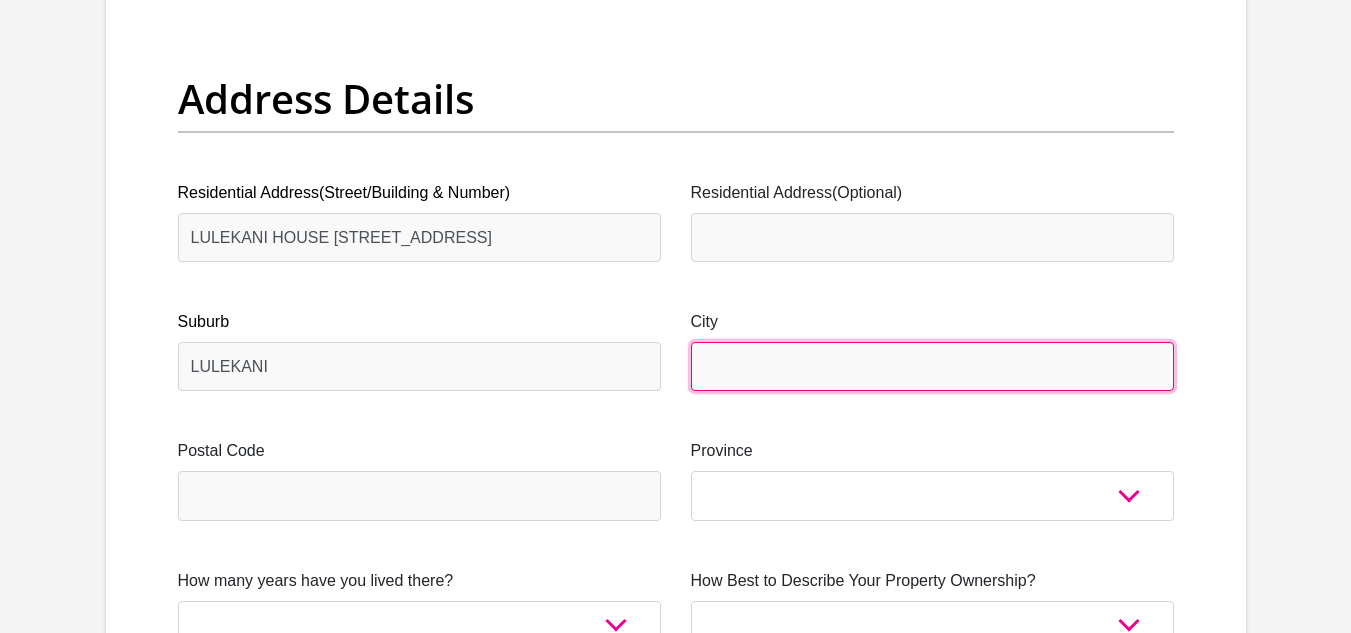 click on "City" at bounding box center [932, 366] 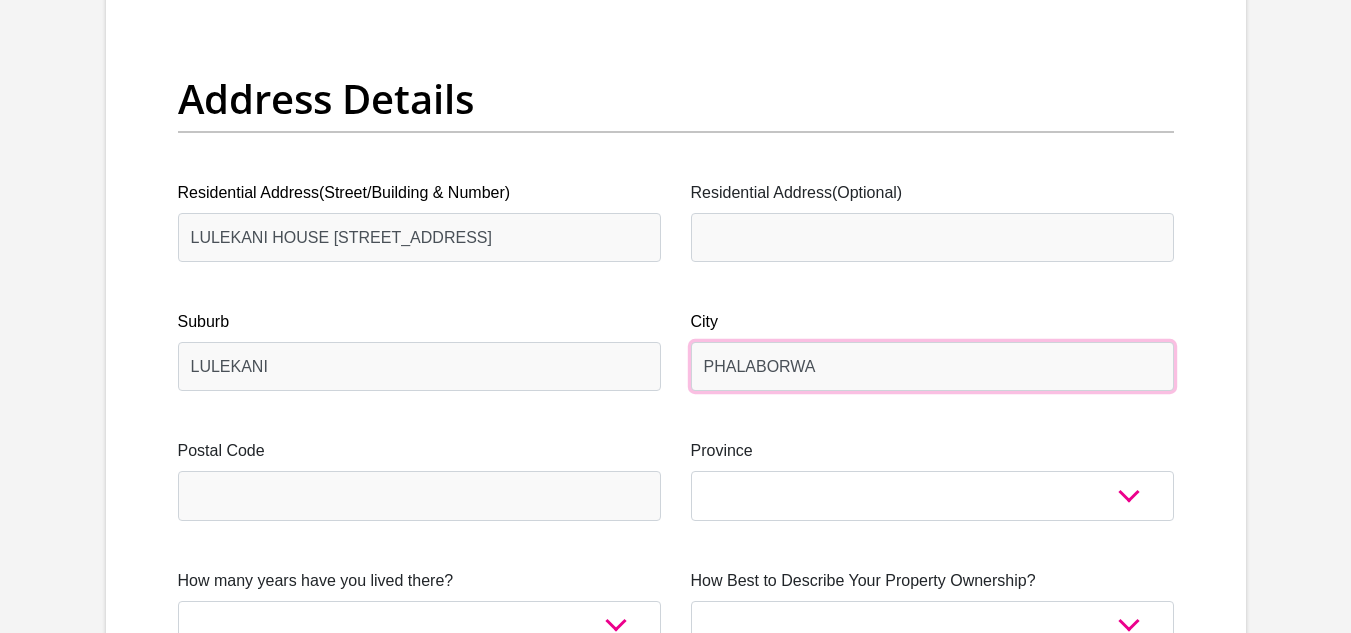 type on "PHALABORWA" 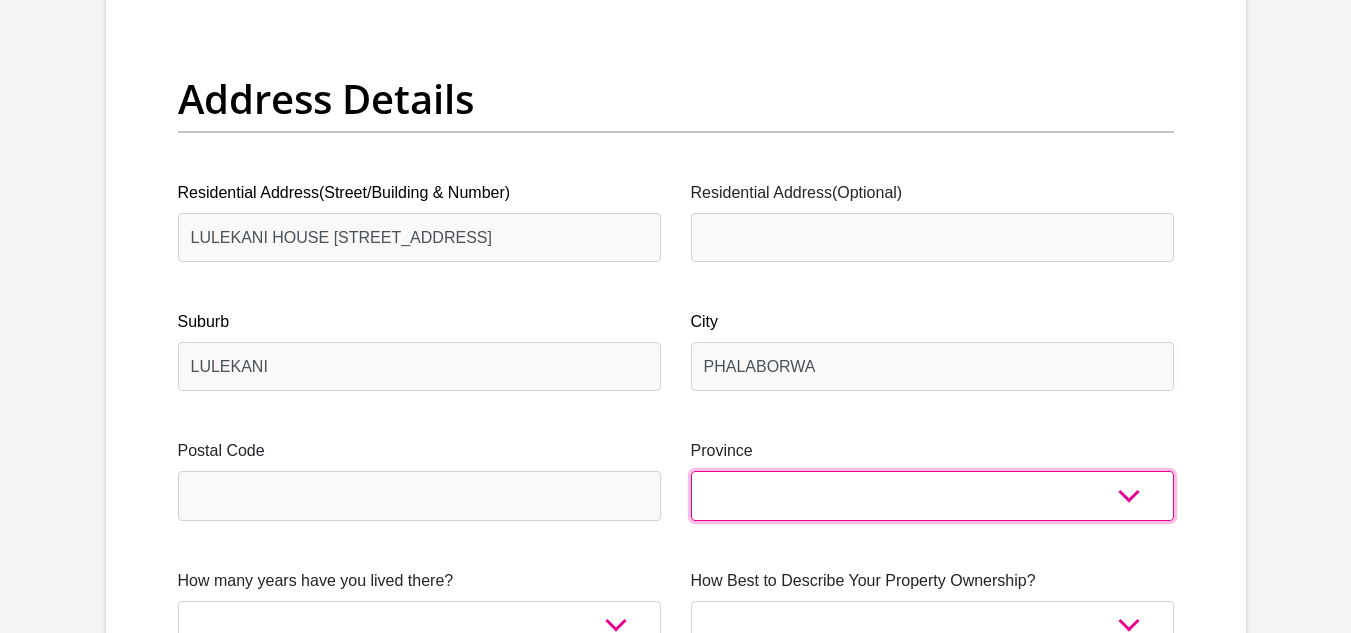 click on "Eastern Cape
Free State
[GEOGRAPHIC_DATA]
[GEOGRAPHIC_DATA][DATE]
[GEOGRAPHIC_DATA]
[GEOGRAPHIC_DATA]
[GEOGRAPHIC_DATA]
[GEOGRAPHIC_DATA]" at bounding box center (932, 495) 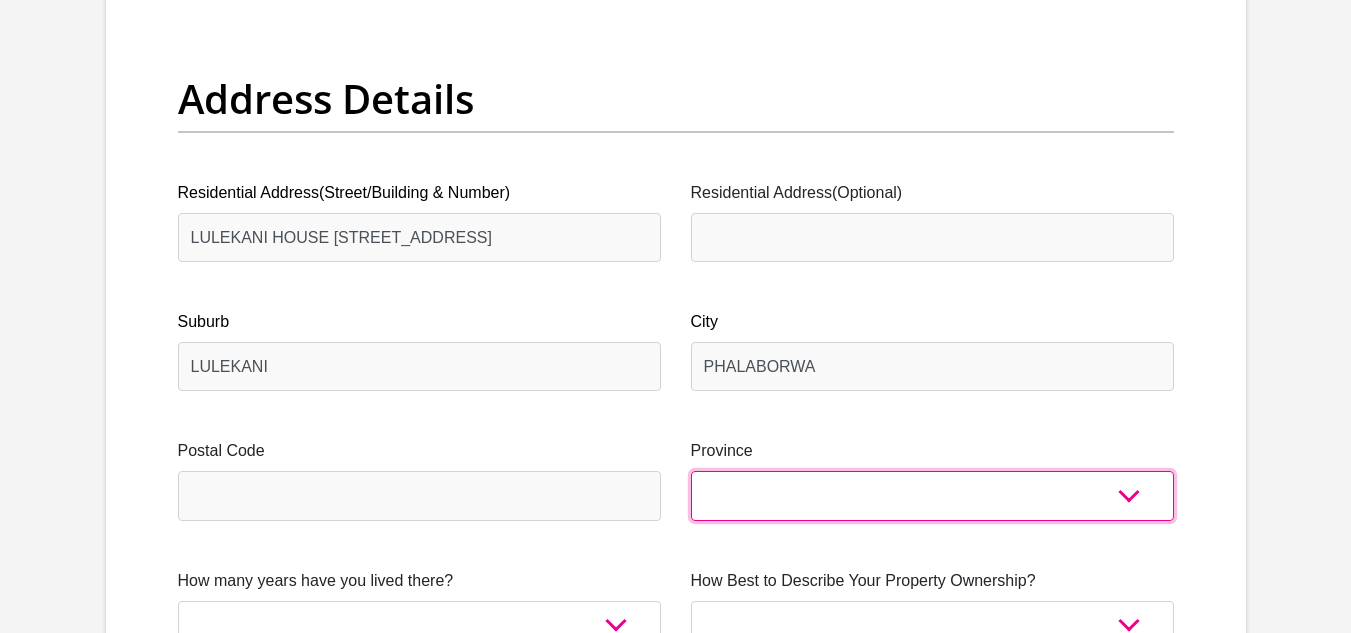 select on "Limpopo" 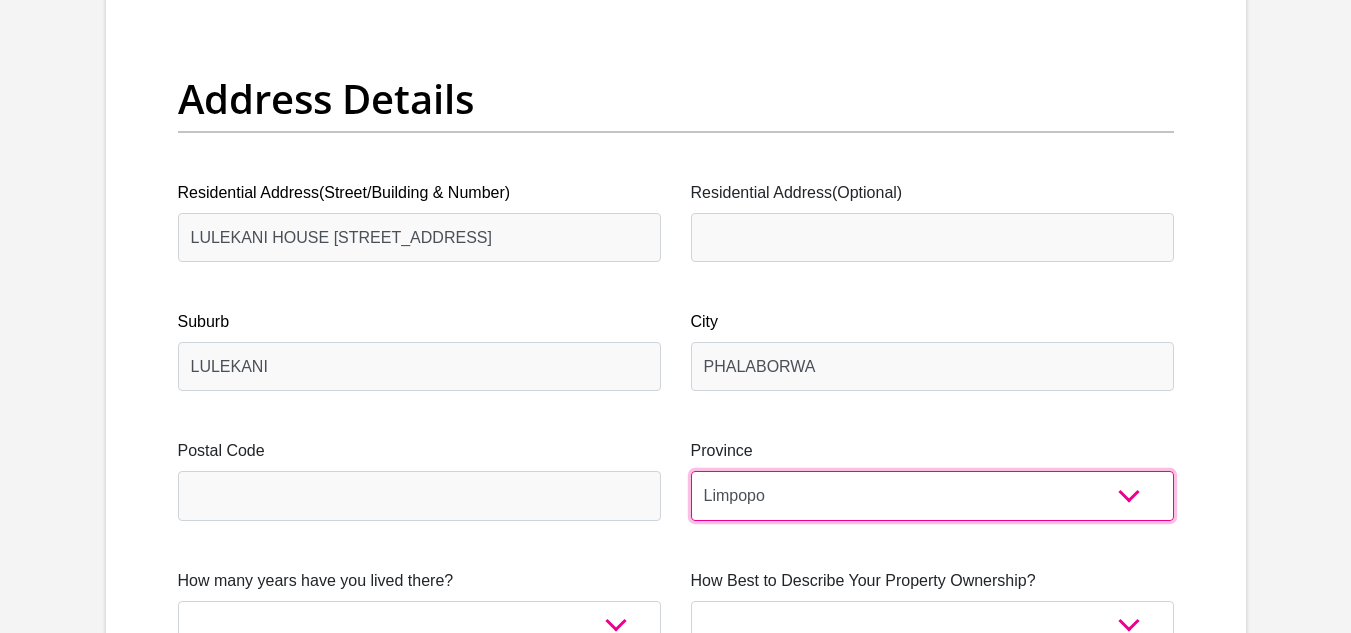 click on "Eastern Cape
Free State
[GEOGRAPHIC_DATA]
[GEOGRAPHIC_DATA][DATE]
[GEOGRAPHIC_DATA]
[GEOGRAPHIC_DATA]
[GEOGRAPHIC_DATA]
[GEOGRAPHIC_DATA]" at bounding box center [932, 495] 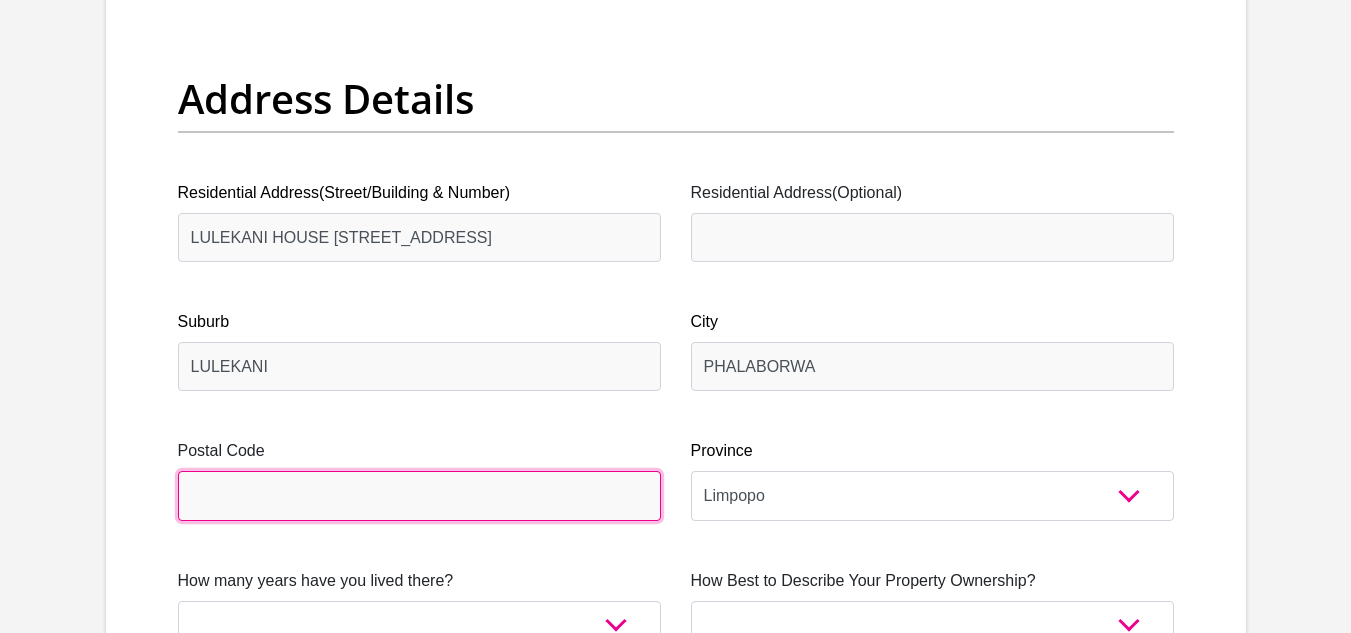 click on "Postal Code" at bounding box center [419, 495] 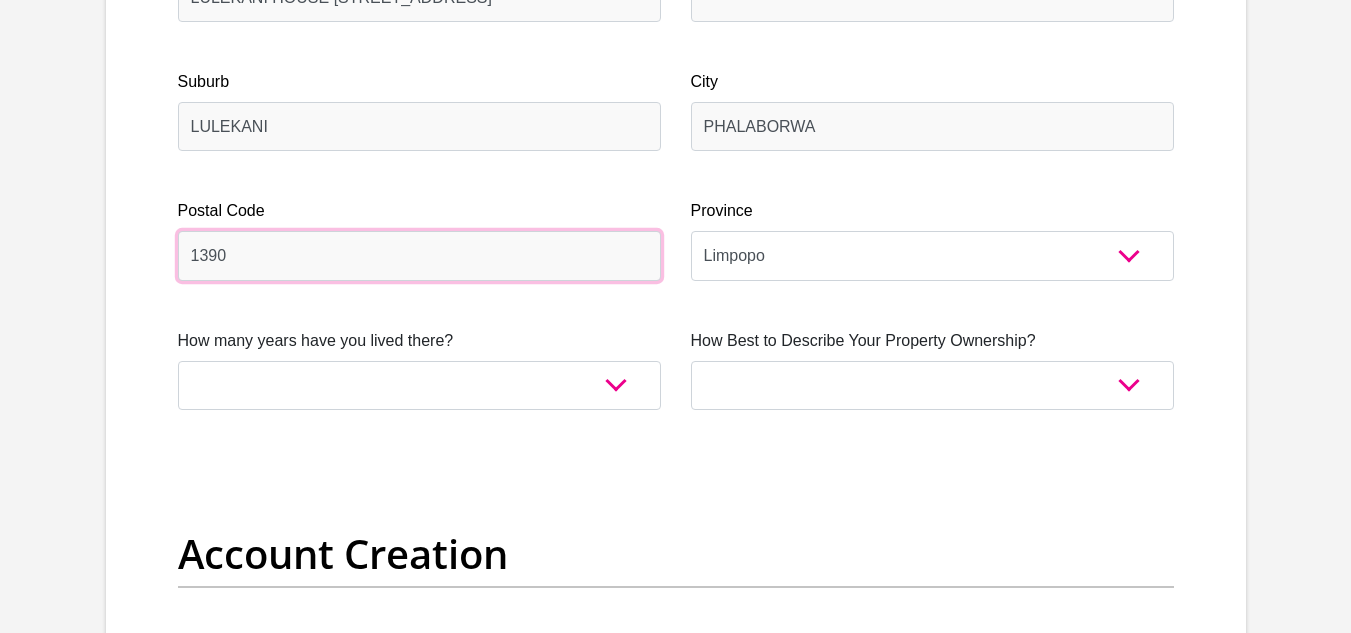 scroll, scrollTop: 1273, scrollLeft: 0, axis: vertical 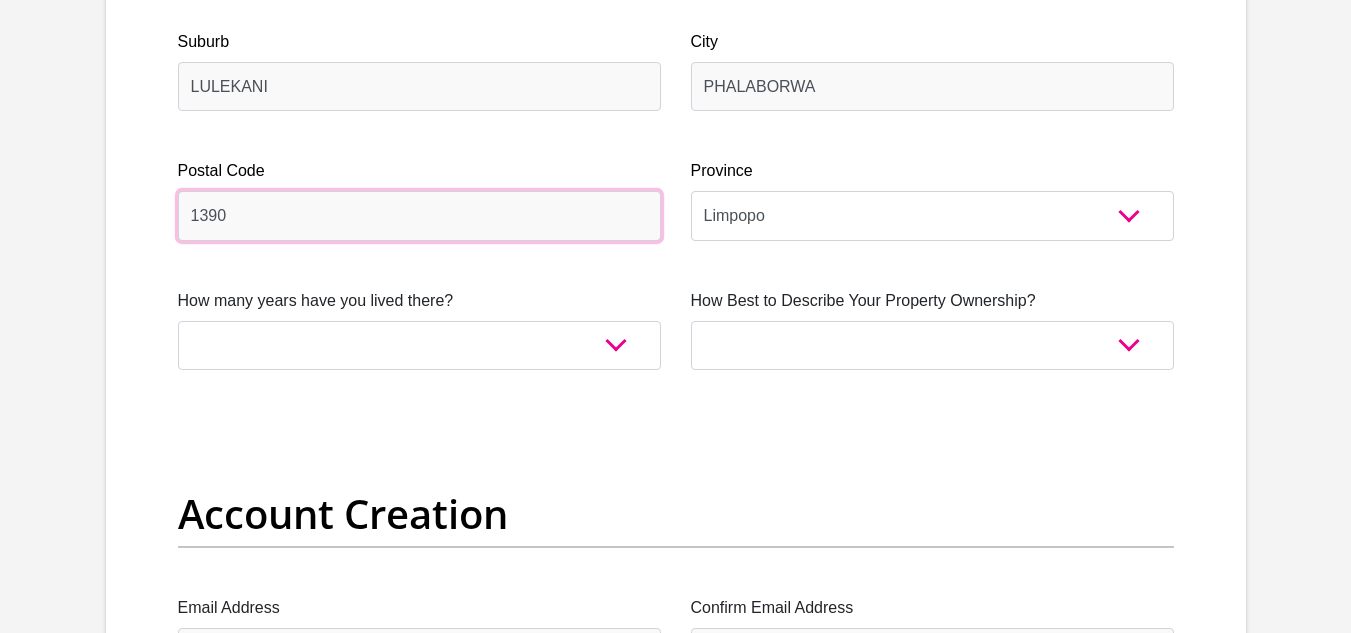 type on "1390" 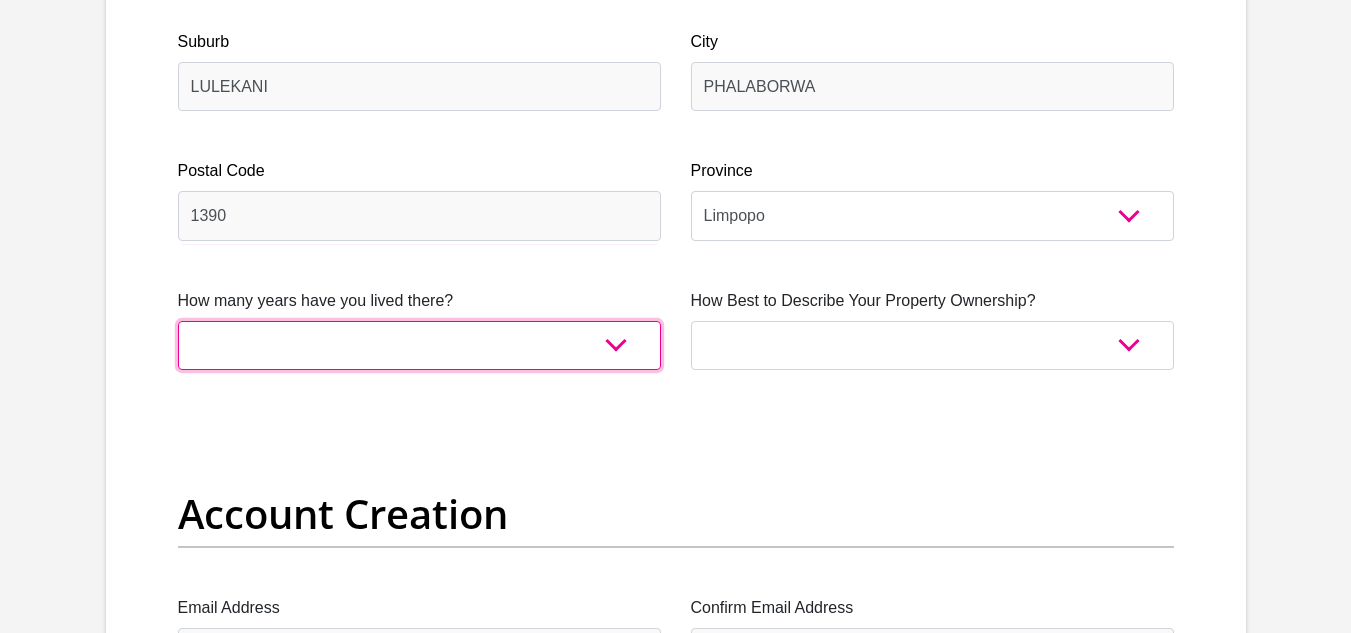click on "less than 1 year
1-3 years
3-5 years
5+ years" at bounding box center (419, 345) 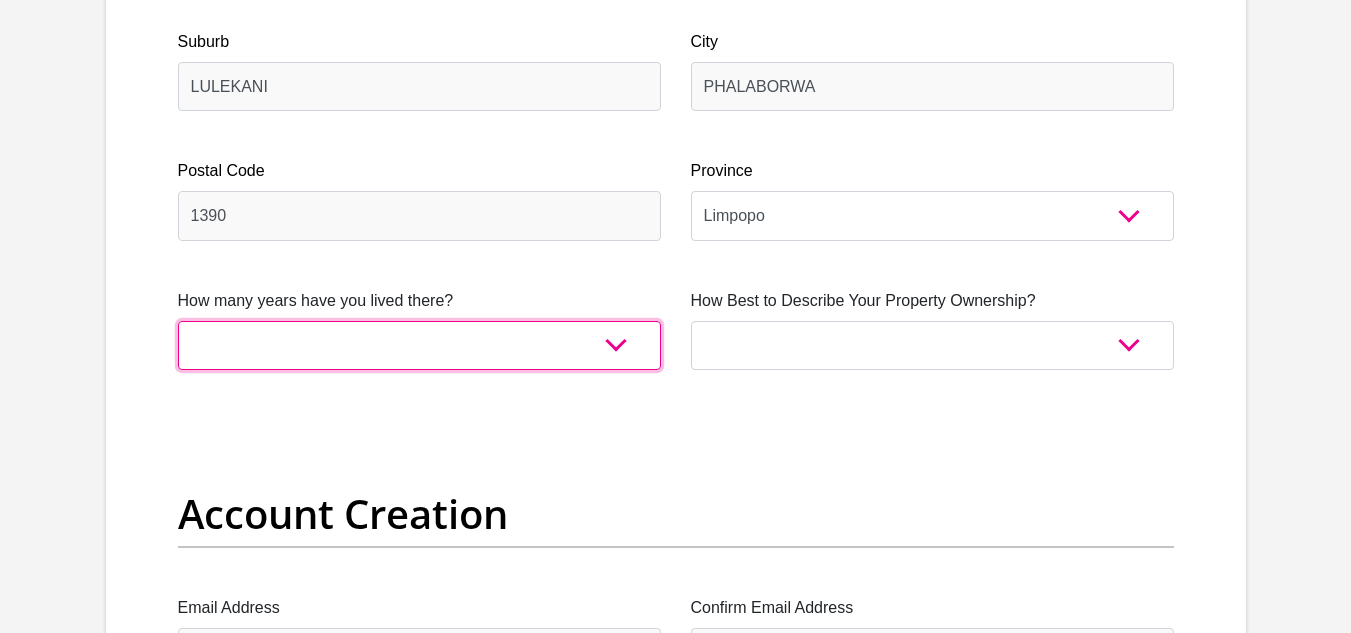 select on "4" 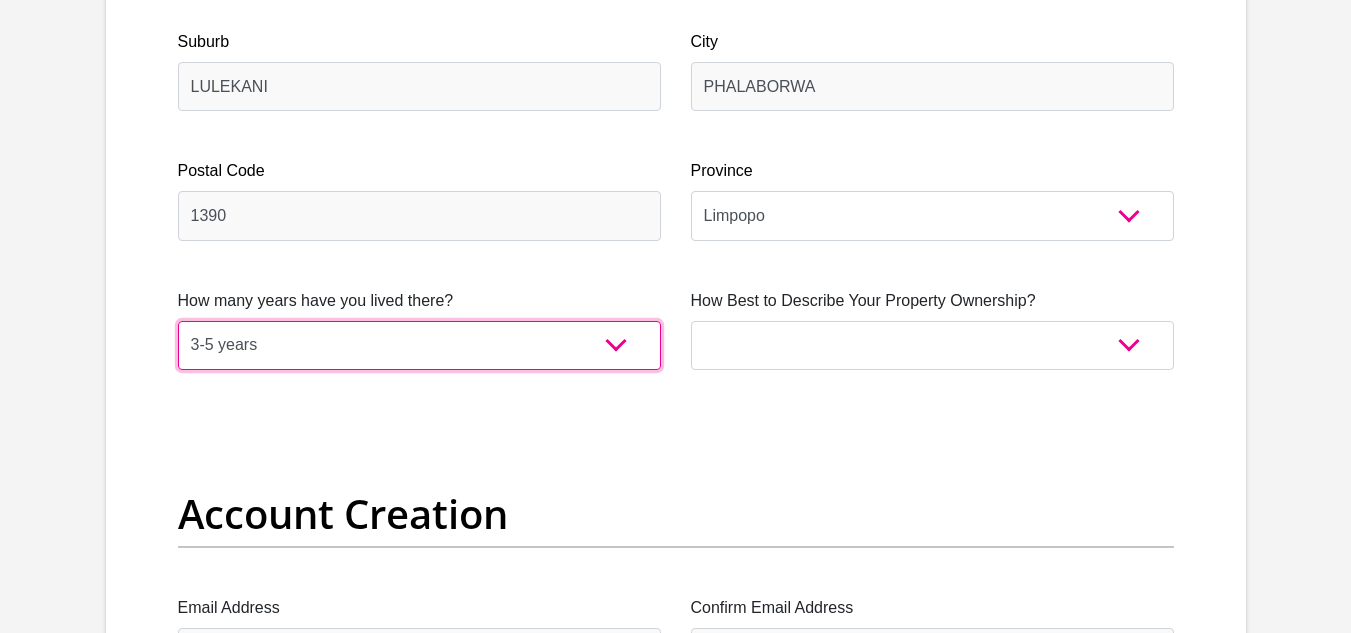 click on "less than 1 year
1-3 years
3-5 years
5+ years" at bounding box center (419, 345) 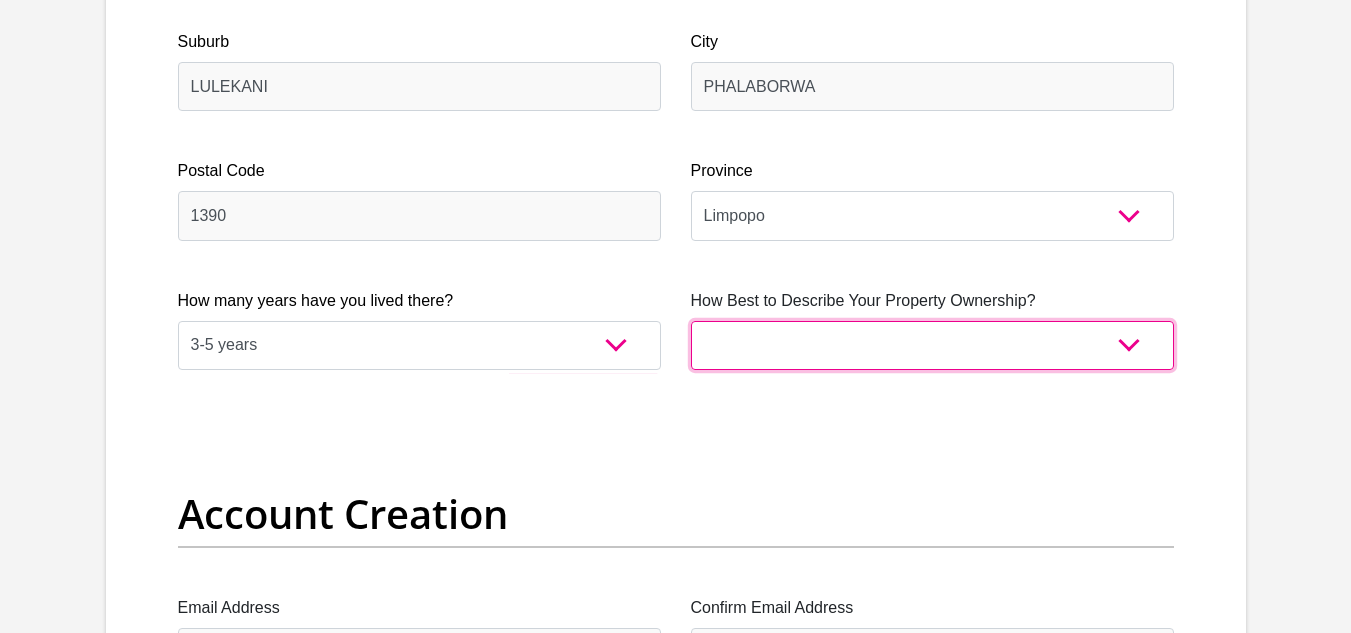 click on "Owned
Rented
Family Owned
Company Dwelling" at bounding box center [932, 345] 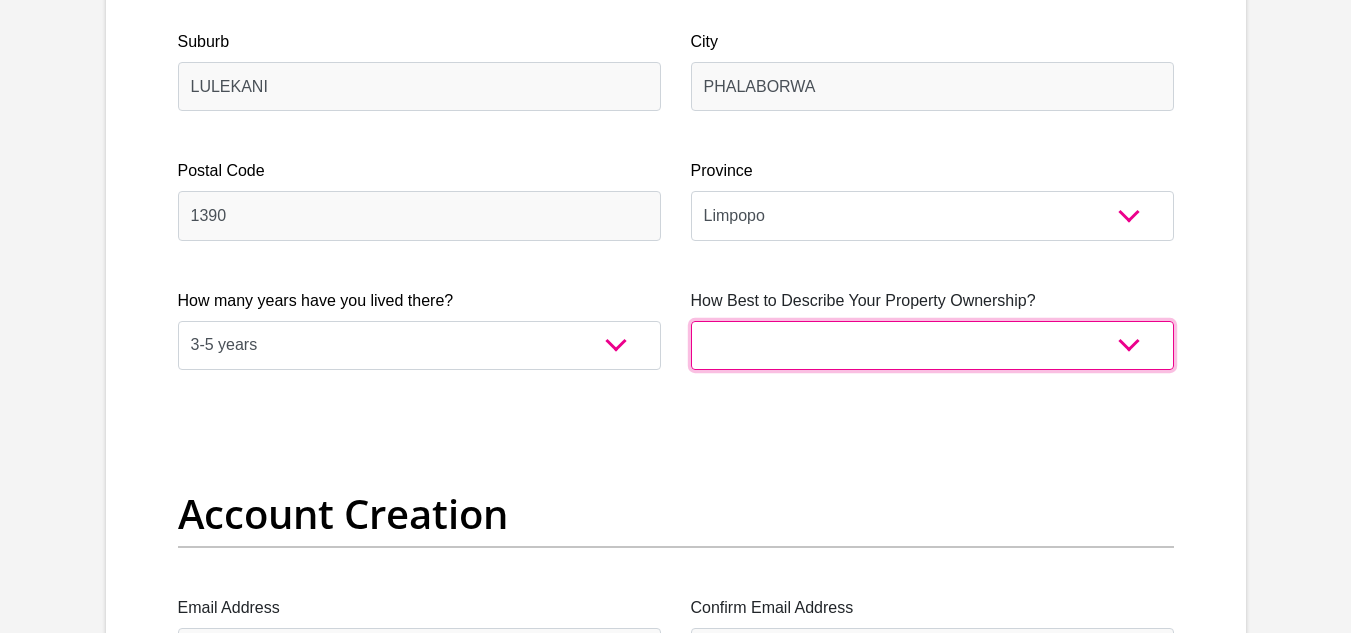 select on "Owned" 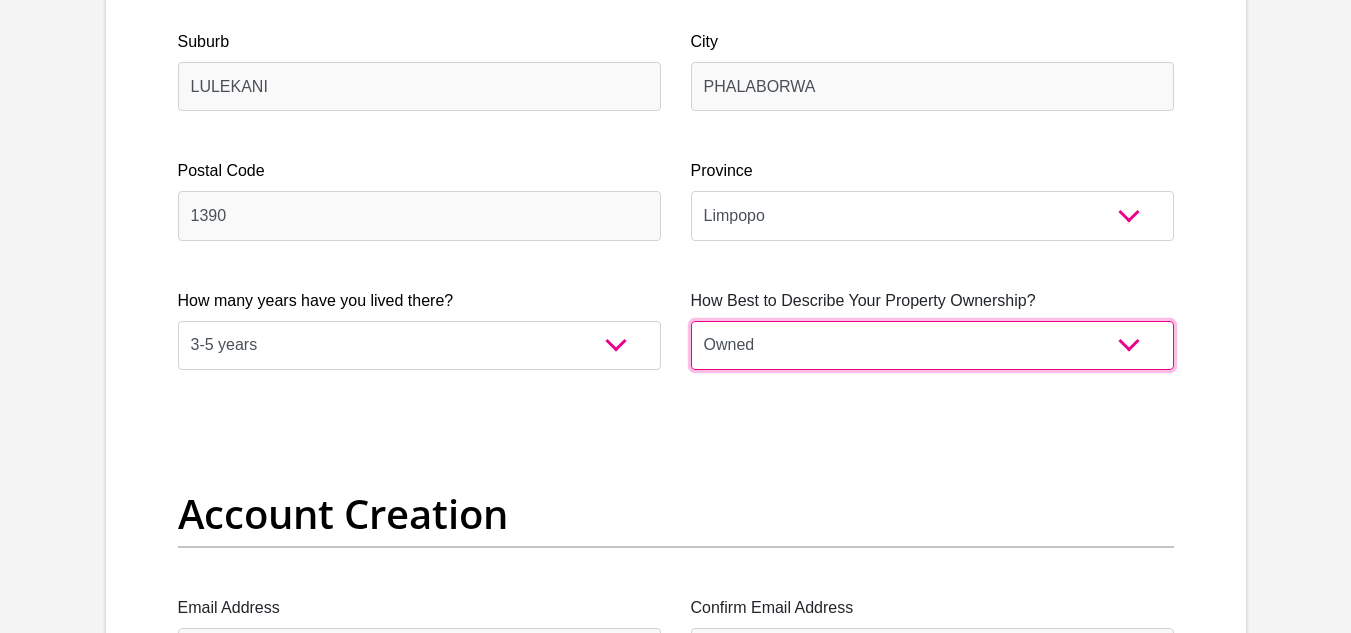 click on "Owned
Rented
Family Owned
Company Dwelling" at bounding box center [932, 345] 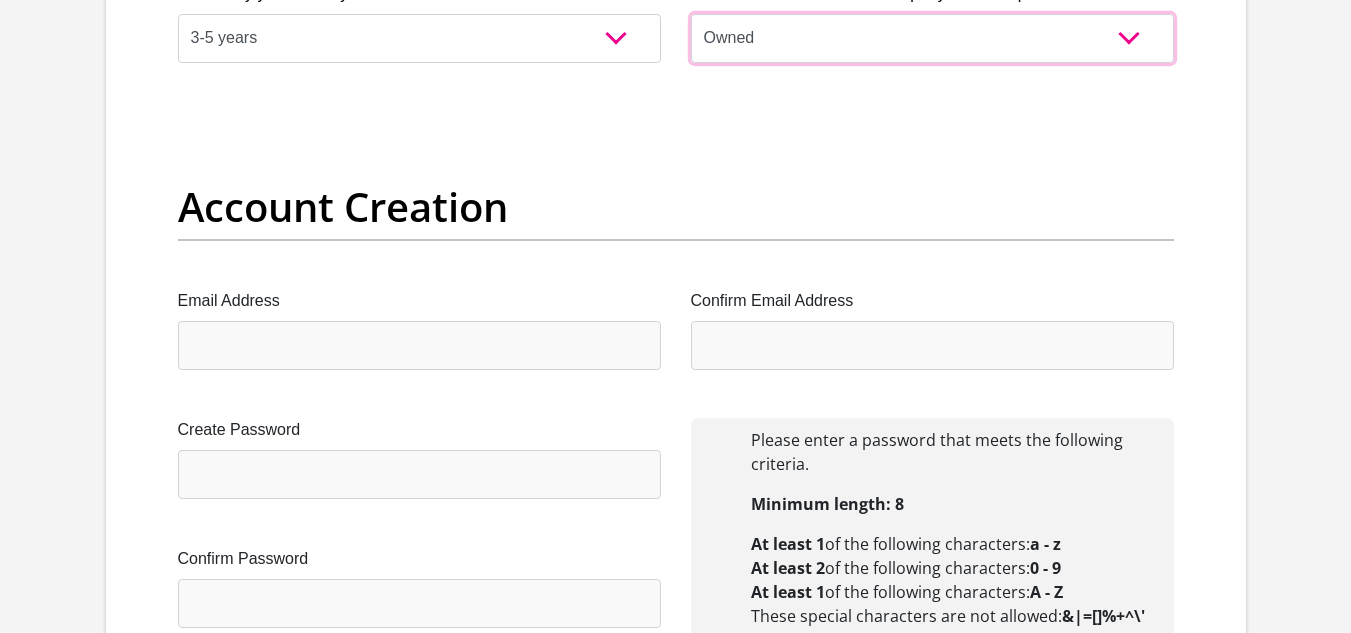 scroll, scrollTop: 1606, scrollLeft: 0, axis: vertical 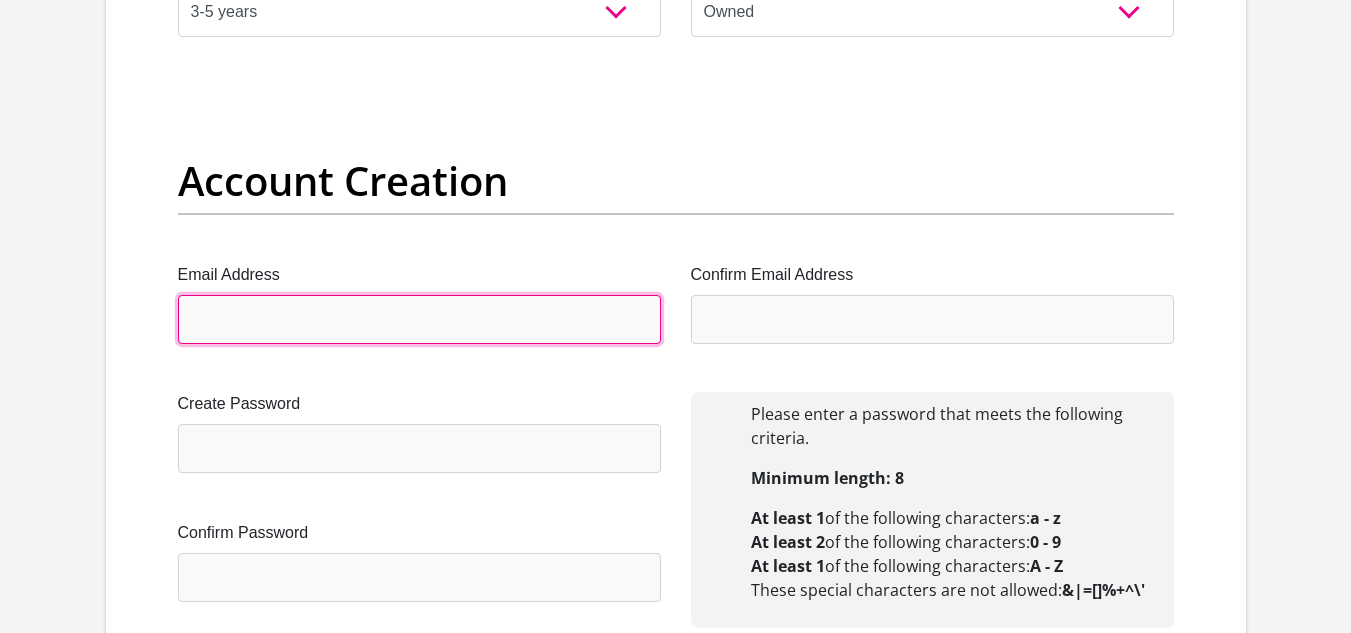click on "Email Address" at bounding box center [419, 319] 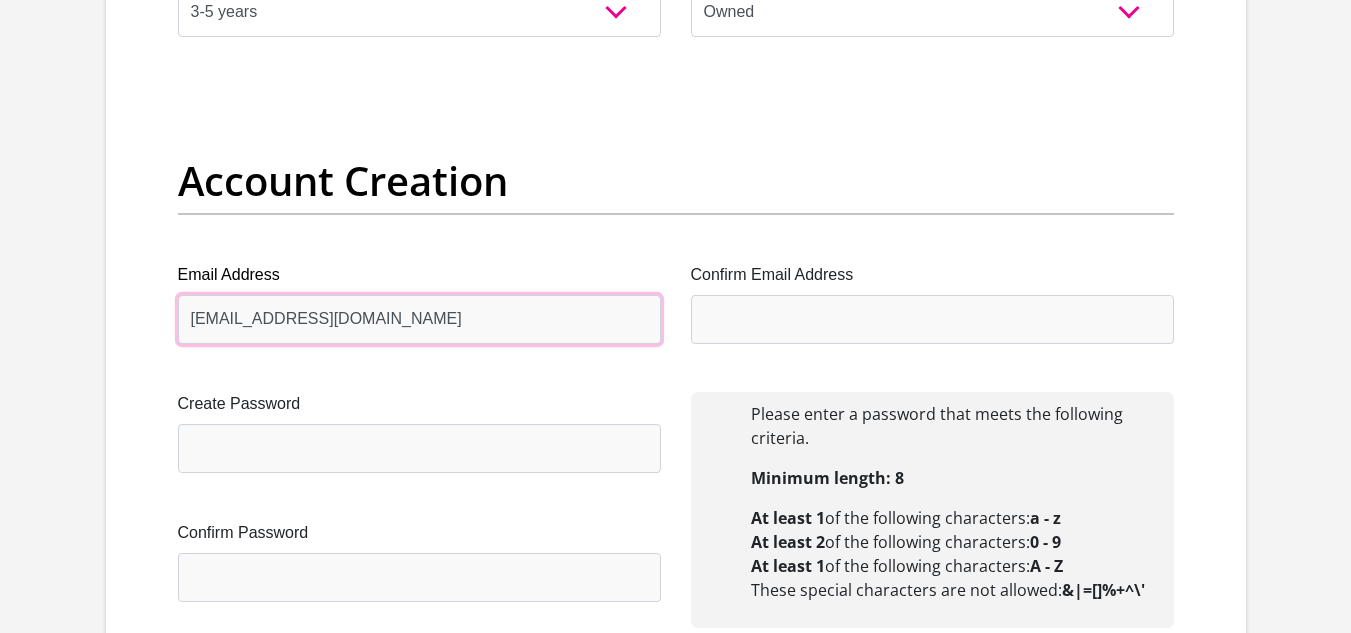 type on "[EMAIL_ADDRESS][DOMAIN_NAME]" 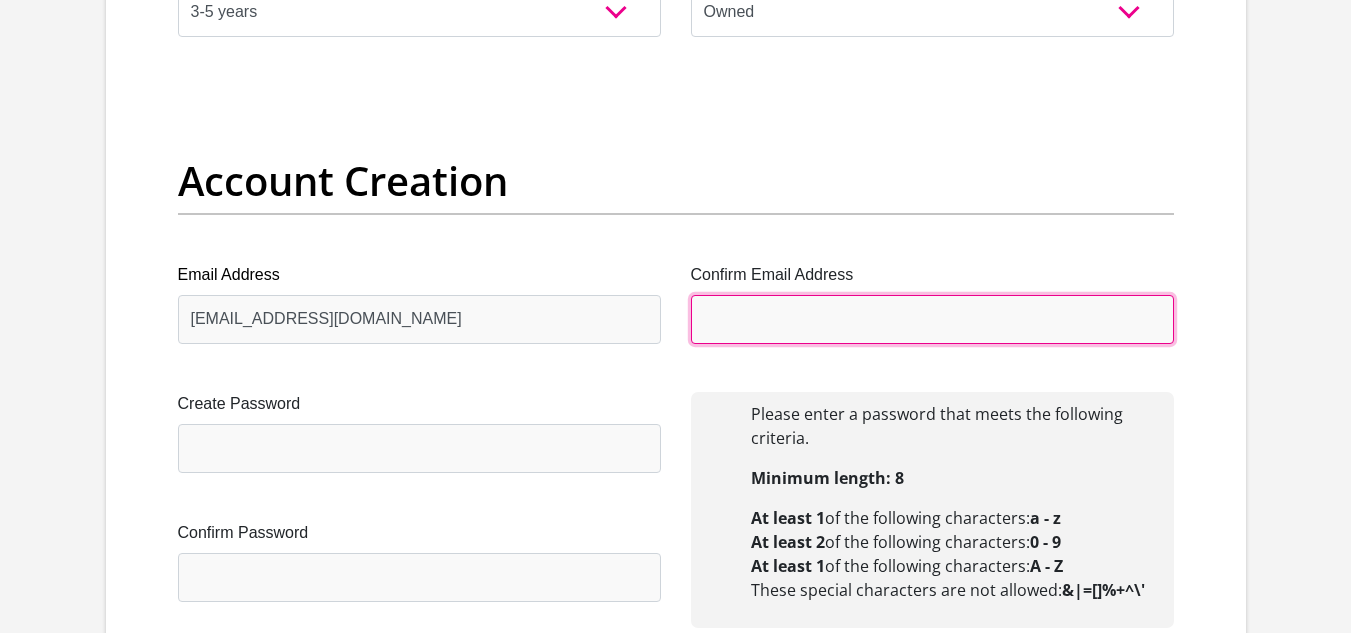 click on "Confirm Email Address" at bounding box center [932, 319] 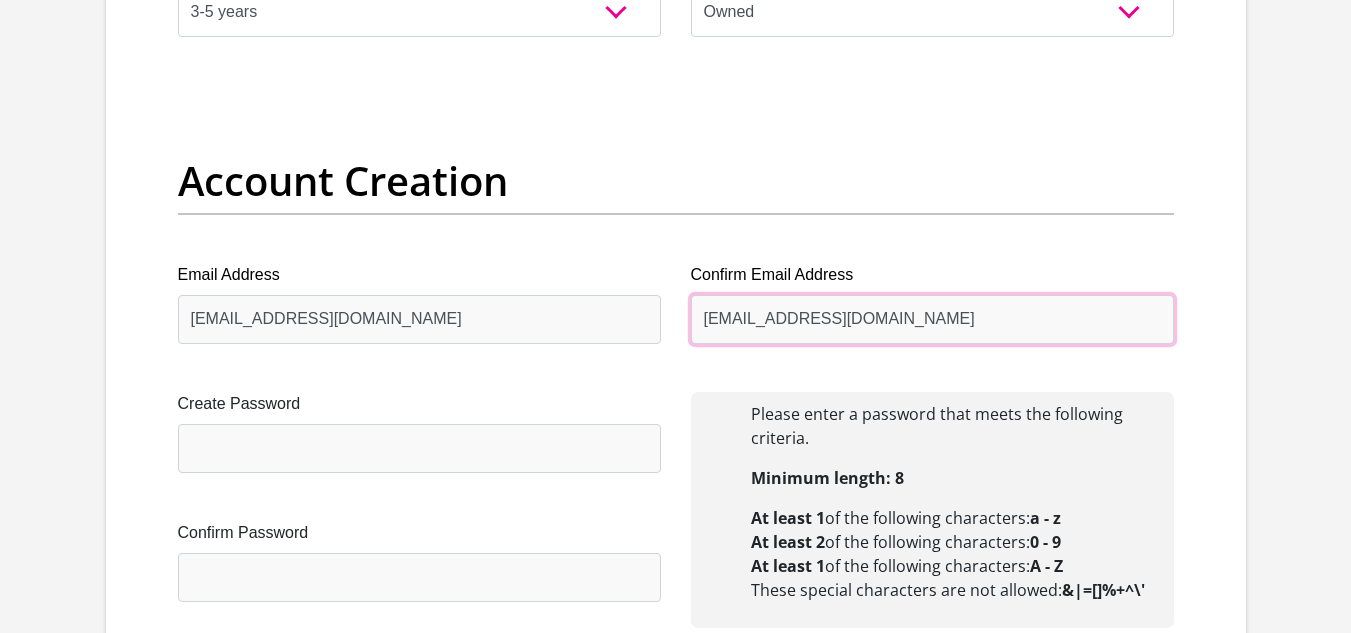 type on "[EMAIL_ADDRESS][DOMAIN_NAME]" 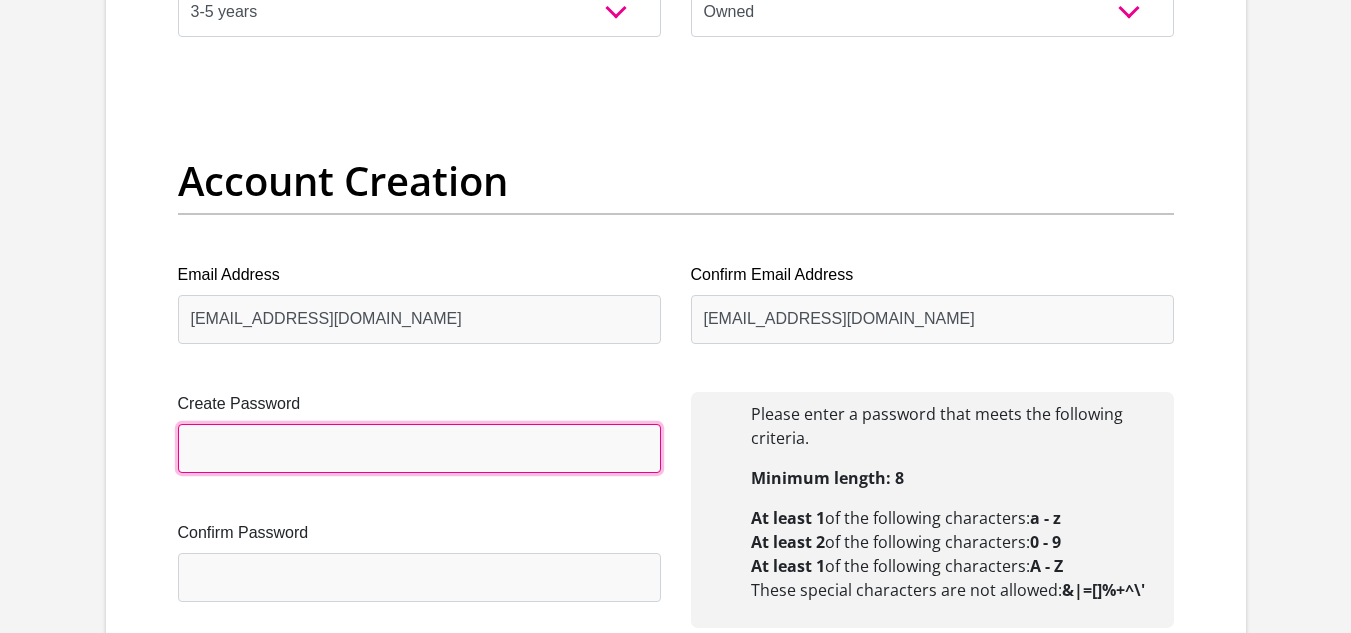 click on "Create Password" at bounding box center (419, 448) 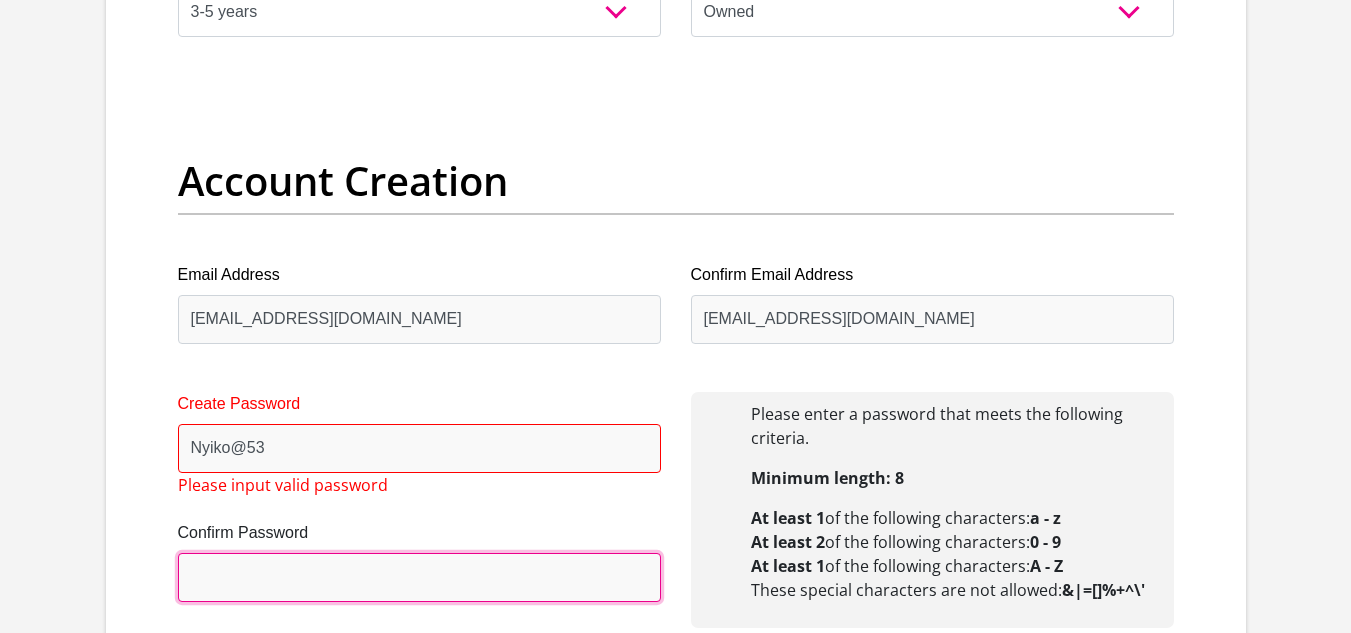 click on "Confirm Password" at bounding box center (419, 577) 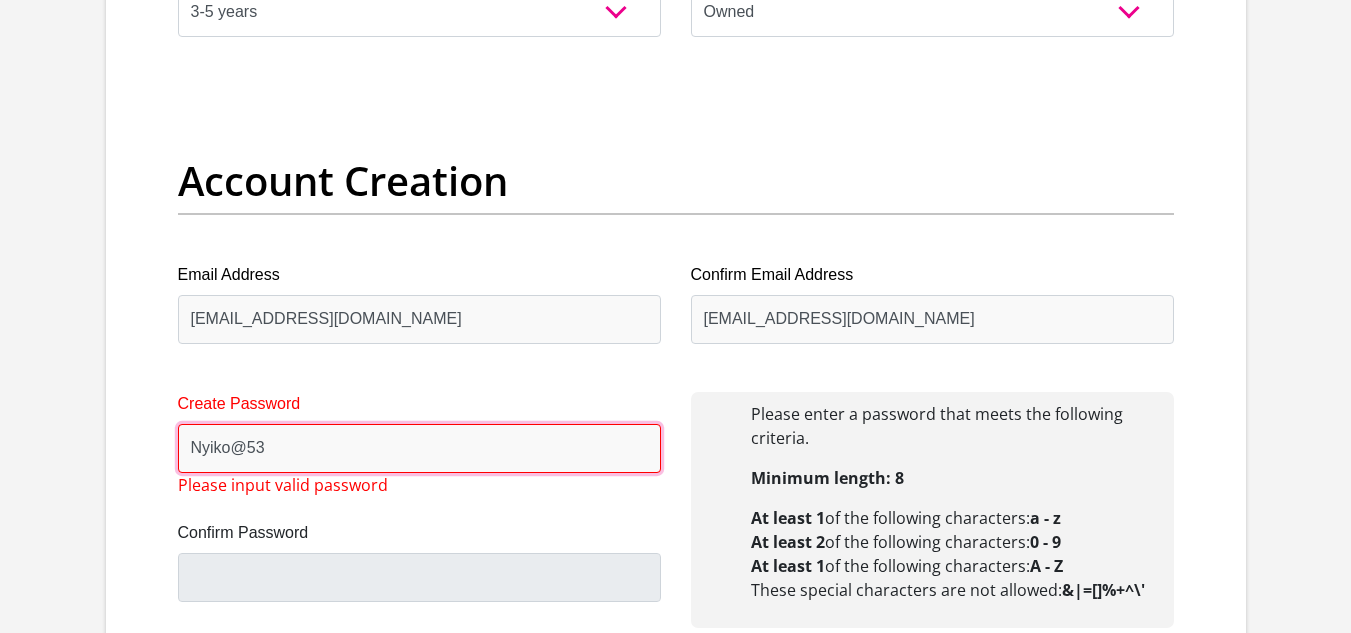 click on "Nyiko@53" at bounding box center [419, 448] 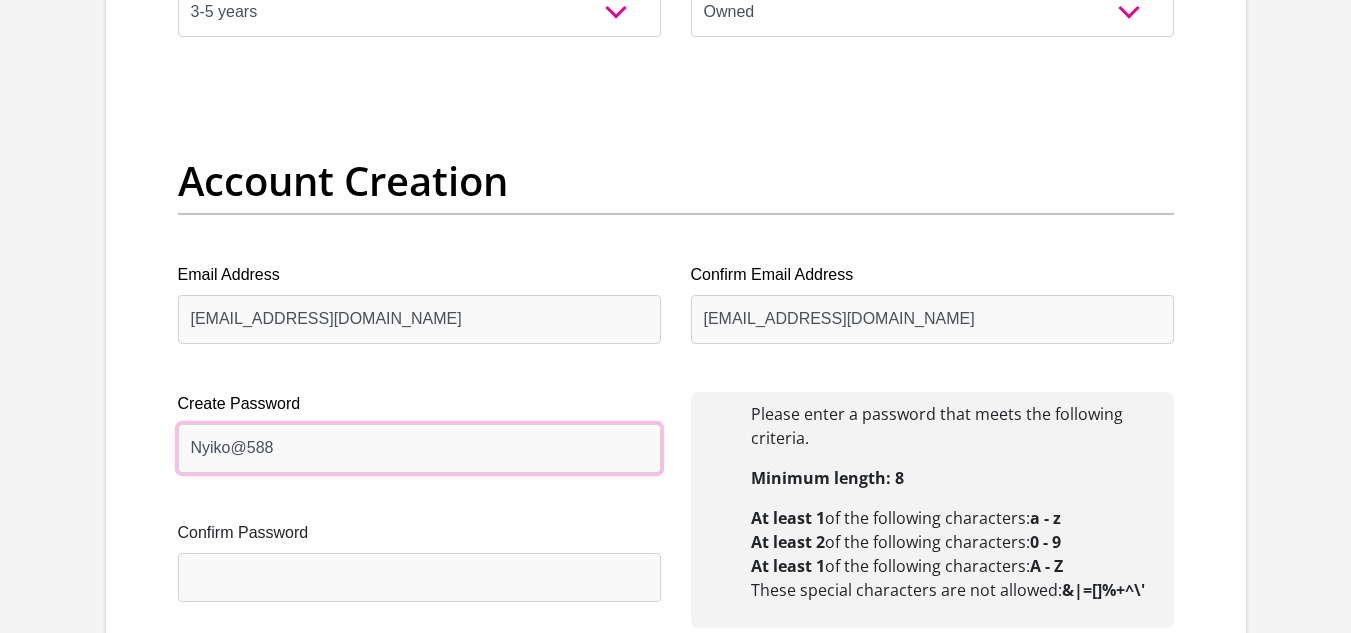 type on "Nyiko@588" 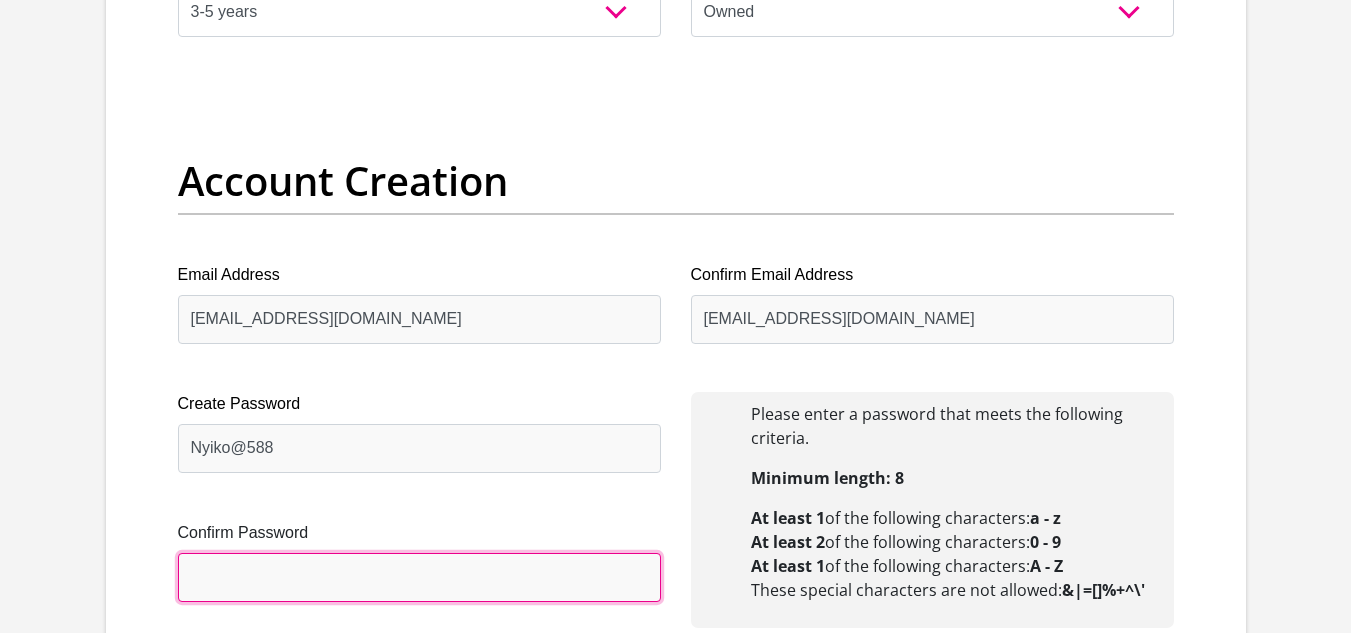 click on "Confirm Password" at bounding box center (419, 577) 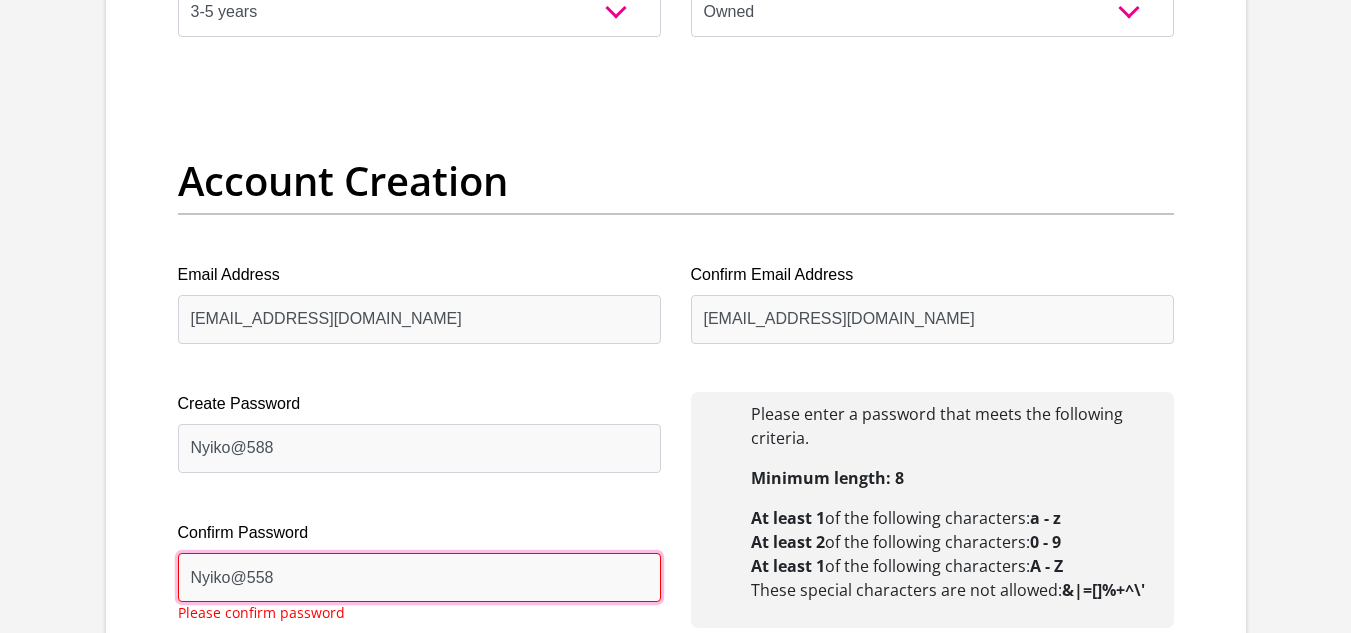 type on "Nyiko@558" 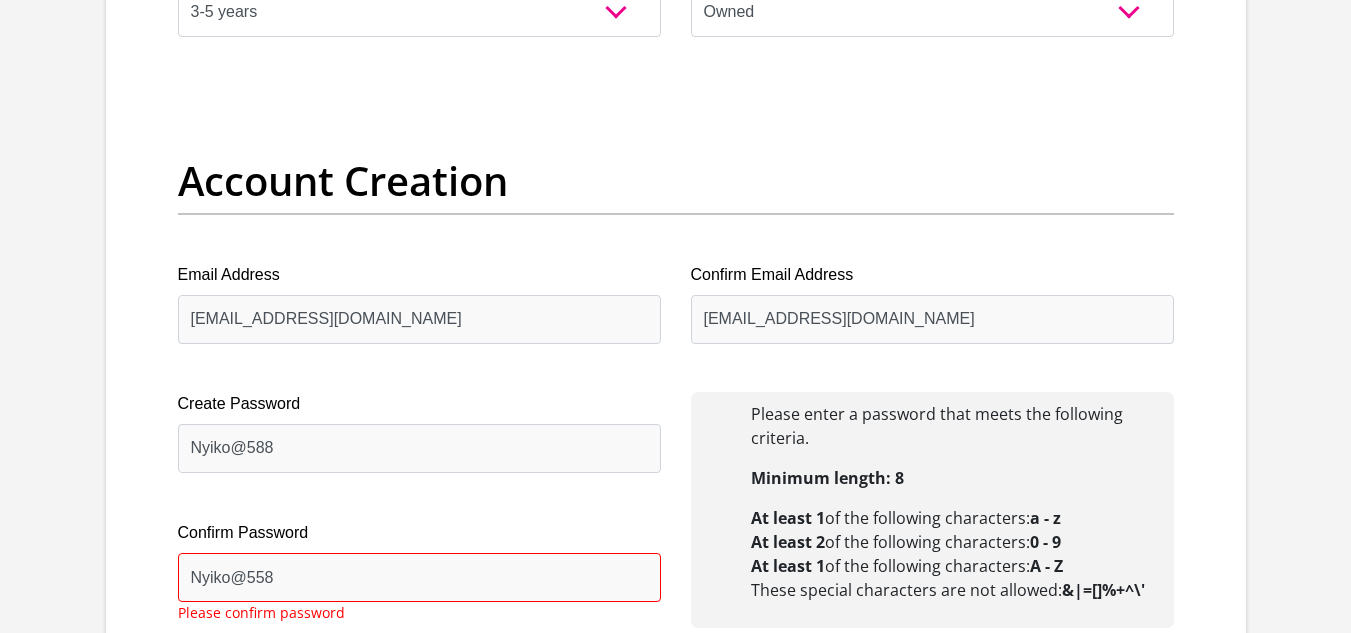 click on "Create Password
Nyiko@588
Please input valid password
Confirm Password
Nyiko@558
Please confirm password" at bounding box center (419, 521) 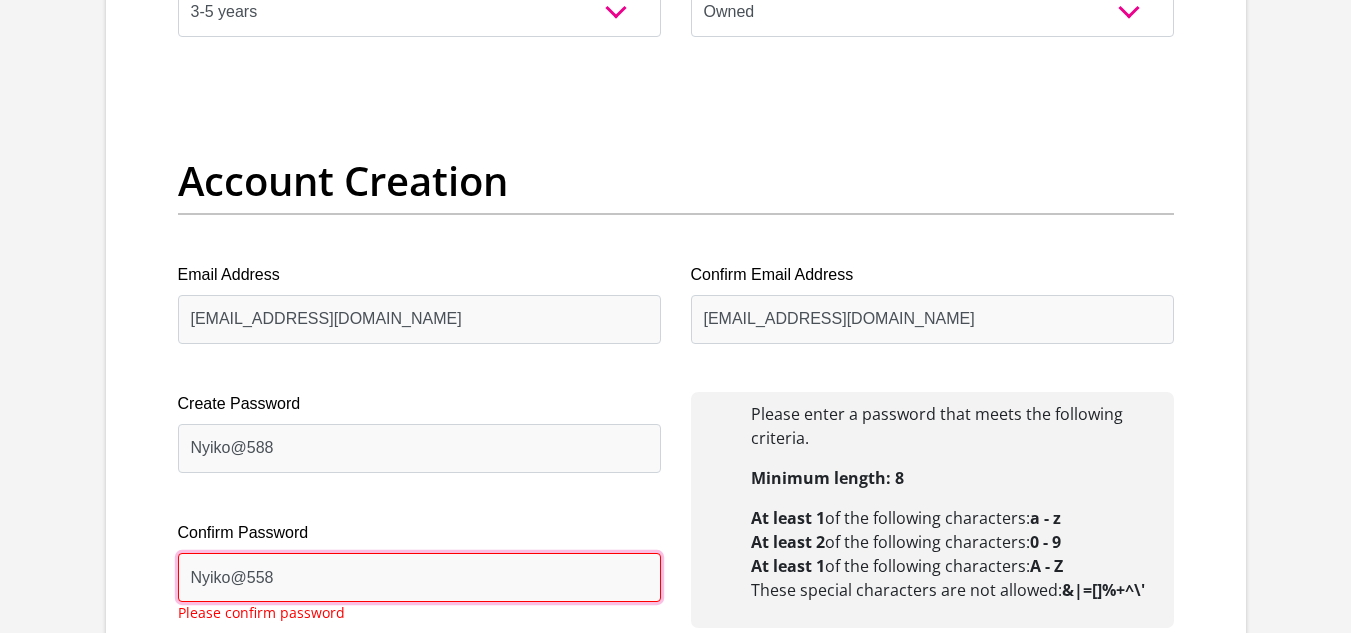 click on "Nyiko@558" at bounding box center [419, 577] 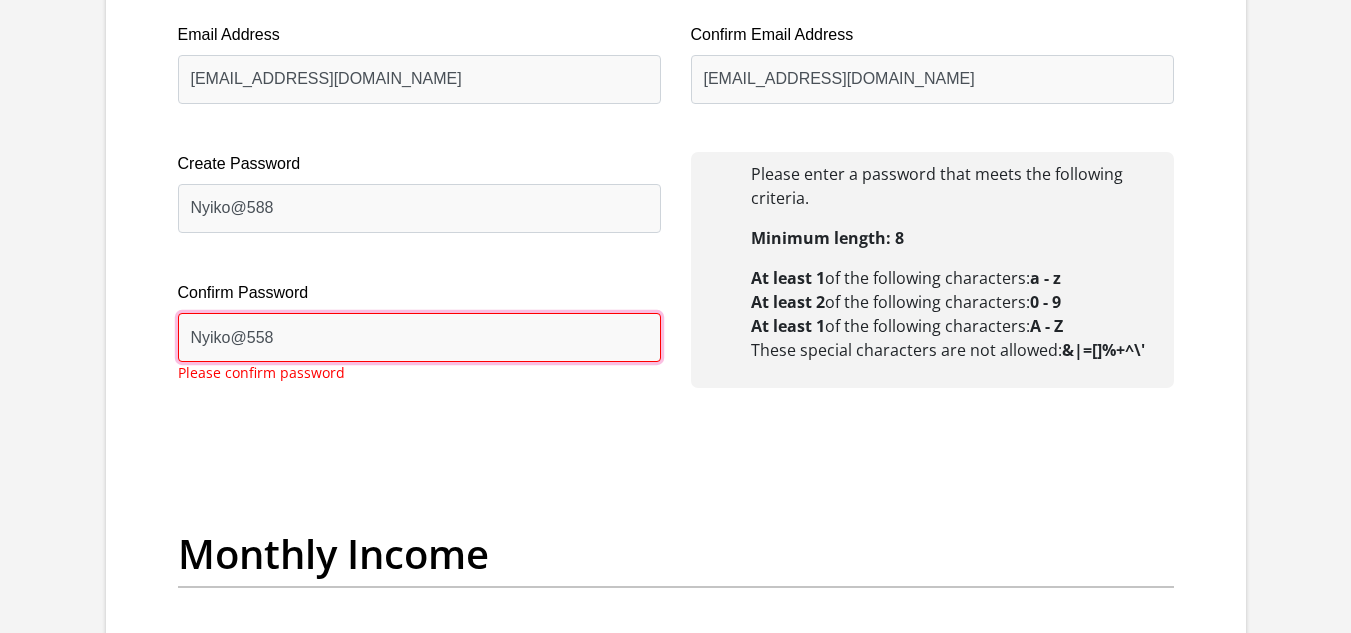 scroll, scrollTop: 1886, scrollLeft: 0, axis: vertical 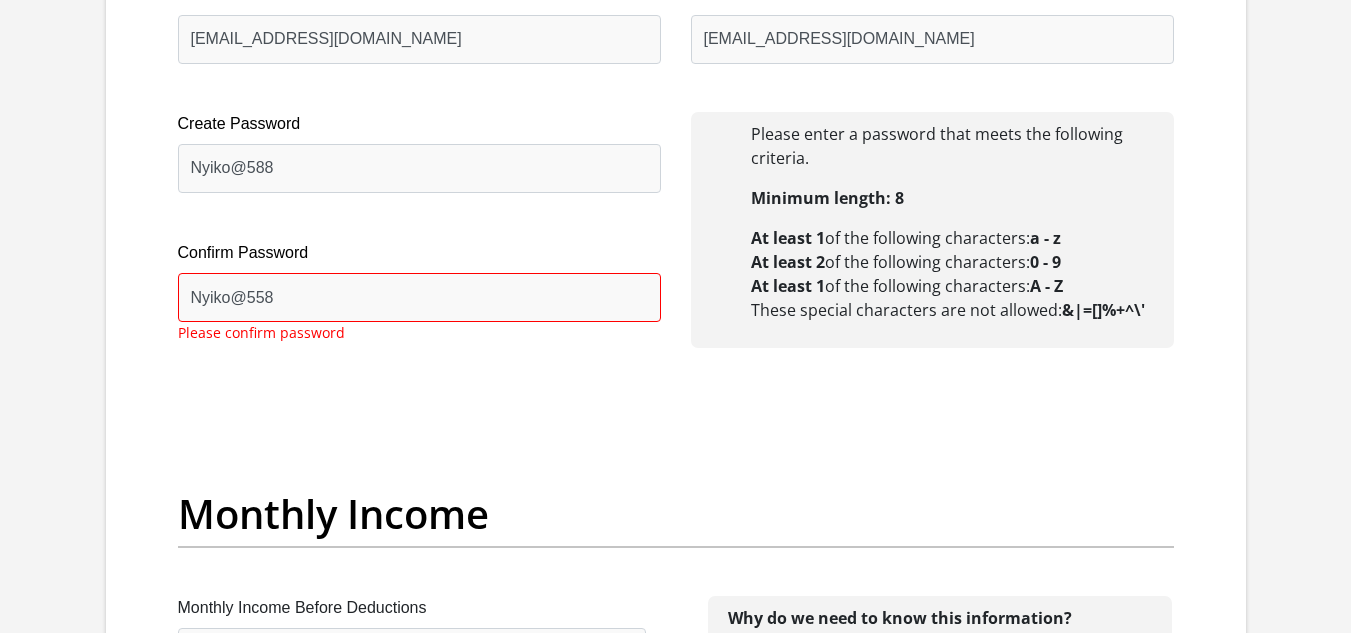 click on "Create Password
Nyiko@588
Please input valid password
Confirm Password
Nyiko@558
Please confirm password" at bounding box center (419, 241) 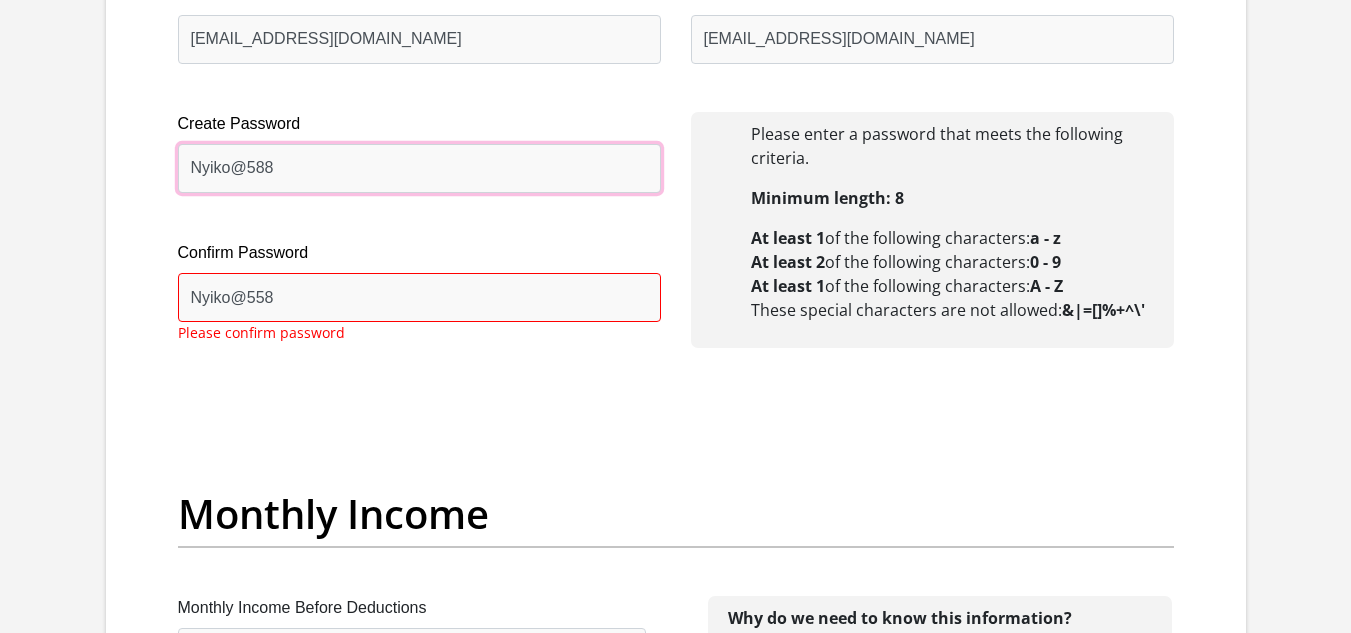 click on "Nyiko@588" at bounding box center [419, 168] 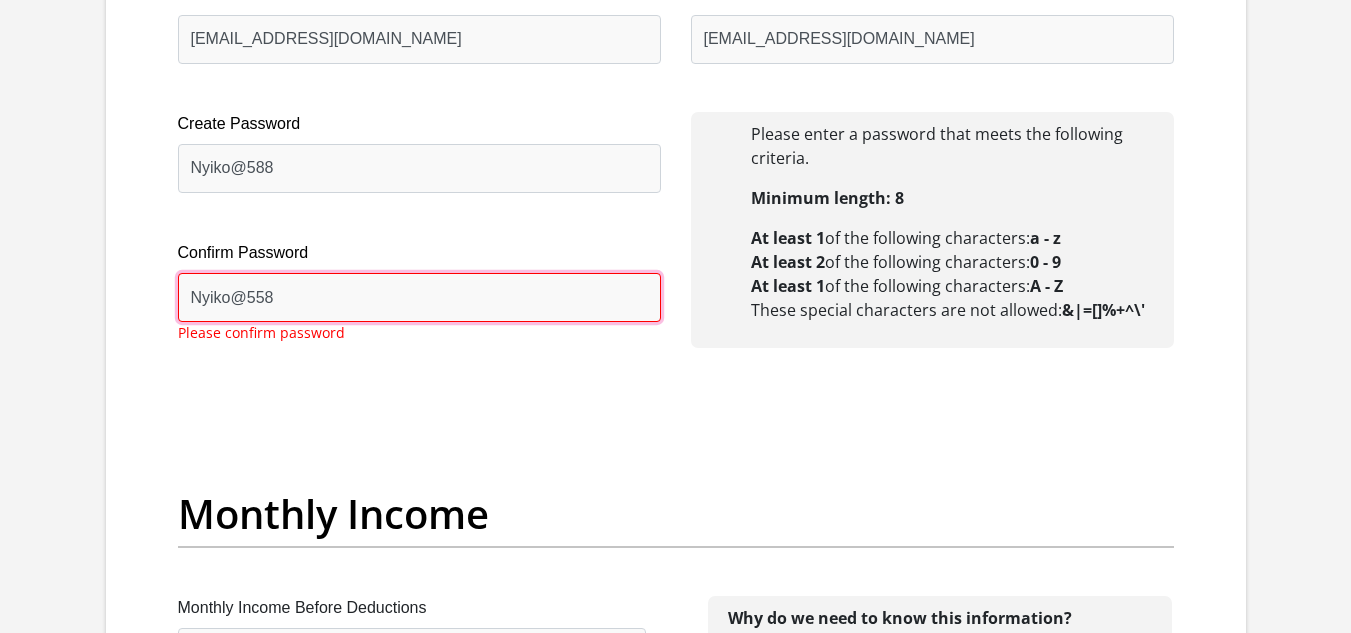 click on "Nyiko@558" at bounding box center (419, 297) 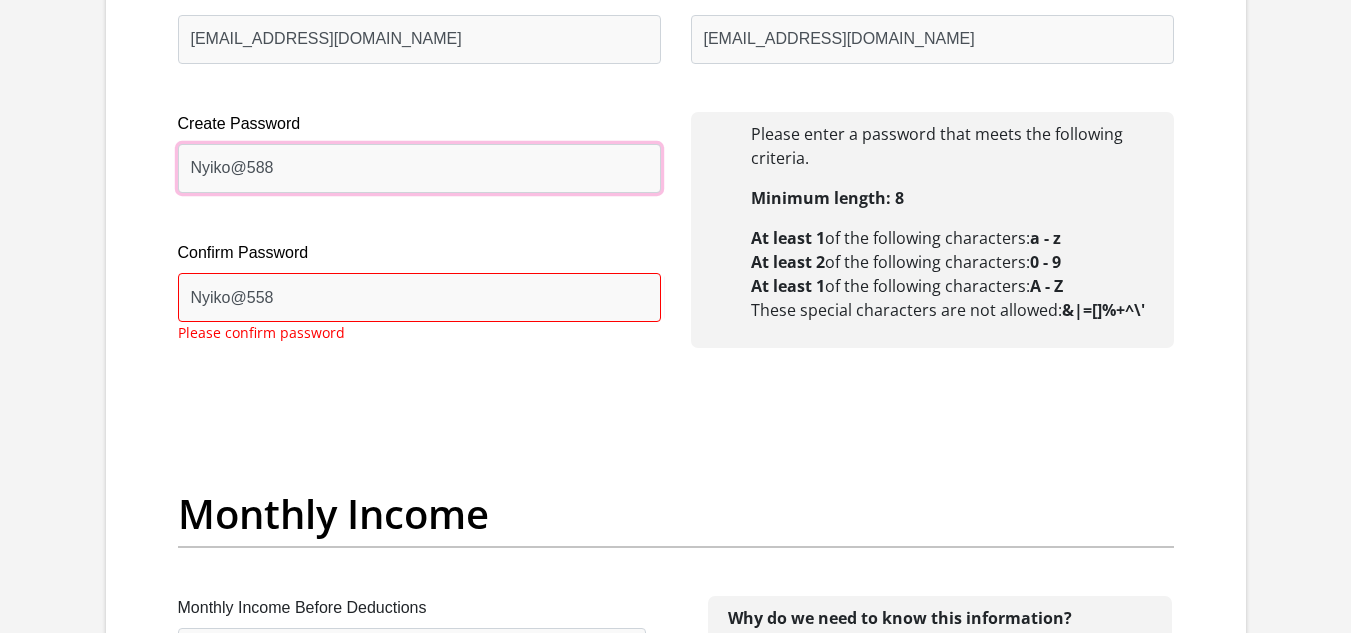 click on "Nyiko@588" at bounding box center [419, 168] 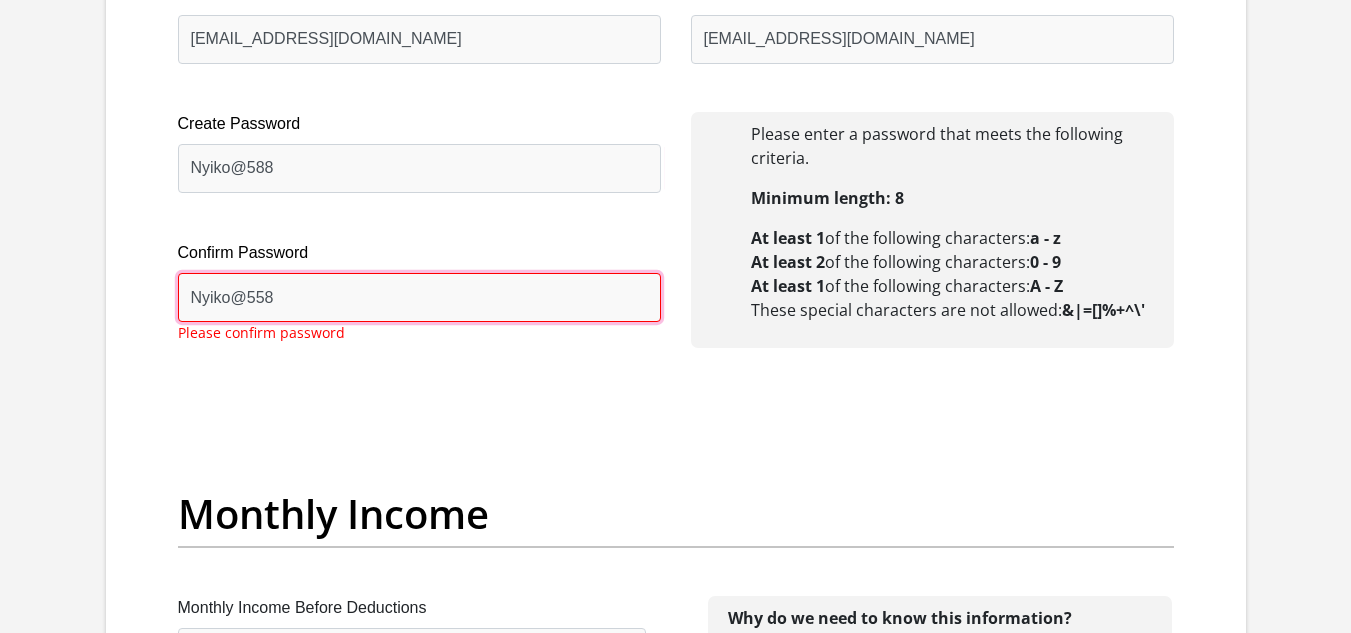 click on "Nyiko@558" at bounding box center [419, 297] 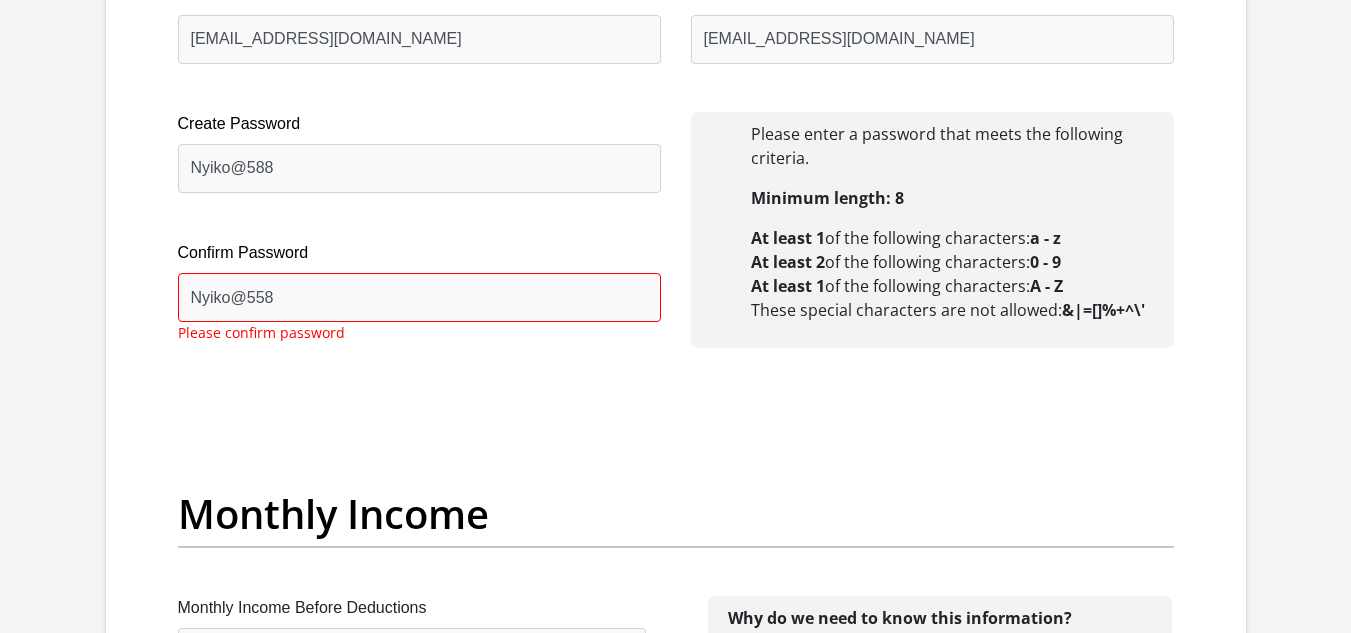 click on "Title
Mr
Ms
Mrs
Dr
[PERSON_NAME]
First Name
NYIKO
Surname
NYANGO
ID Number
8112216107081
Please input valid ID number
Race
Black
Coloured
Indian
White
Other
Contact Number
0820914774
Please input valid contact number
Nationality
[GEOGRAPHIC_DATA]
[GEOGRAPHIC_DATA]
[GEOGRAPHIC_DATA]  [GEOGRAPHIC_DATA]  [GEOGRAPHIC_DATA]  [GEOGRAPHIC_DATA]" at bounding box center (676, 1729) 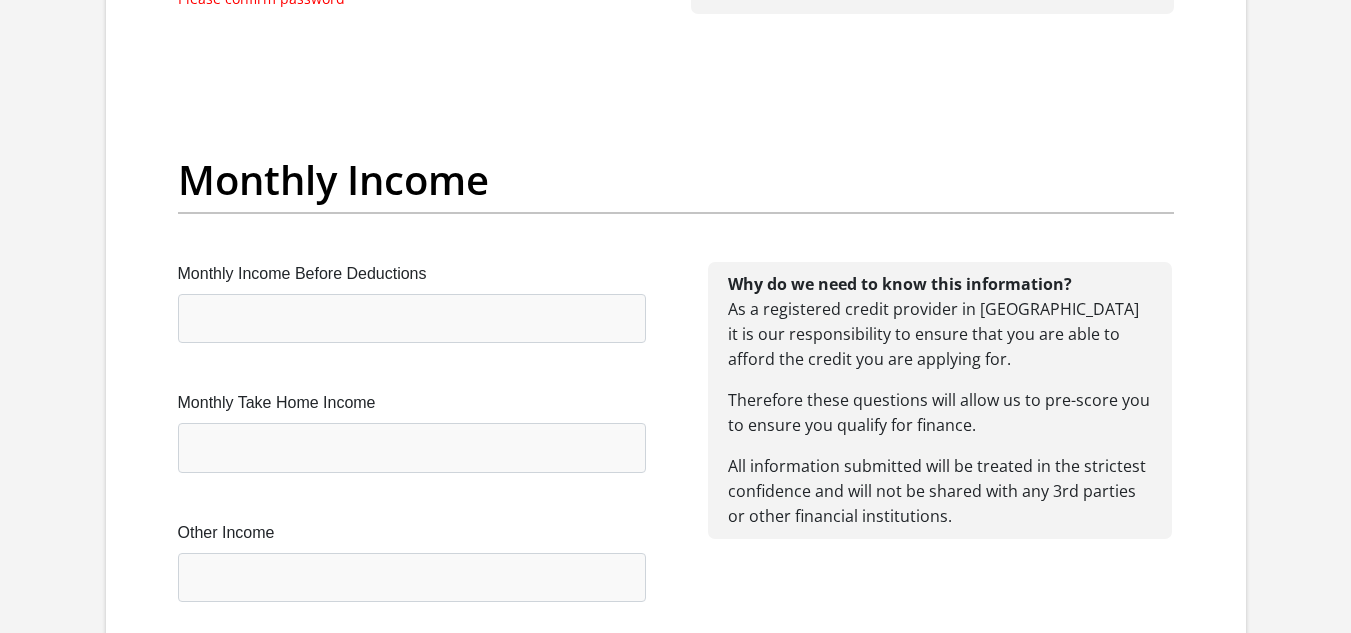 scroll, scrollTop: 2260, scrollLeft: 0, axis: vertical 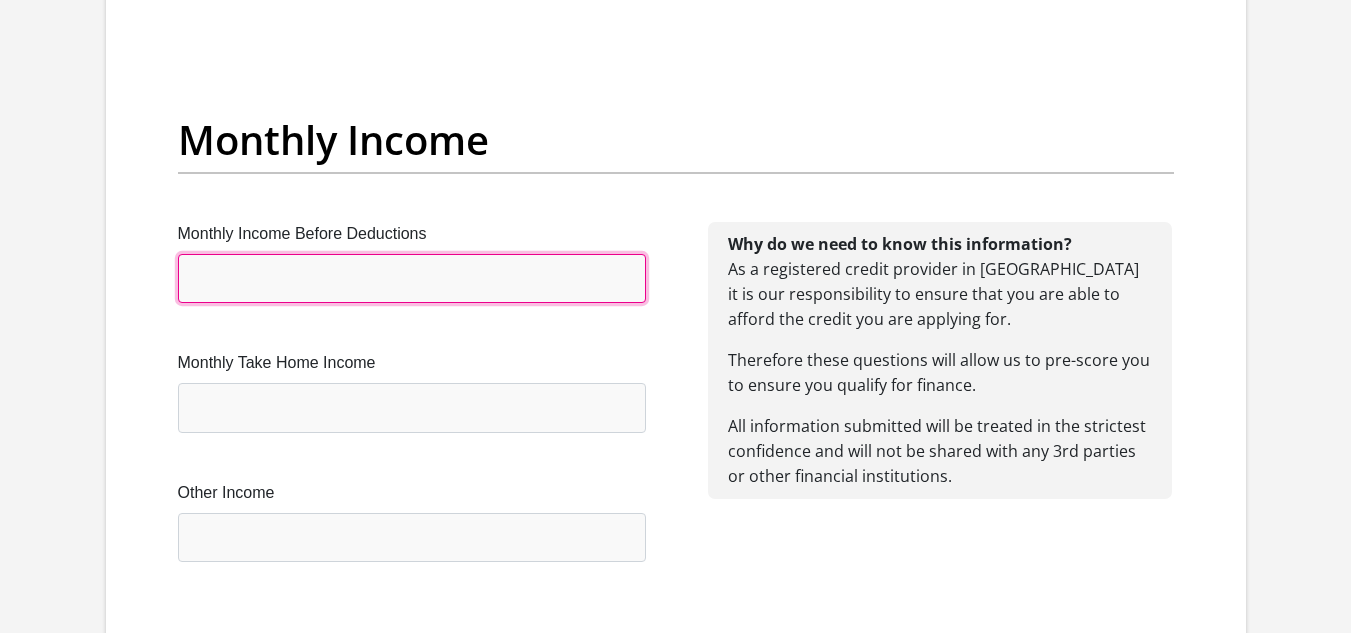 click on "Monthly Income Before Deductions" at bounding box center (412, 278) 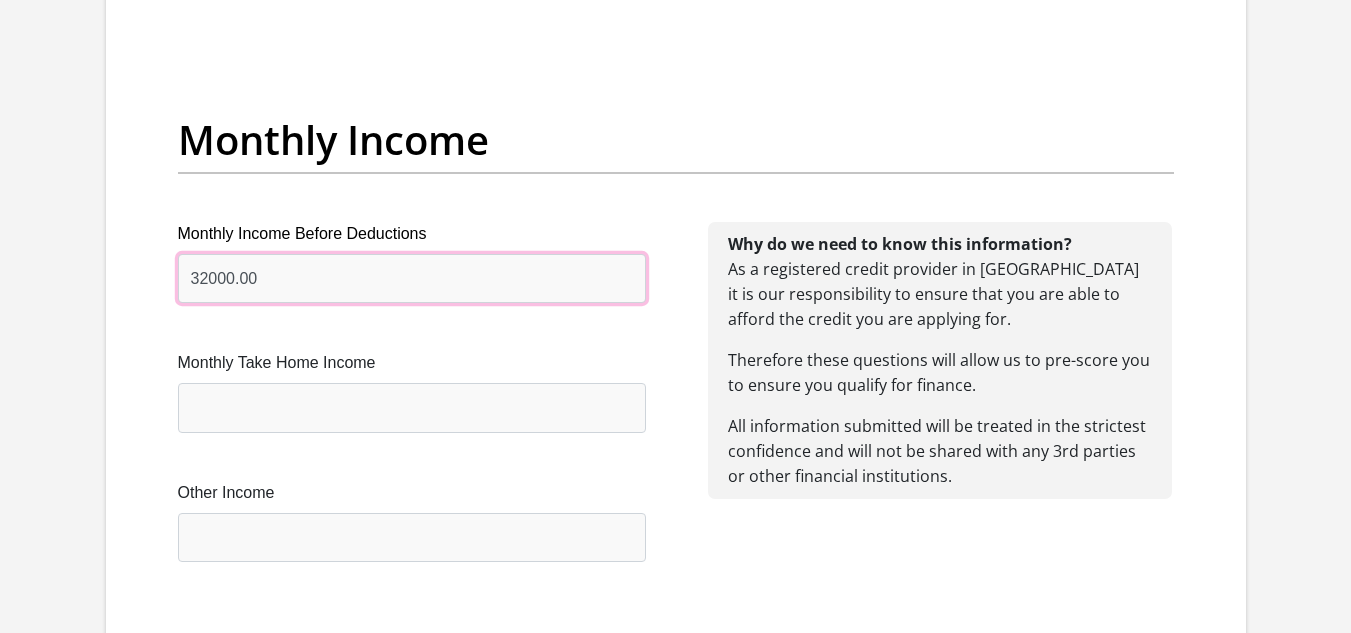 type on "32000.00" 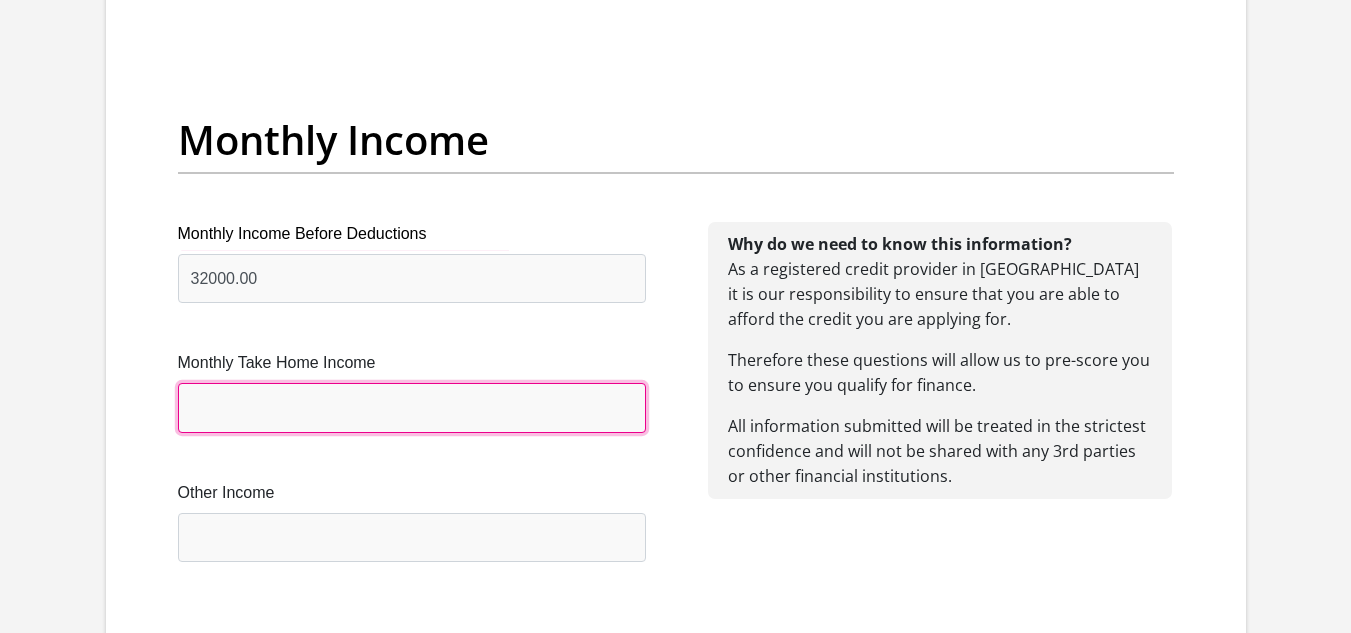 click on "Monthly Take Home Income" at bounding box center [412, 407] 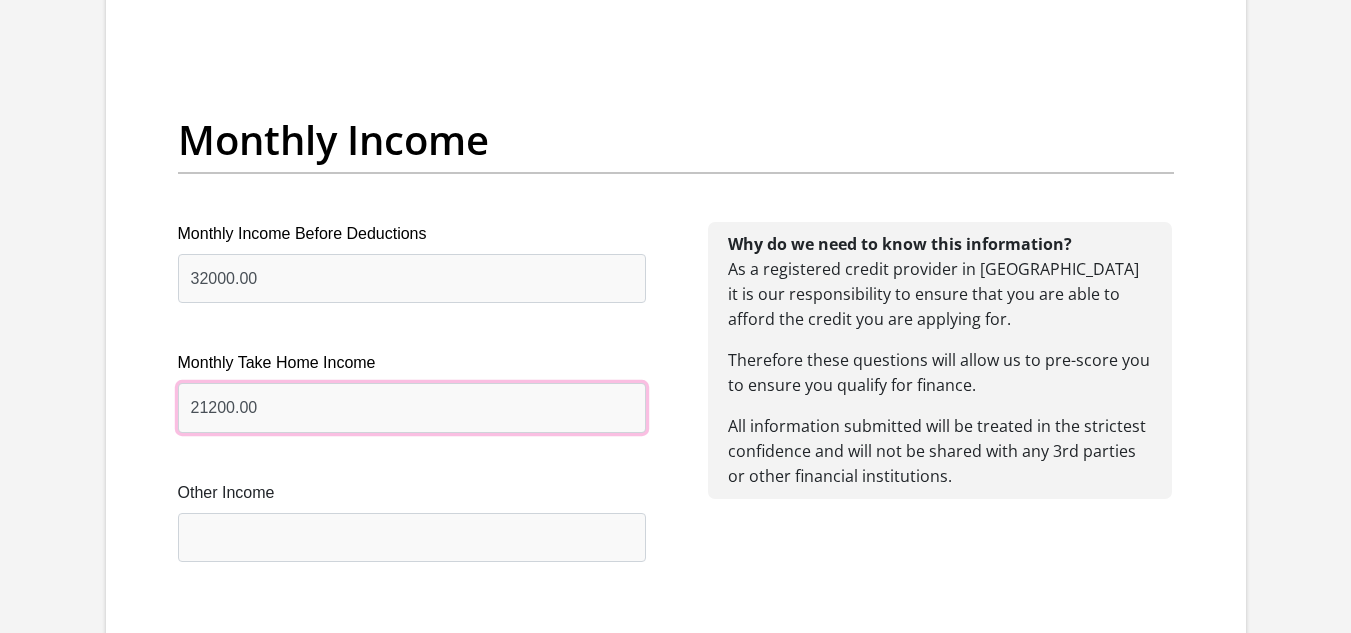 type on "21200.00" 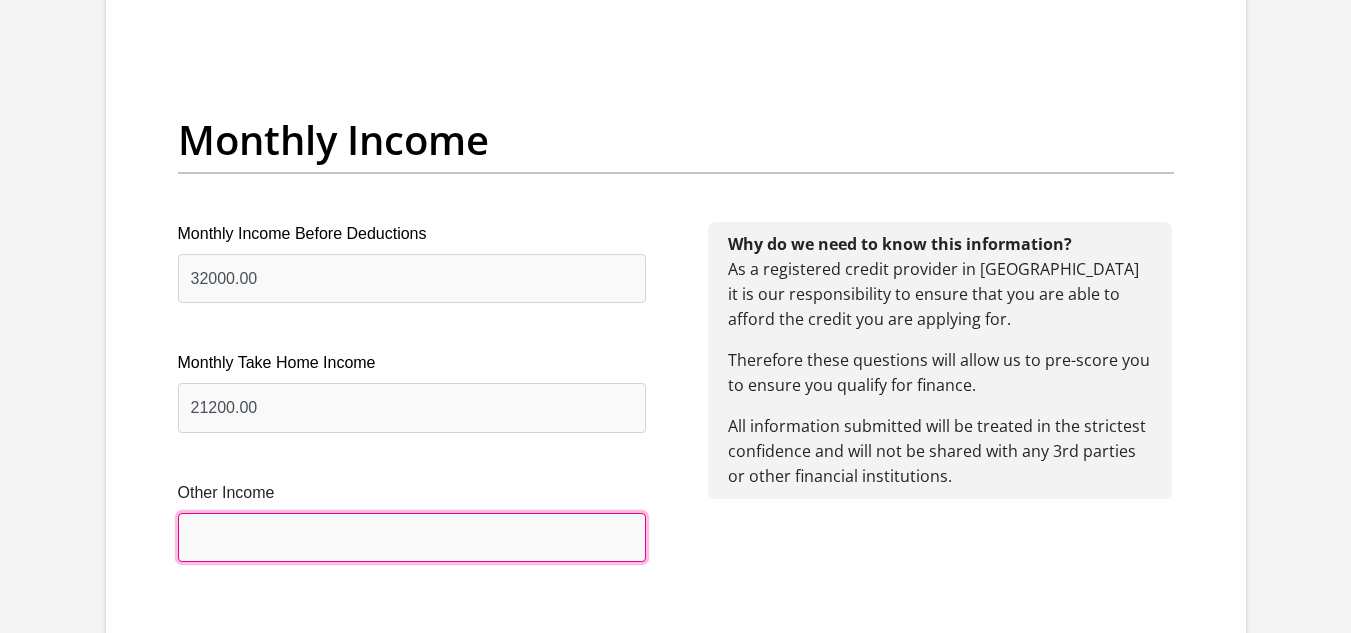 click on "Other Income" at bounding box center [412, 537] 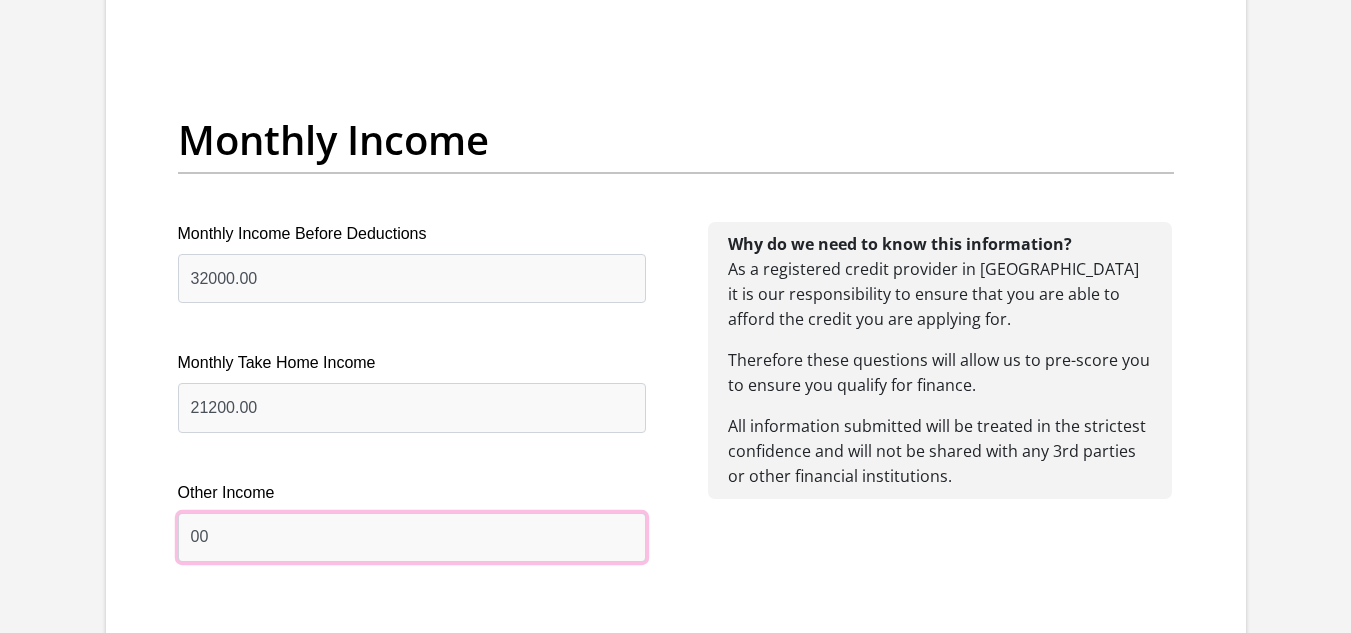 type on "0" 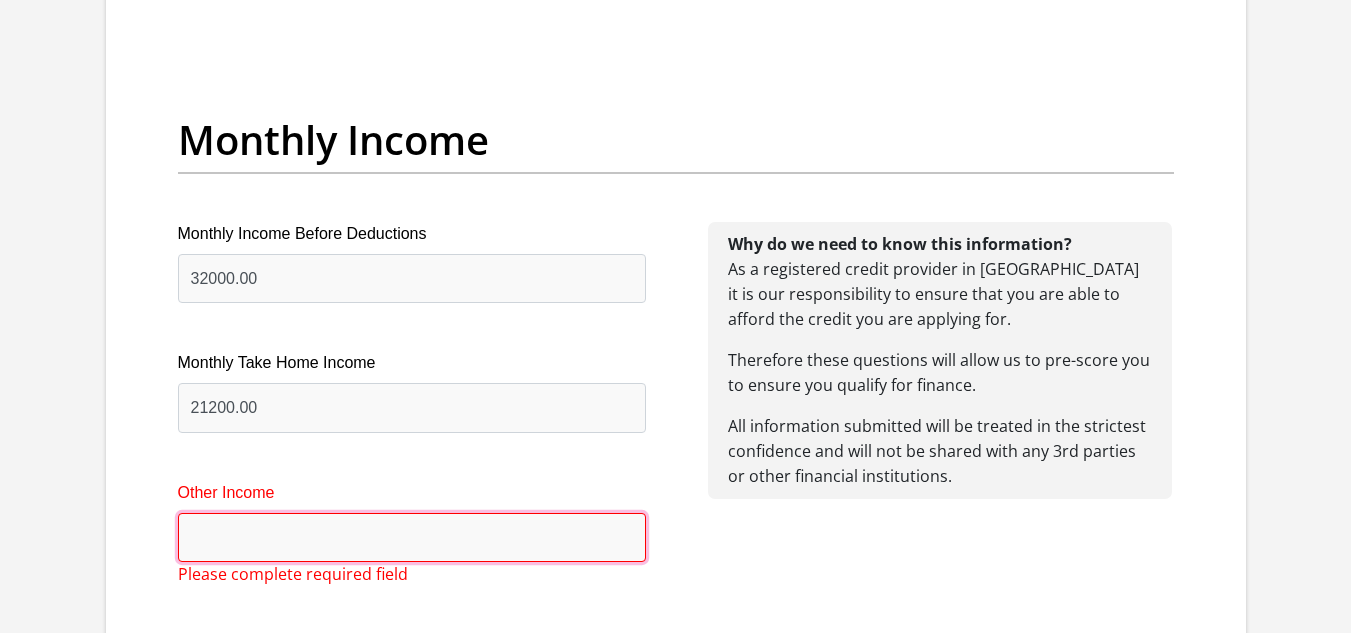 type on "2" 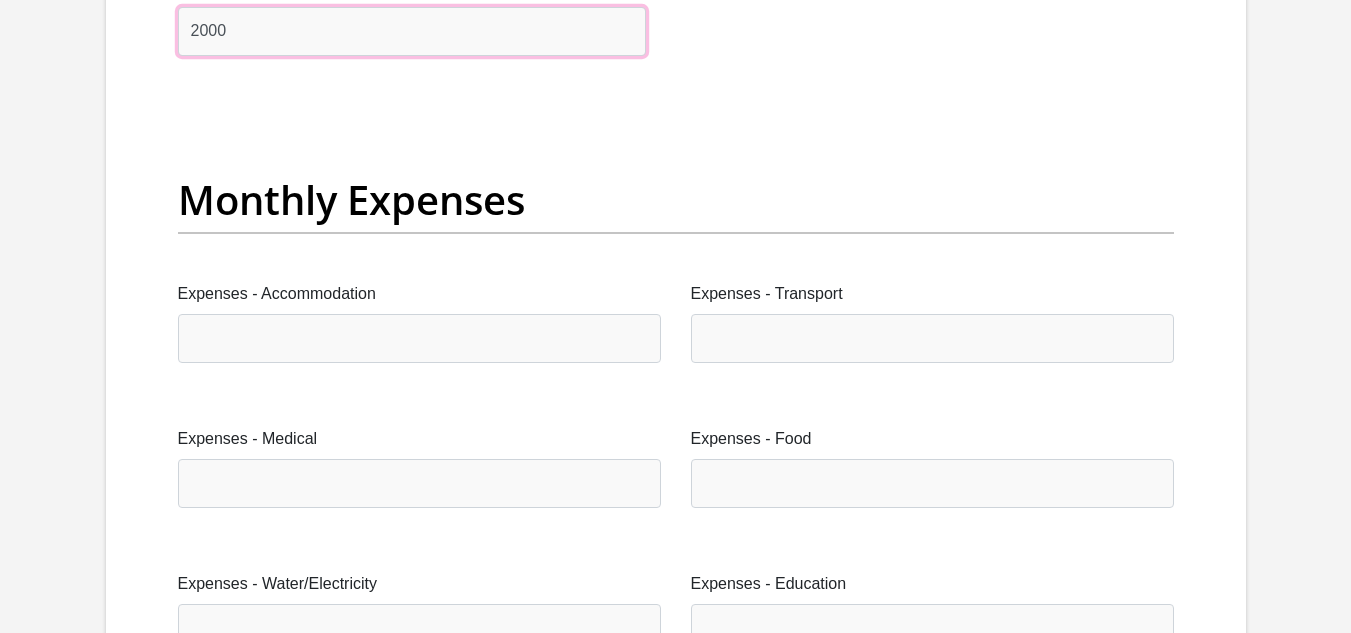 scroll, scrollTop: 2780, scrollLeft: 0, axis: vertical 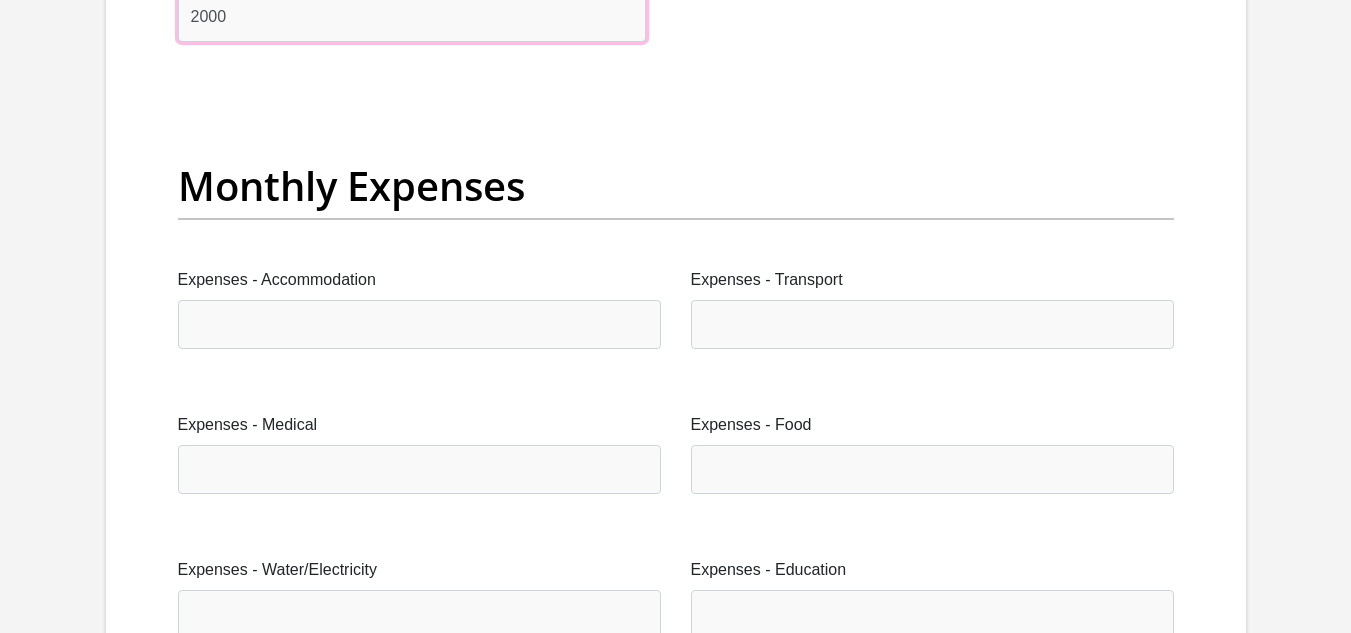 type on "2000" 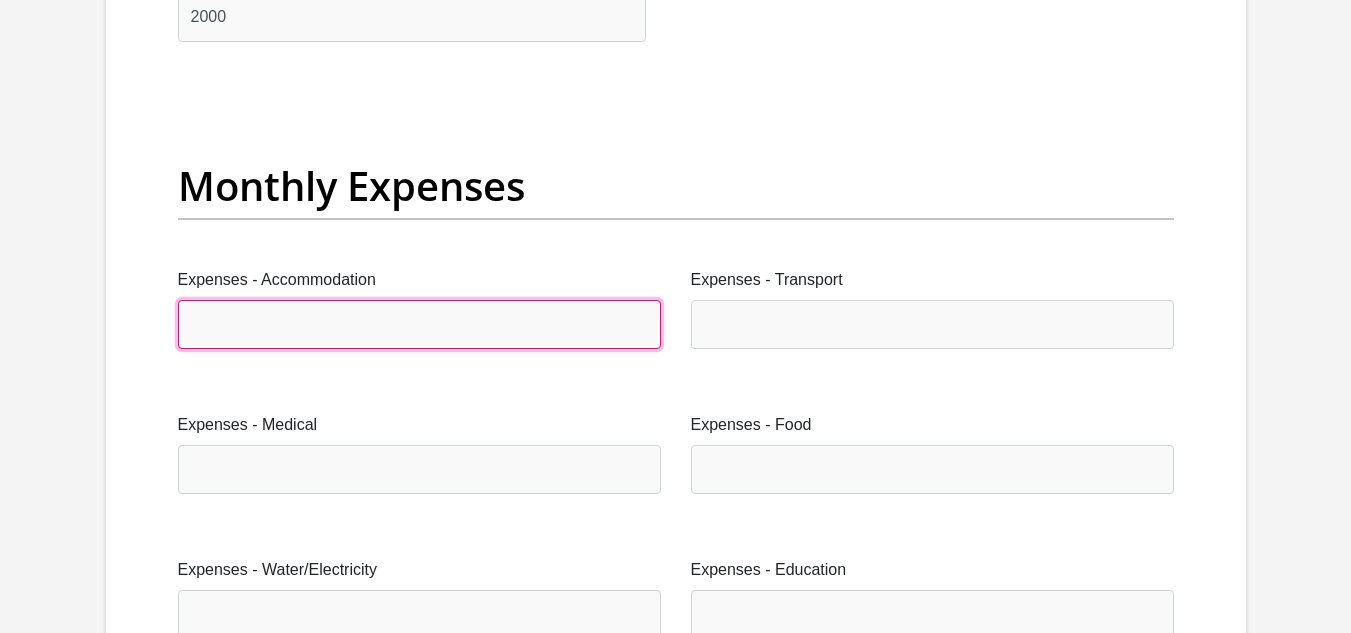 click on "Expenses - Accommodation" at bounding box center (419, 324) 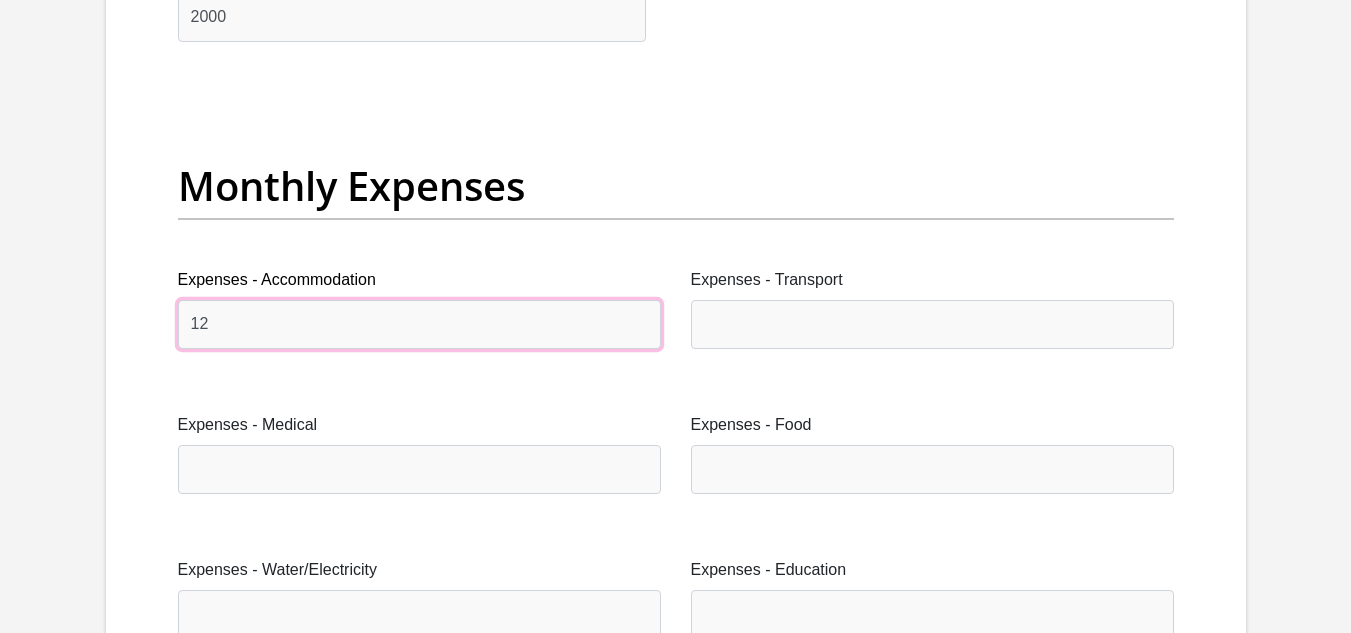 type on "1" 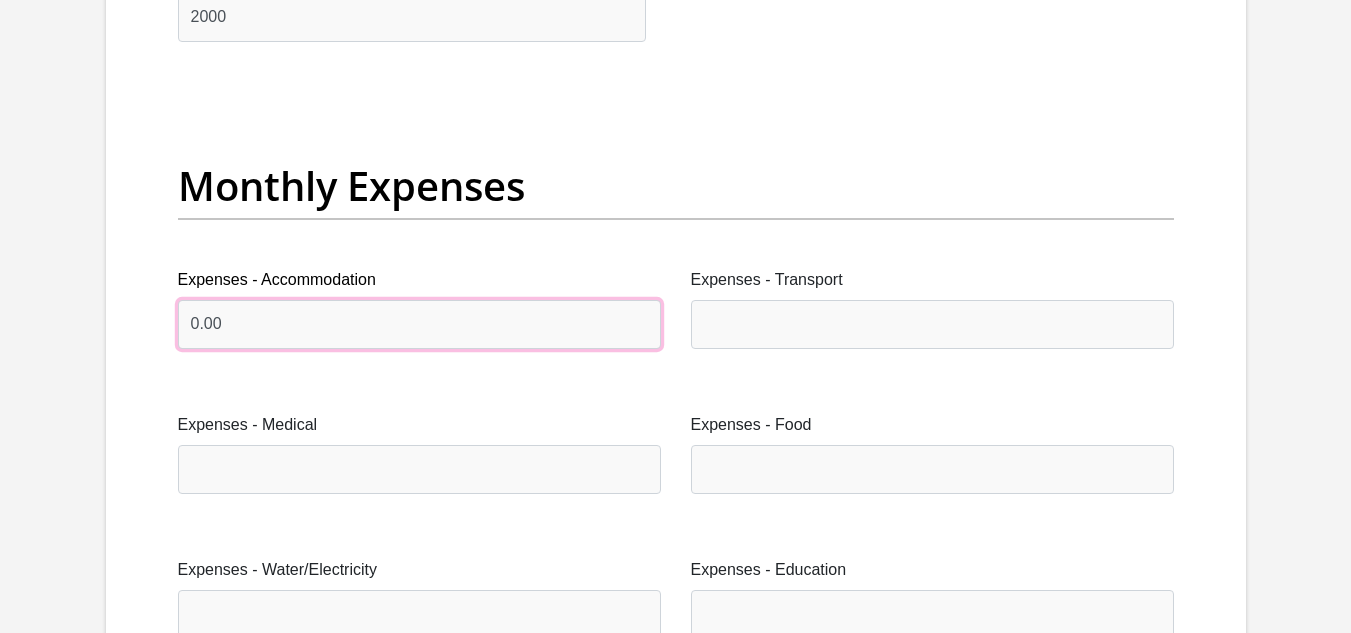 type on "0.00" 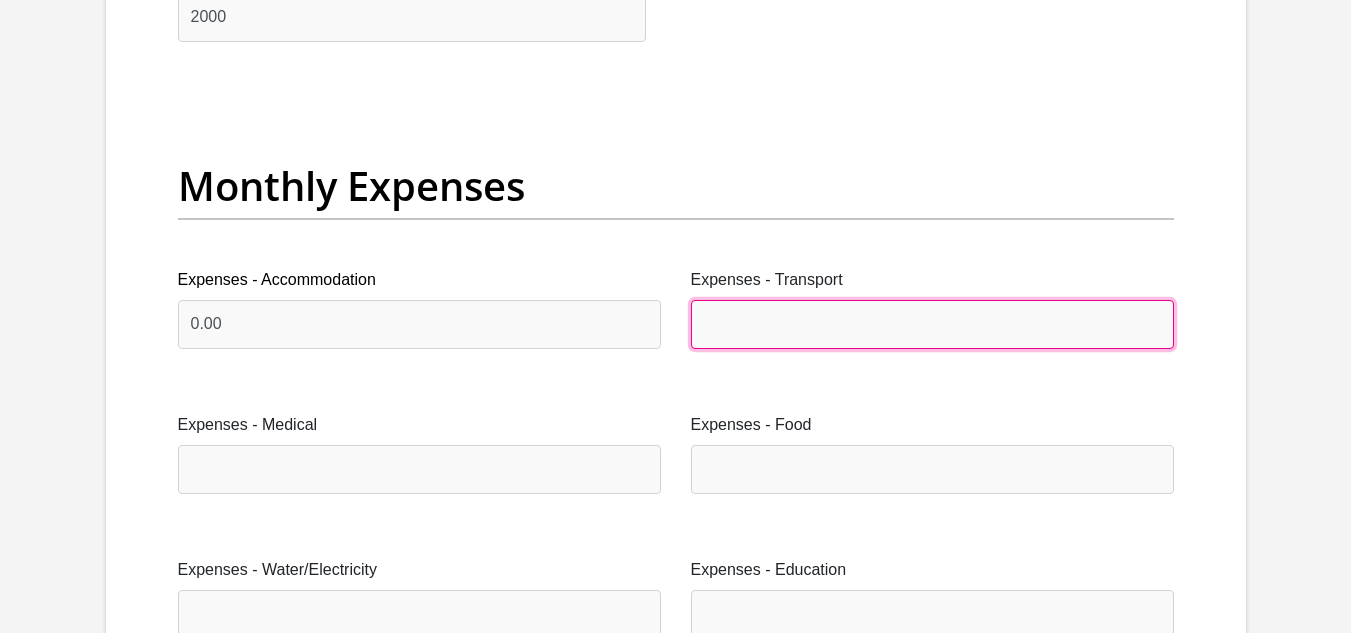 click on "Expenses - Transport" at bounding box center (932, 324) 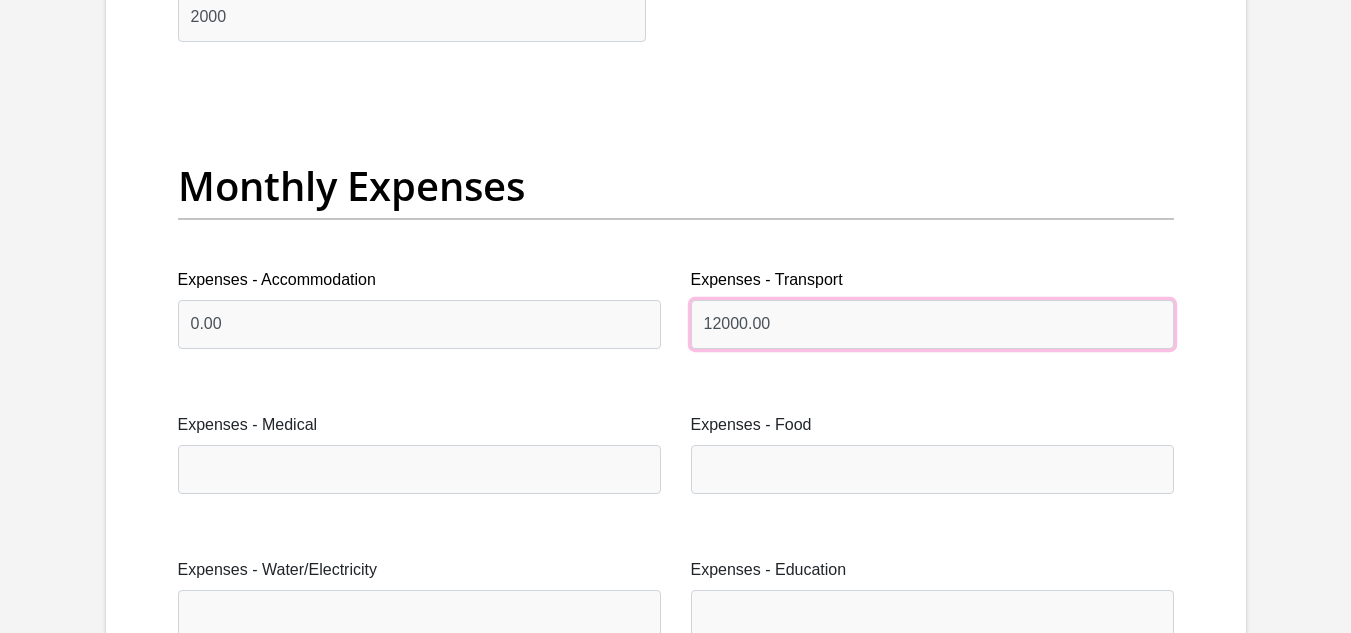 type on "12000.00" 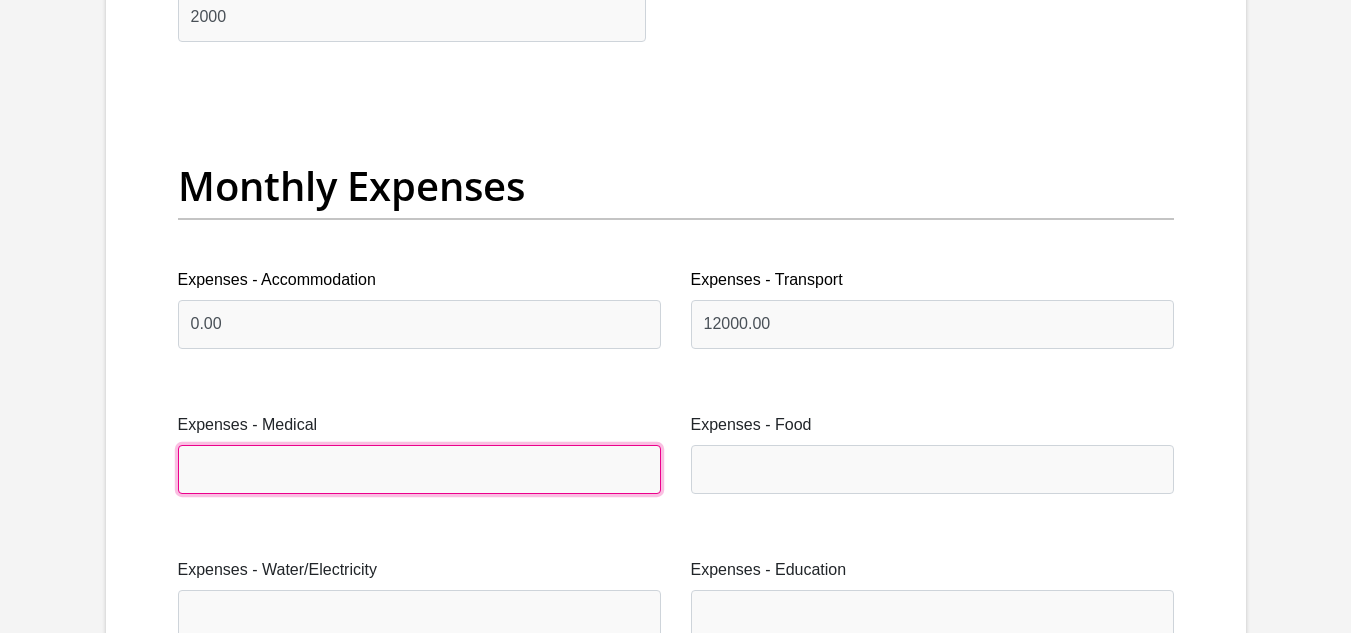 click on "Expenses - Medical" at bounding box center [419, 469] 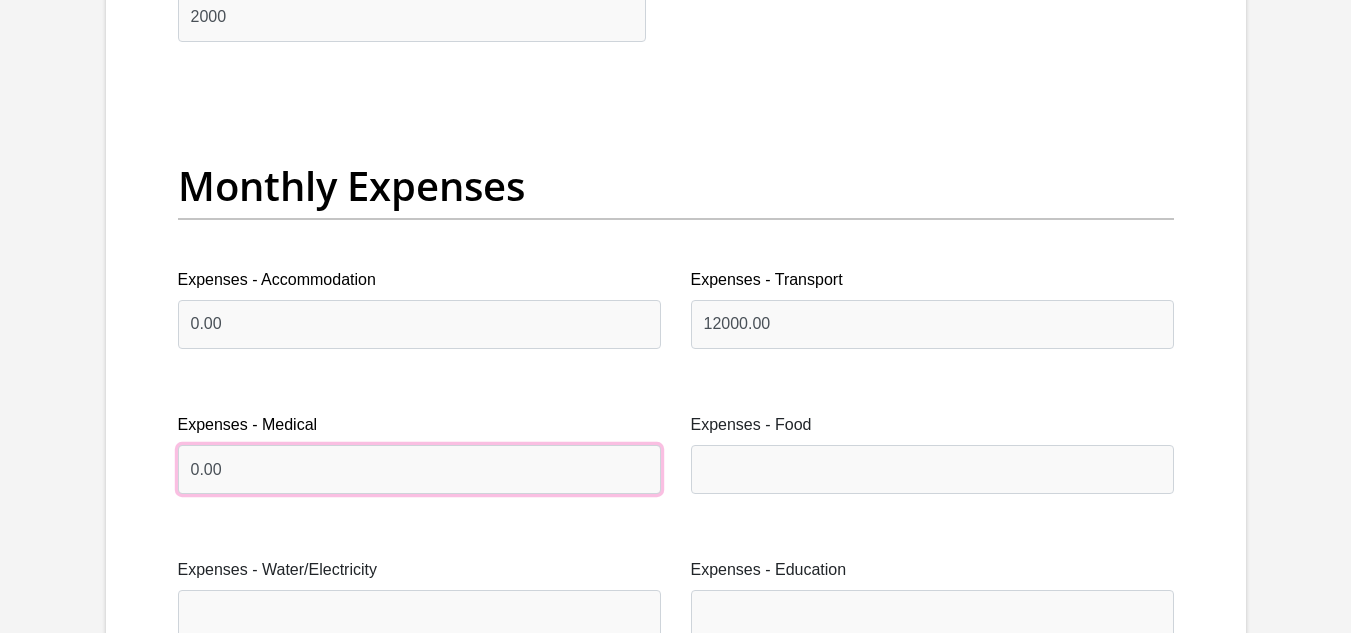 type on "0.00" 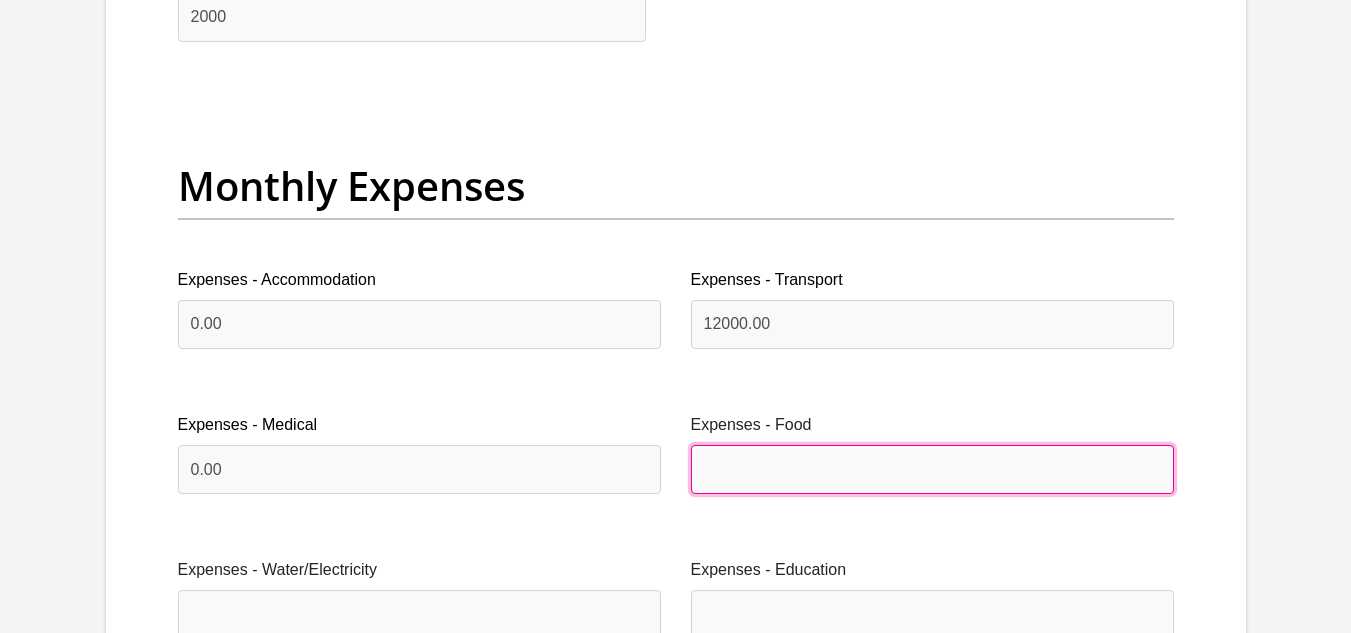click on "Expenses - Food" at bounding box center [932, 469] 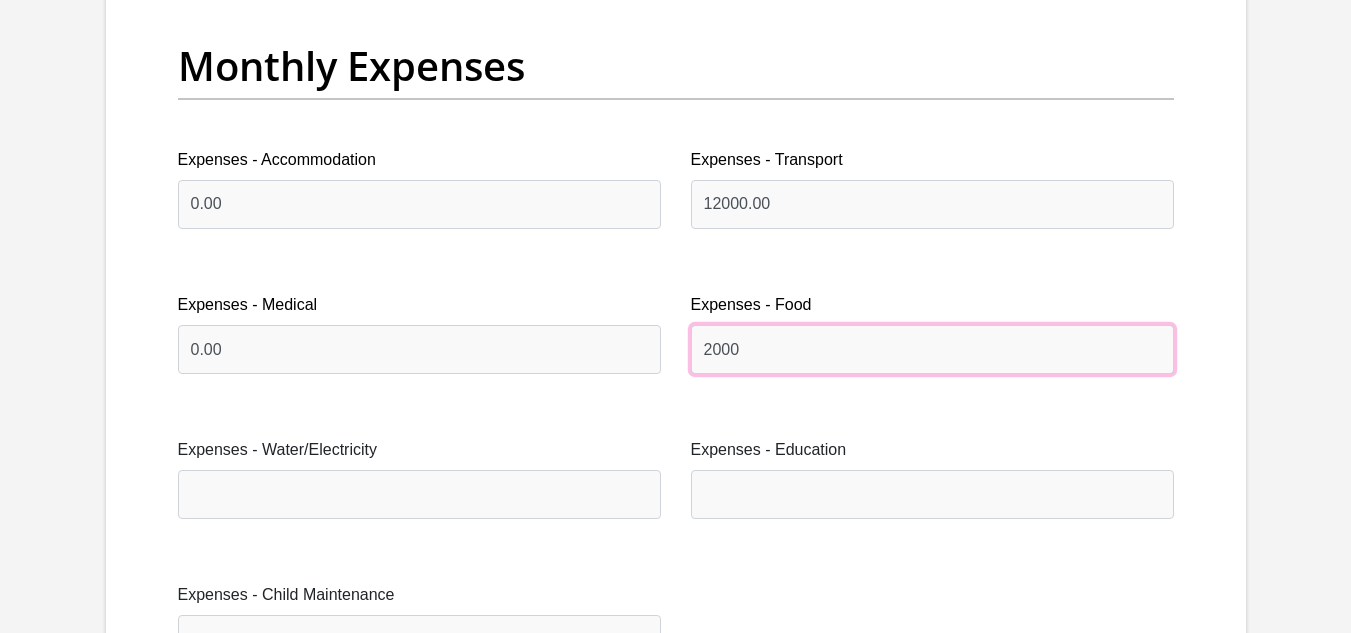 scroll, scrollTop: 2940, scrollLeft: 0, axis: vertical 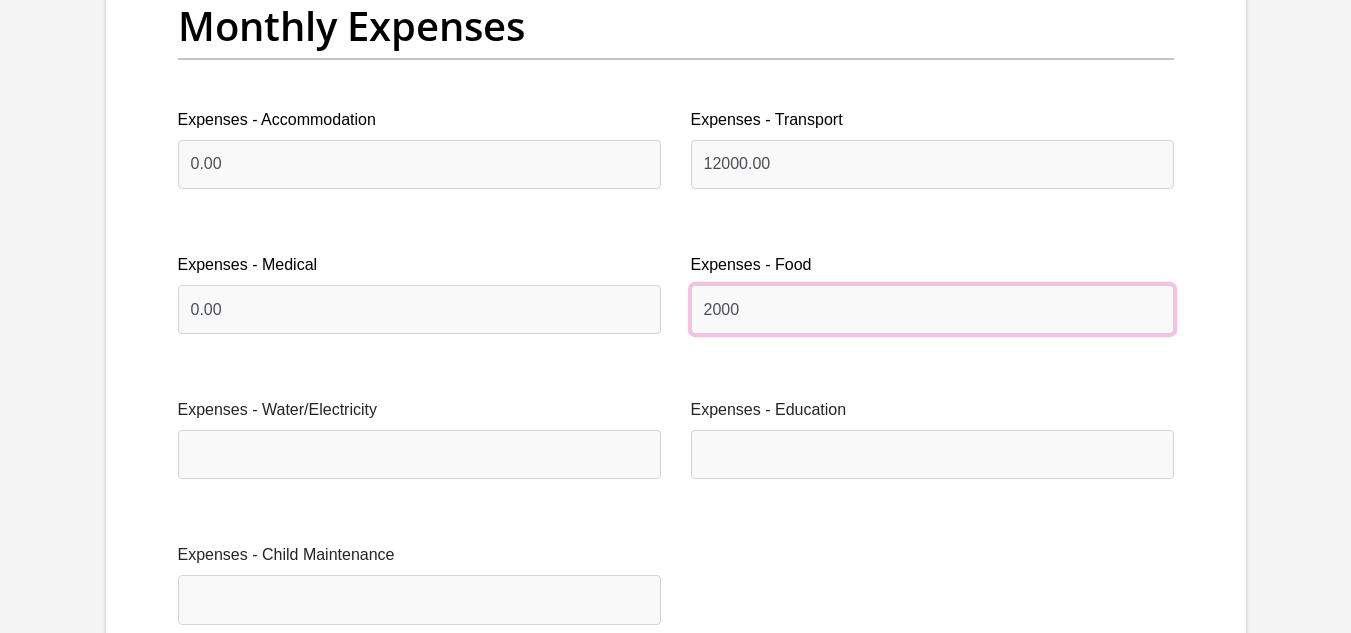 type on "2000" 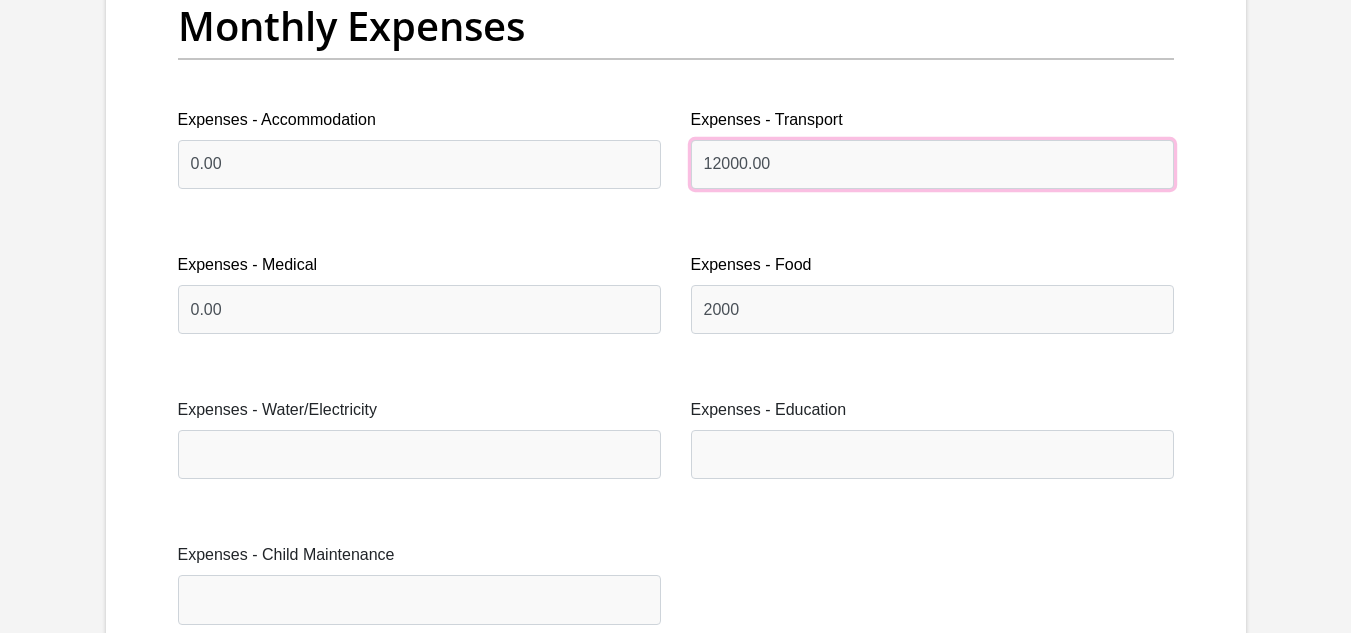 click on "12000.00" at bounding box center [932, 164] 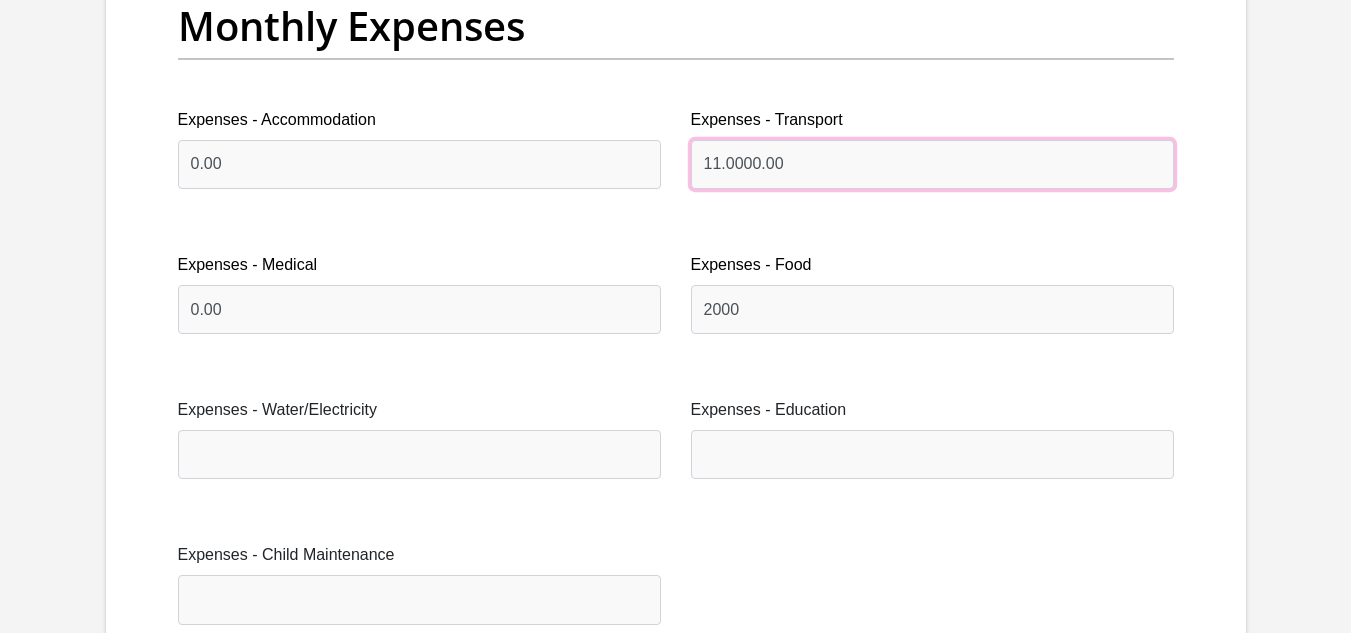 click on "11.0000.00" at bounding box center (932, 164) 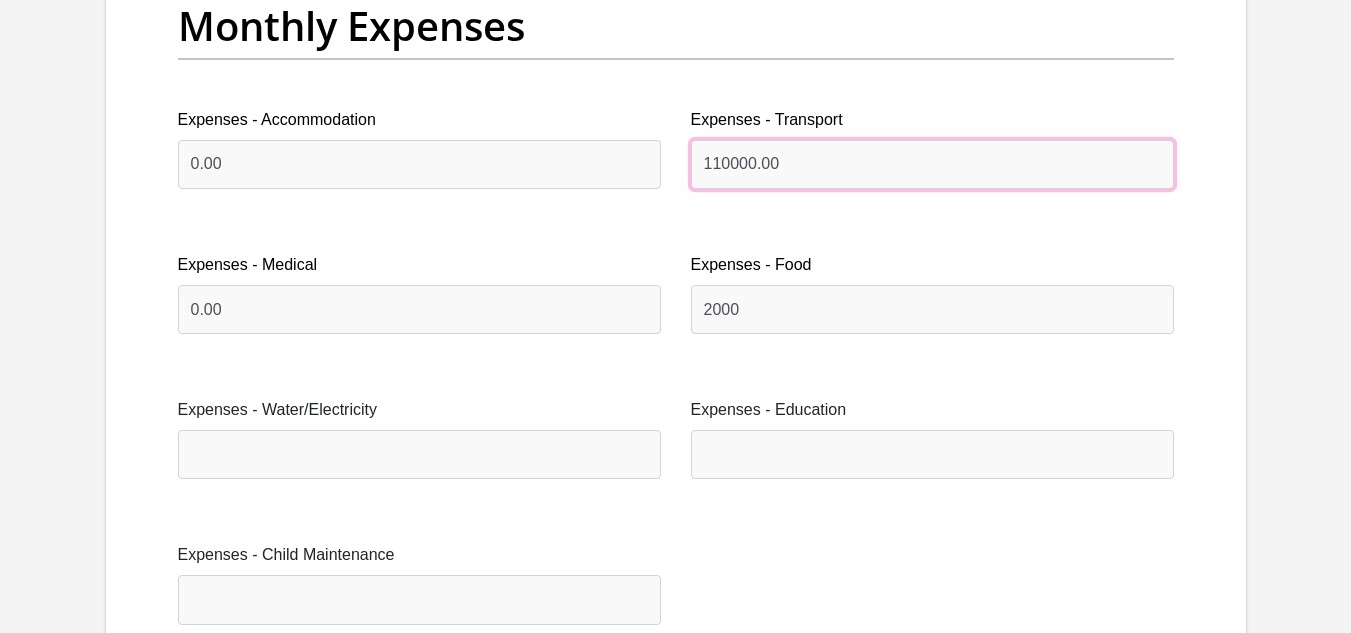 type on "110000.00" 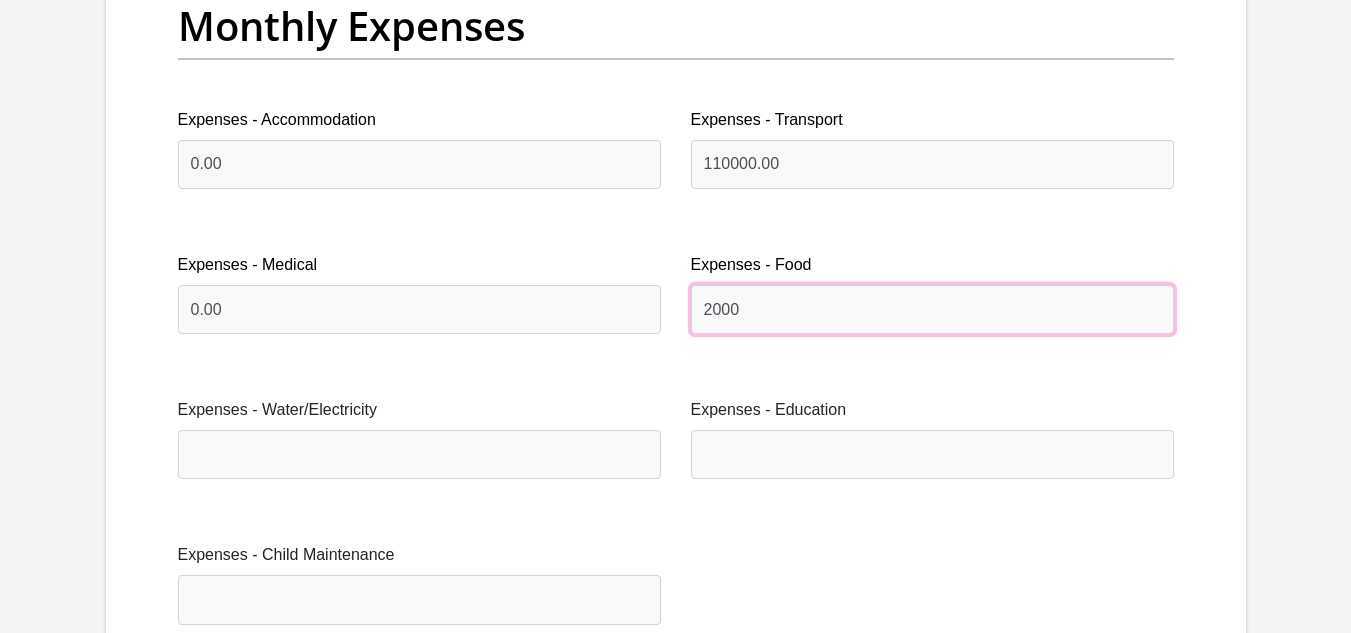 click on "2000" at bounding box center [932, 309] 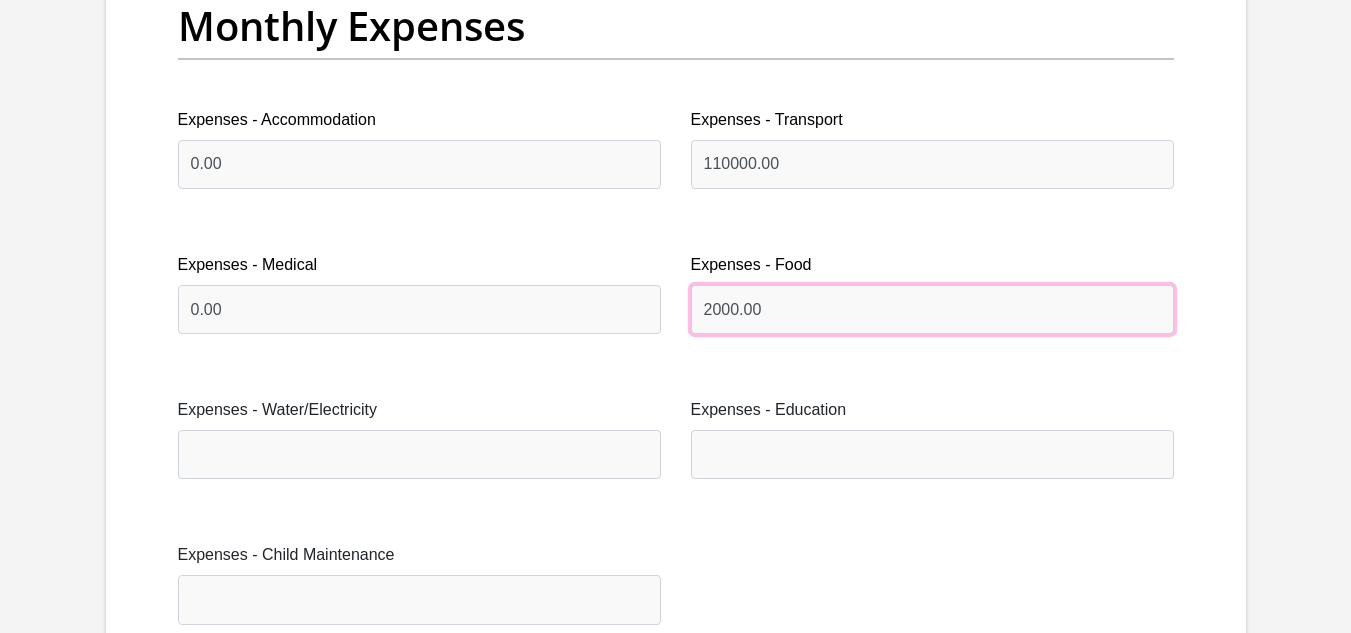 type on "2000.00" 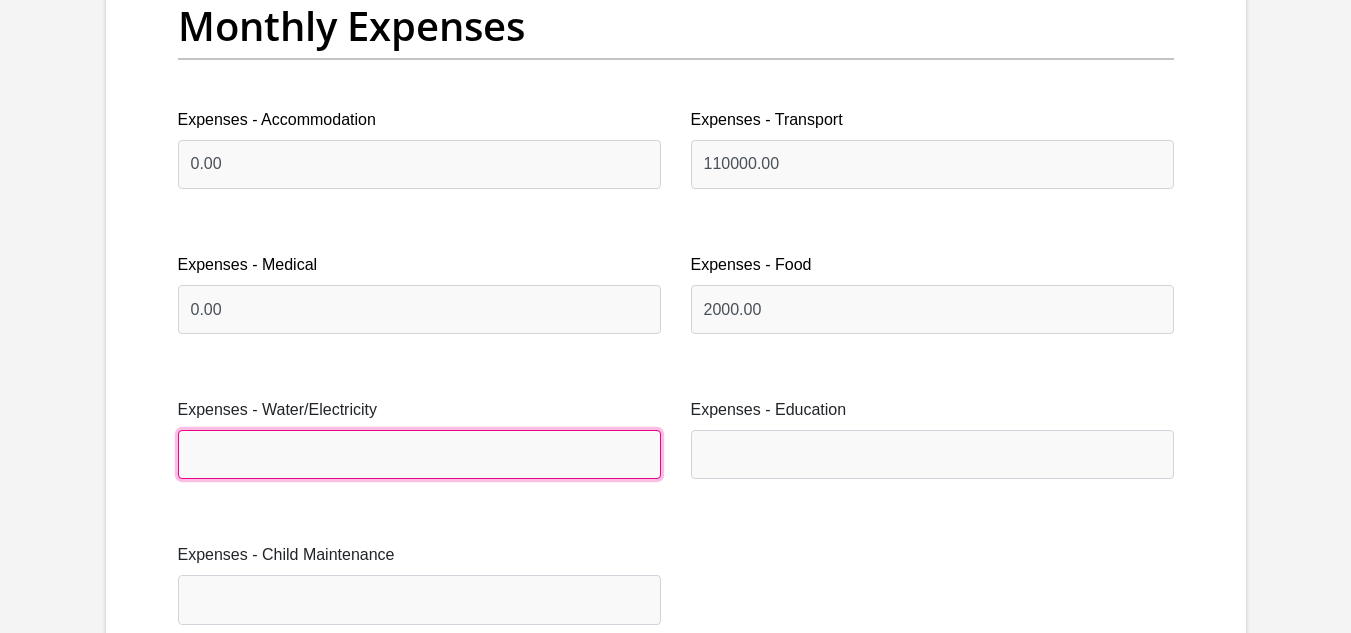 click on "Expenses - Water/Electricity" at bounding box center (419, 454) 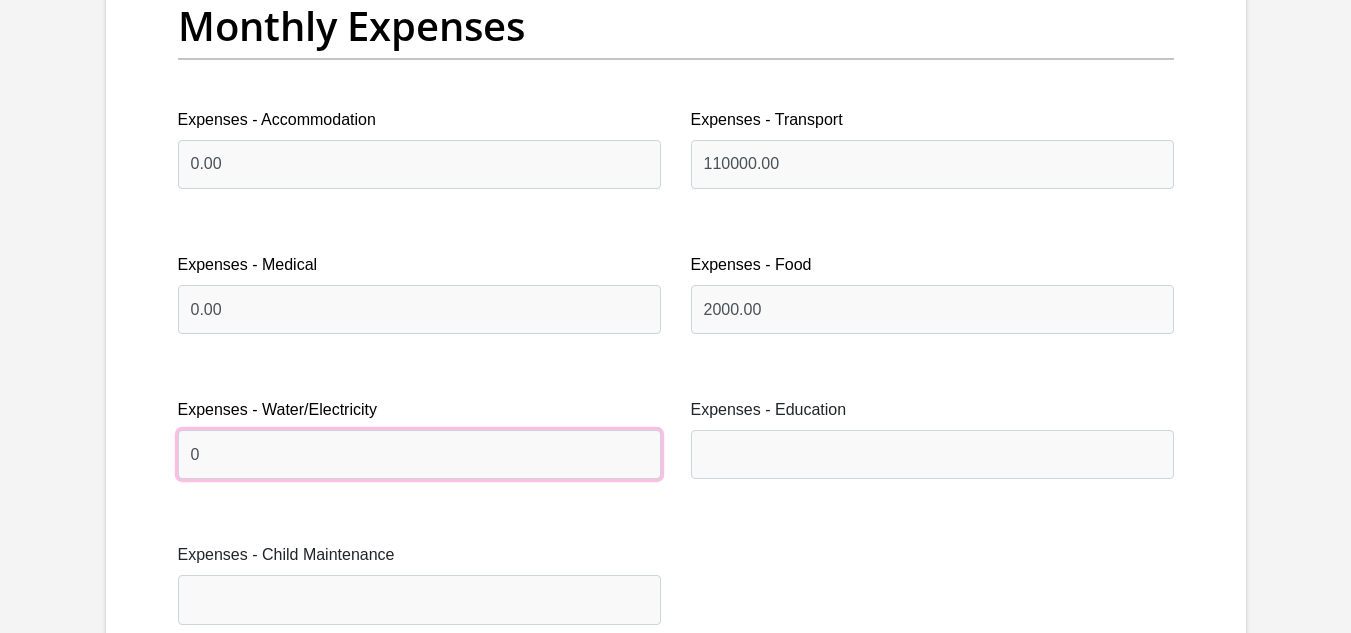 type on "0" 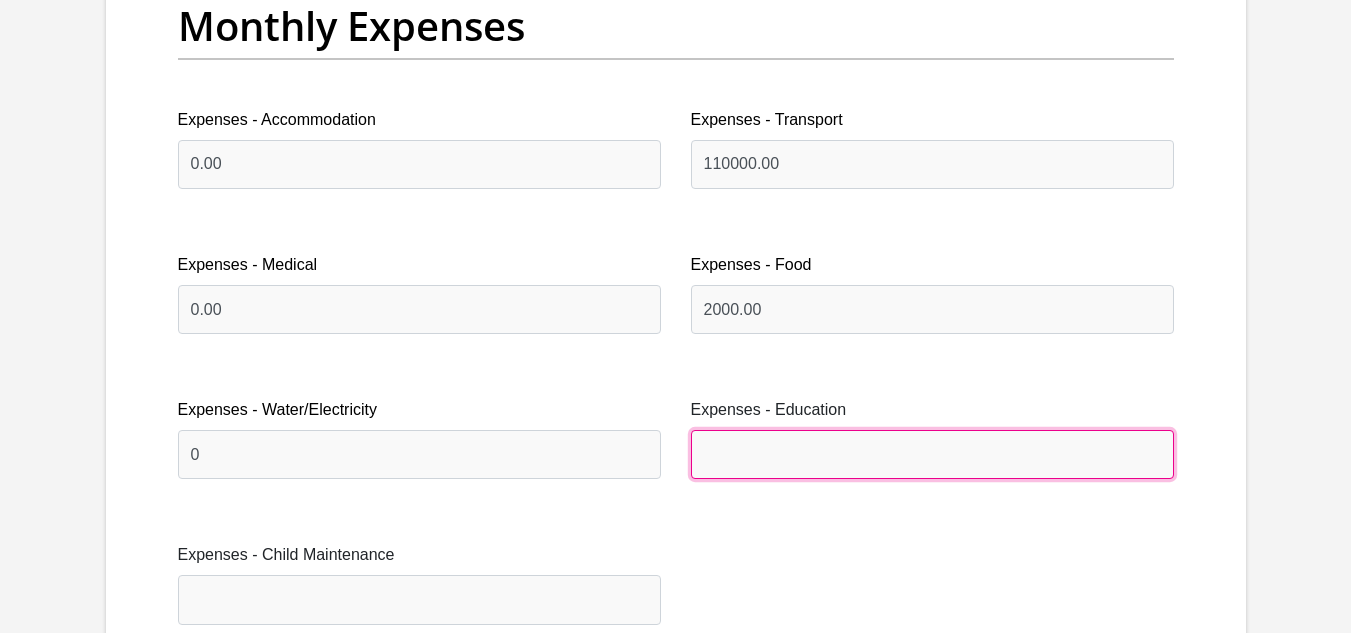 click on "Expenses - Education" at bounding box center (932, 454) 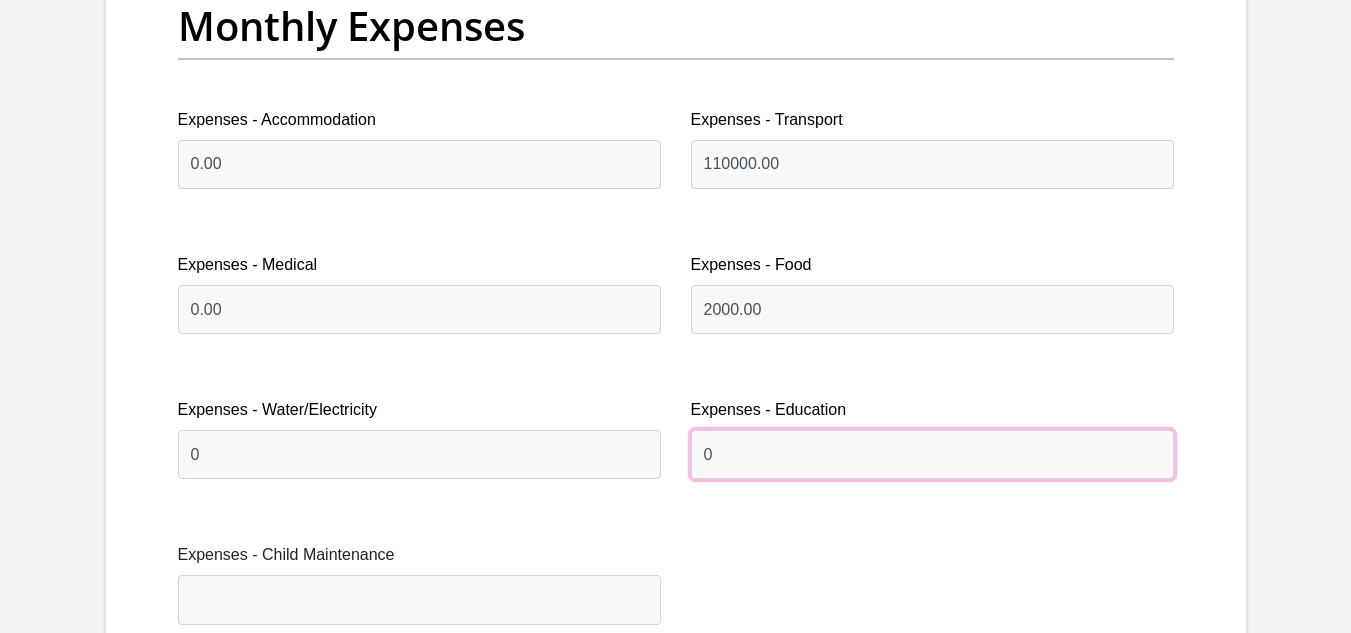 type on "0" 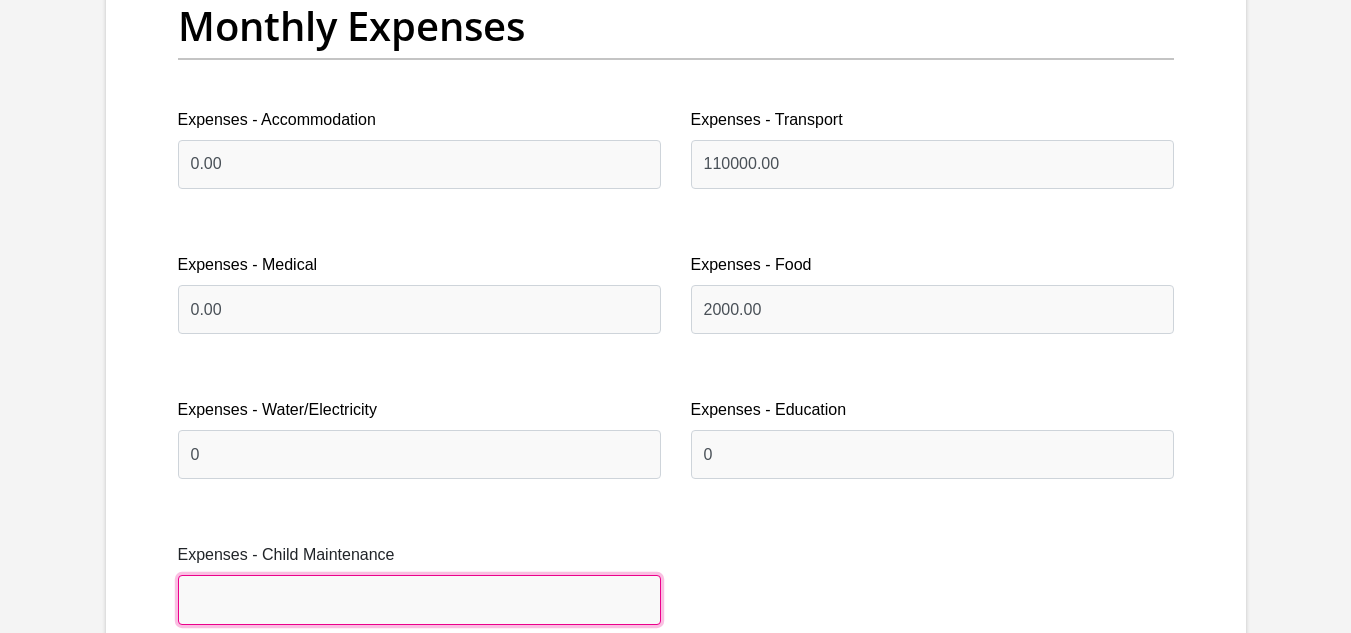 click on "Expenses - Child Maintenance" at bounding box center [419, 599] 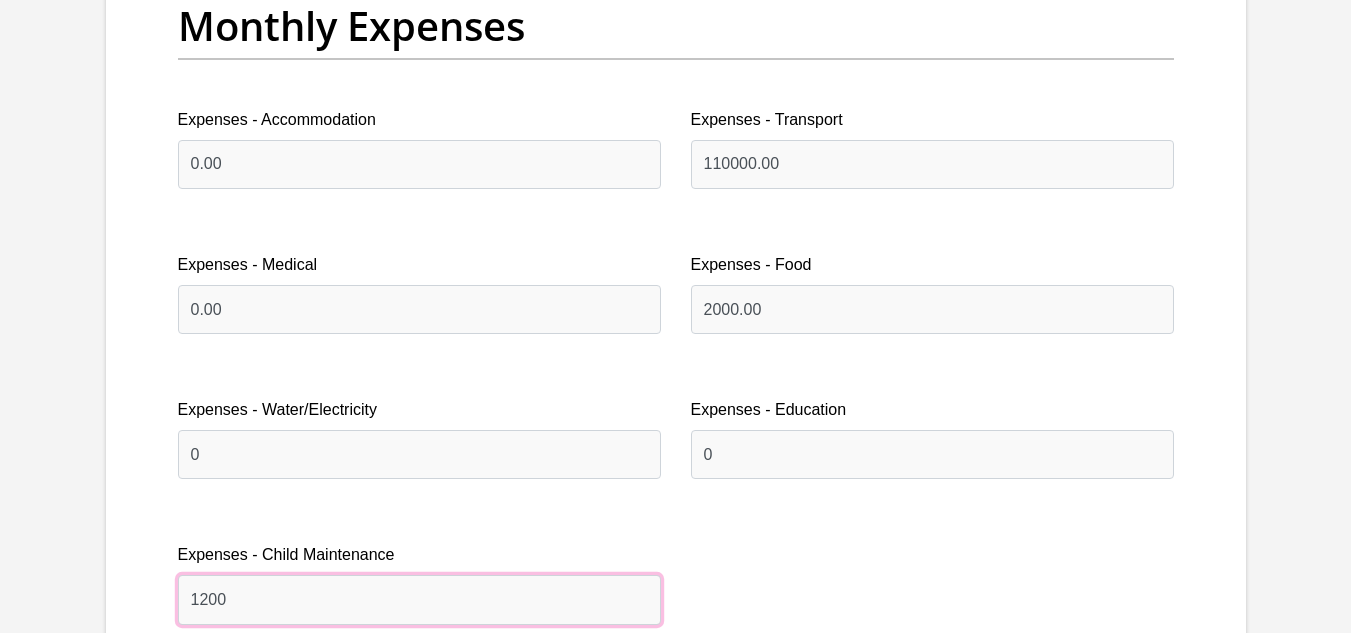 type on "1200" 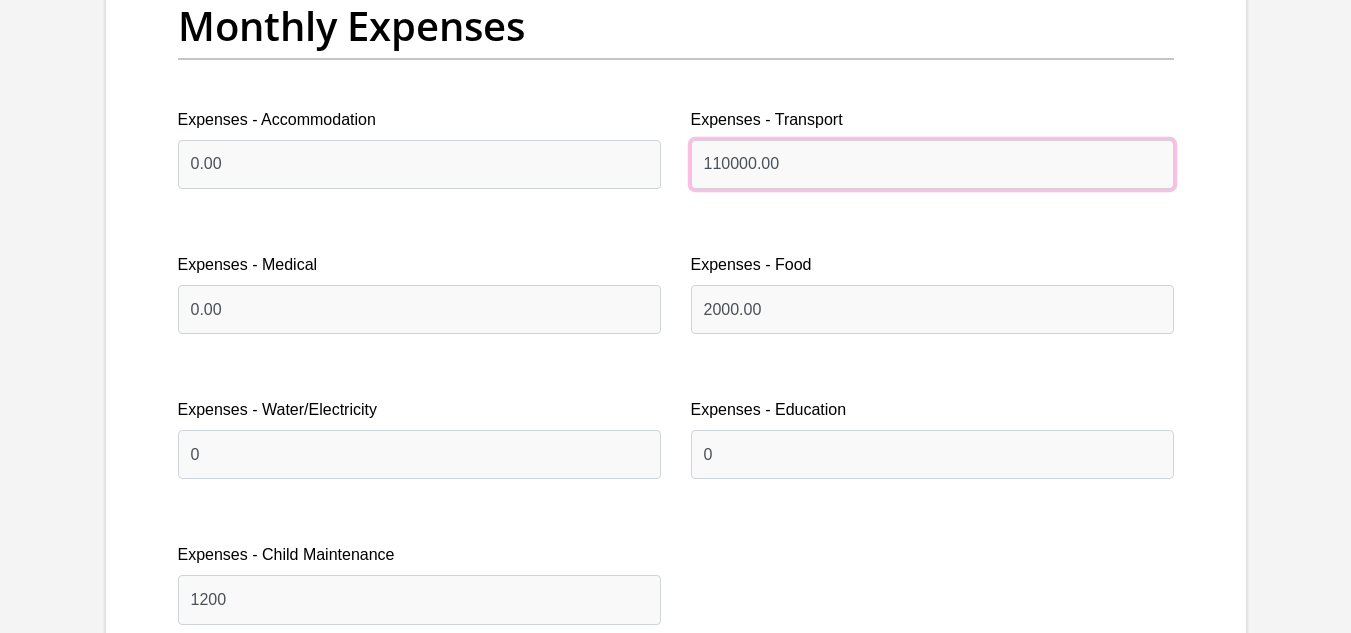 click on "110000.00" at bounding box center [932, 164] 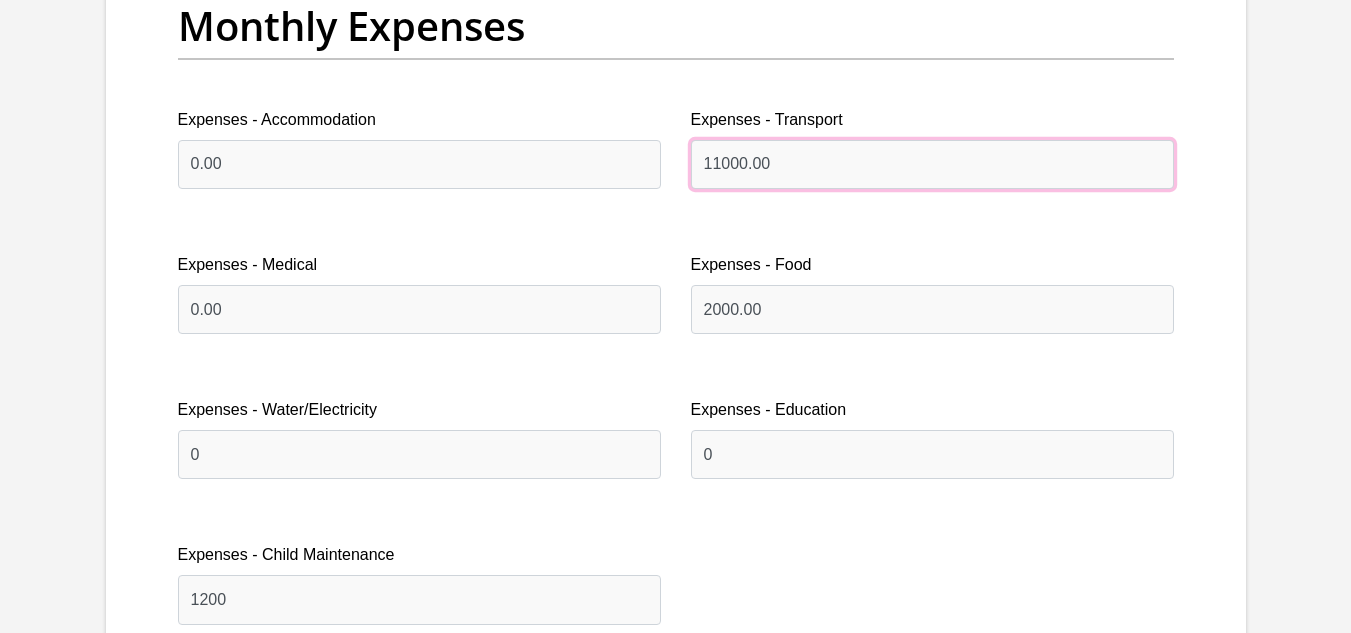type on "11000.00" 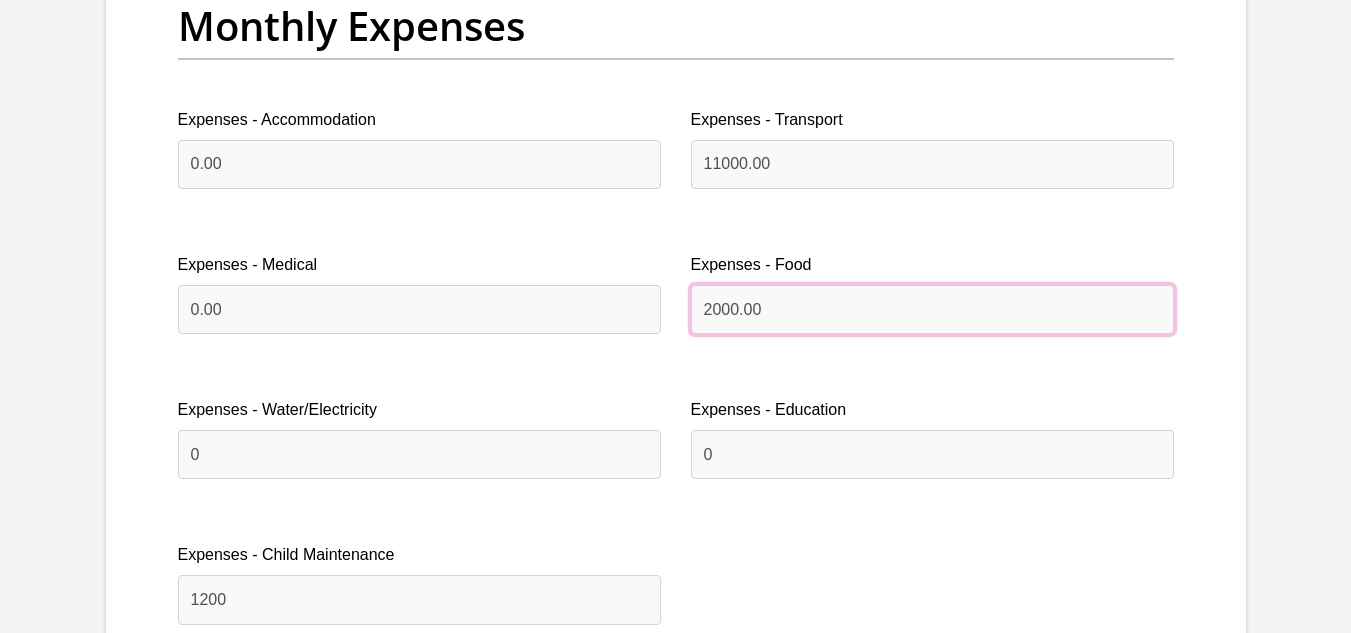 click on "2000.00" at bounding box center (932, 309) 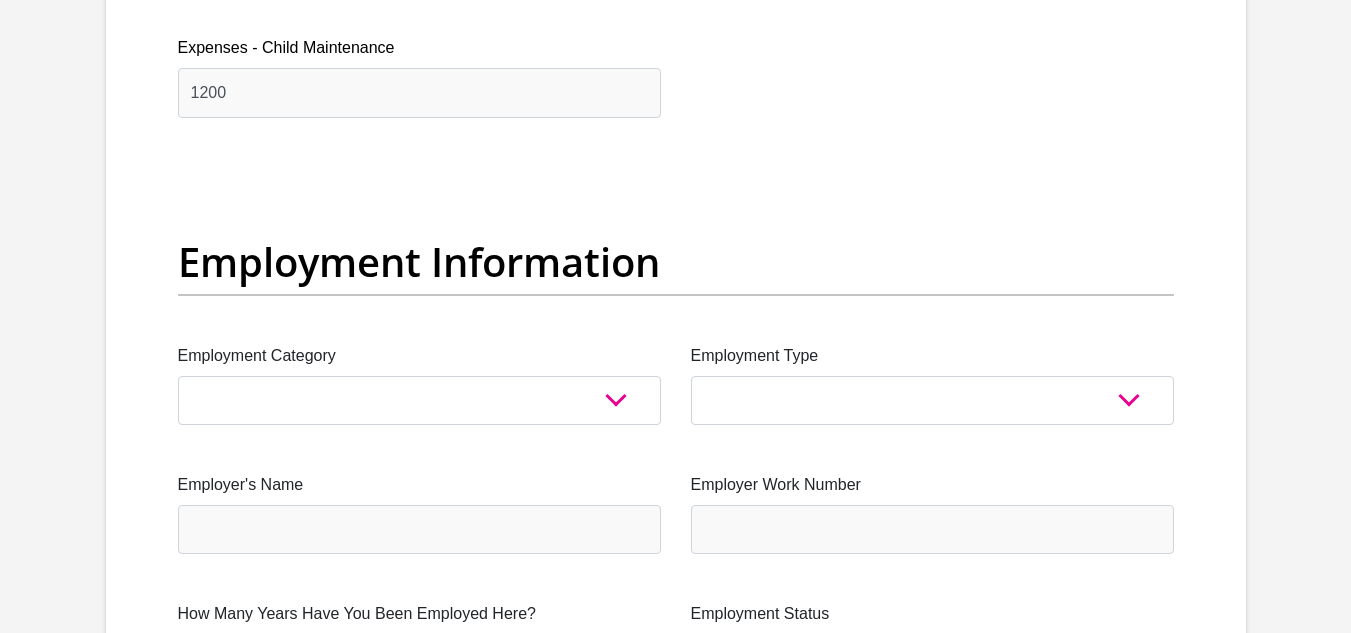 scroll, scrollTop: 3513, scrollLeft: 0, axis: vertical 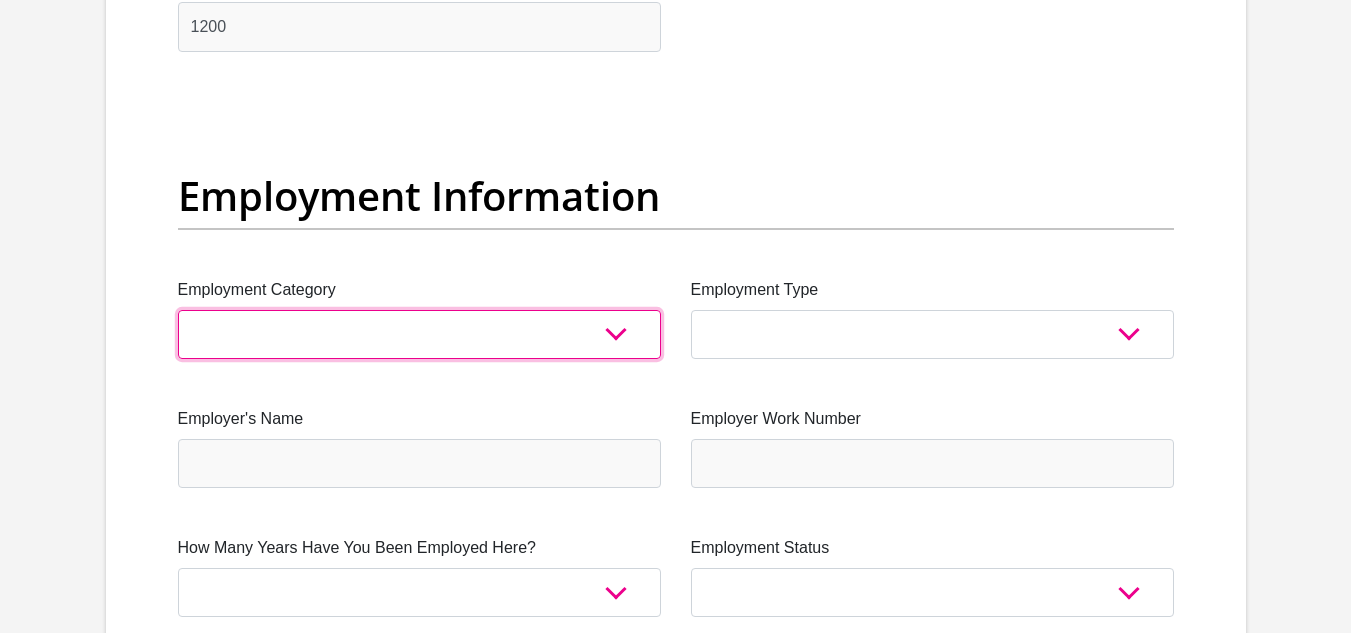 click on "AGRICULTURE
ALCOHOL & TOBACCO
CONSTRUCTION MATERIALS
METALLURGY
EQUIPMENT FOR RENEWABLE ENERGY
SPECIALIZED CONTRACTORS
CAR
GAMING (INCL. INTERNET
OTHER WHOLESALE
UNLICENSED PHARMACEUTICALS
CURRENCY EXCHANGE HOUSES
OTHER FINANCIAL INSTITUTIONS & INSURANCE
REAL ESTATE AGENTS
OIL & GAS
OTHER MATERIALS (E.G. IRON ORE)
PRECIOUS STONES & PRECIOUS METALS
POLITICAL ORGANIZATIONS
RELIGIOUS ORGANIZATIONS(NOT SECTS)
ACTI. HAVING BUSINESS DEAL WITH PUBLIC ADMINISTRATION
LAUNDROMATS" at bounding box center [419, 334] 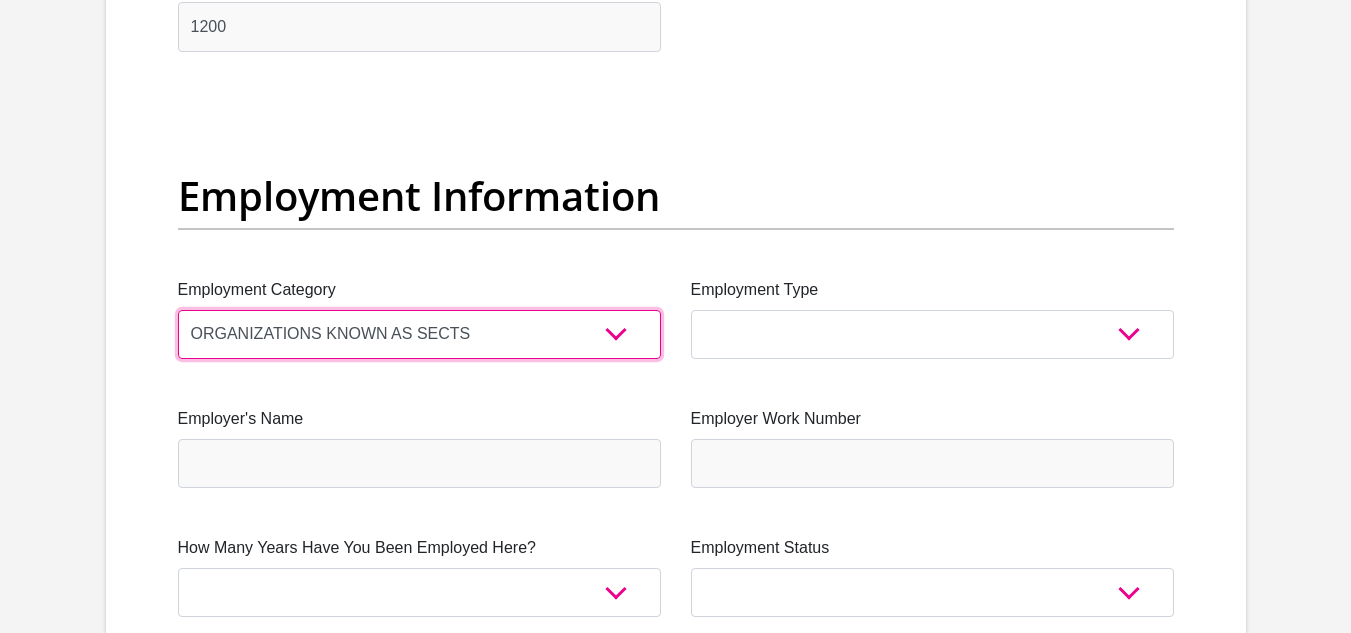 click on "AGRICULTURE
ALCOHOL & TOBACCO
CONSTRUCTION MATERIALS
METALLURGY
EQUIPMENT FOR RENEWABLE ENERGY
SPECIALIZED CONTRACTORS
CAR
GAMING (INCL. INTERNET
OTHER WHOLESALE
UNLICENSED PHARMACEUTICALS
CURRENCY EXCHANGE HOUSES
OTHER FINANCIAL INSTITUTIONS & INSURANCE
REAL ESTATE AGENTS
OIL & GAS
OTHER MATERIALS (E.G. IRON ORE)
PRECIOUS STONES & PRECIOUS METALS
POLITICAL ORGANIZATIONS
RELIGIOUS ORGANIZATIONS(NOT SECTS)
ACTI. HAVING BUSINESS DEAL WITH PUBLIC ADMINISTRATION
LAUNDROMATS" at bounding box center [419, 334] 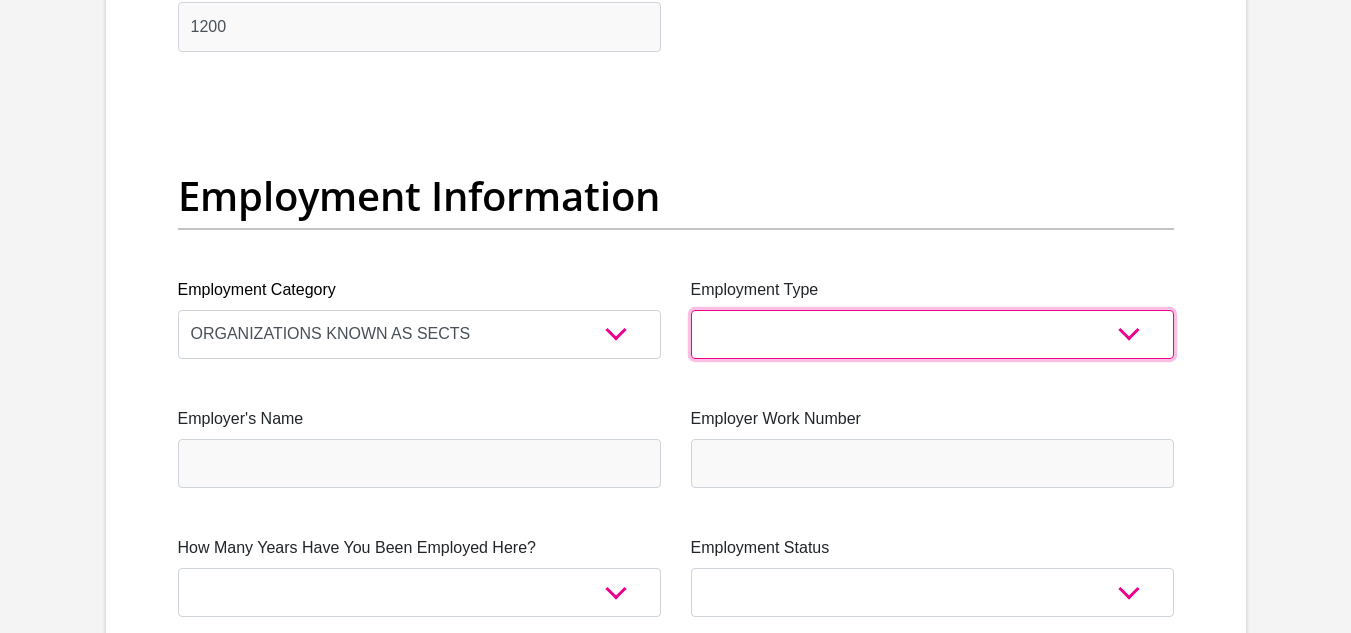 click on "College/Lecturer
Craft Seller
Creative
Driver
Executive
Farmer
Forces - Non Commissioned
Forces - Officer
Hawker
Housewife
Labourer
Licenced Professional
Manager
Miner
Non Licenced Professional
Office Staff/Clerk
Outside Worker
Pensioner
Permanent Teacher
Production/Manufacturing
Sales
Self-Employed
Semi-Professional Worker
Service Industry  Social Worker  Student" at bounding box center [932, 334] 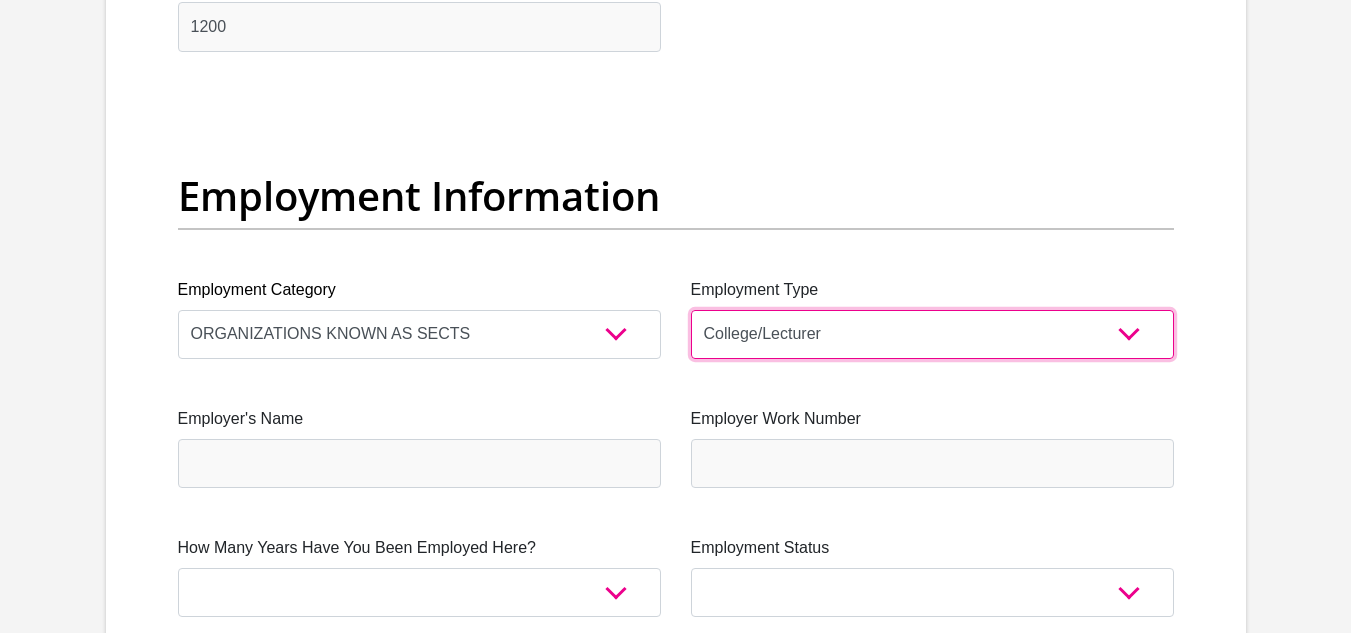 click on "College/Lecturer
Craft Seller
Creative
Driver
Executive
Farmer
Forces - Non Commissioned
Forces - Officer
Hawker
Housewife
Labourer
Licenced Professional
Manager
Miner
Non Licenced Professional
Office Staff/Clerk
Outside Worker
Pensioner
Permanent Teacher
Production/Manufacturing
Sales
Self-Employed
Semi-Professional Worker
Service Industry  Social Worker  Student" at bounding box center (932, 334) 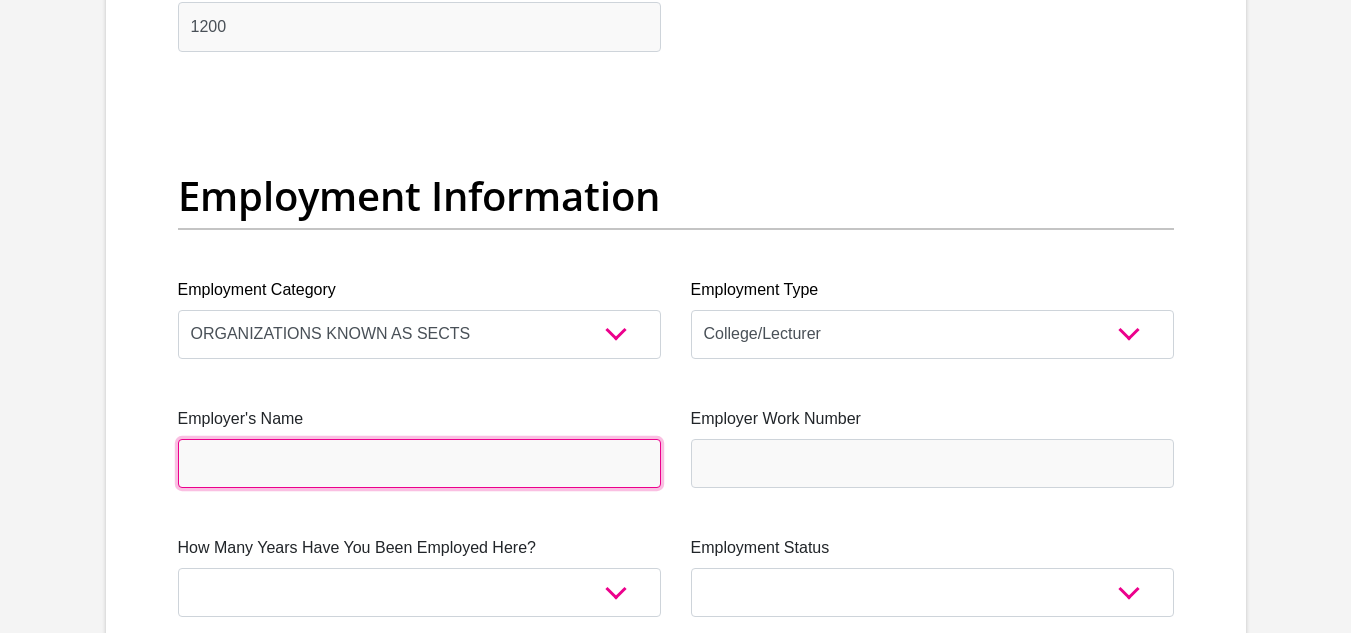 click on "Employer's Name" at bounding box center [419, 463] 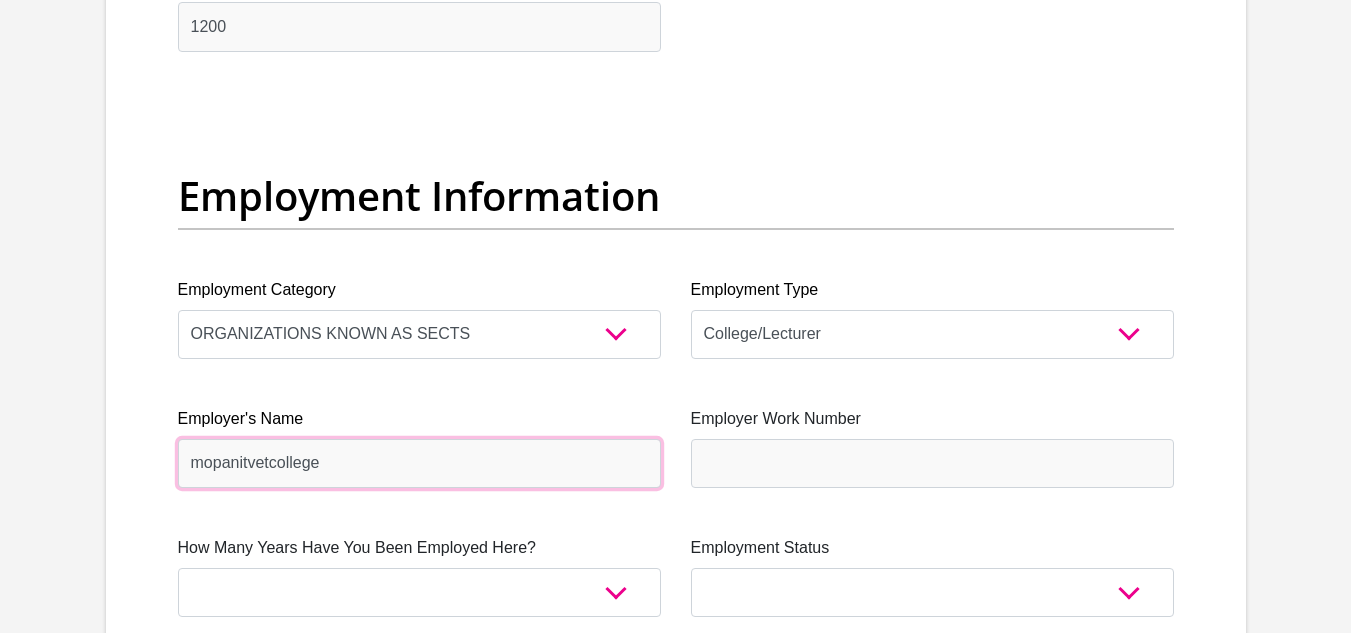 type on "mopanitvetcollege" 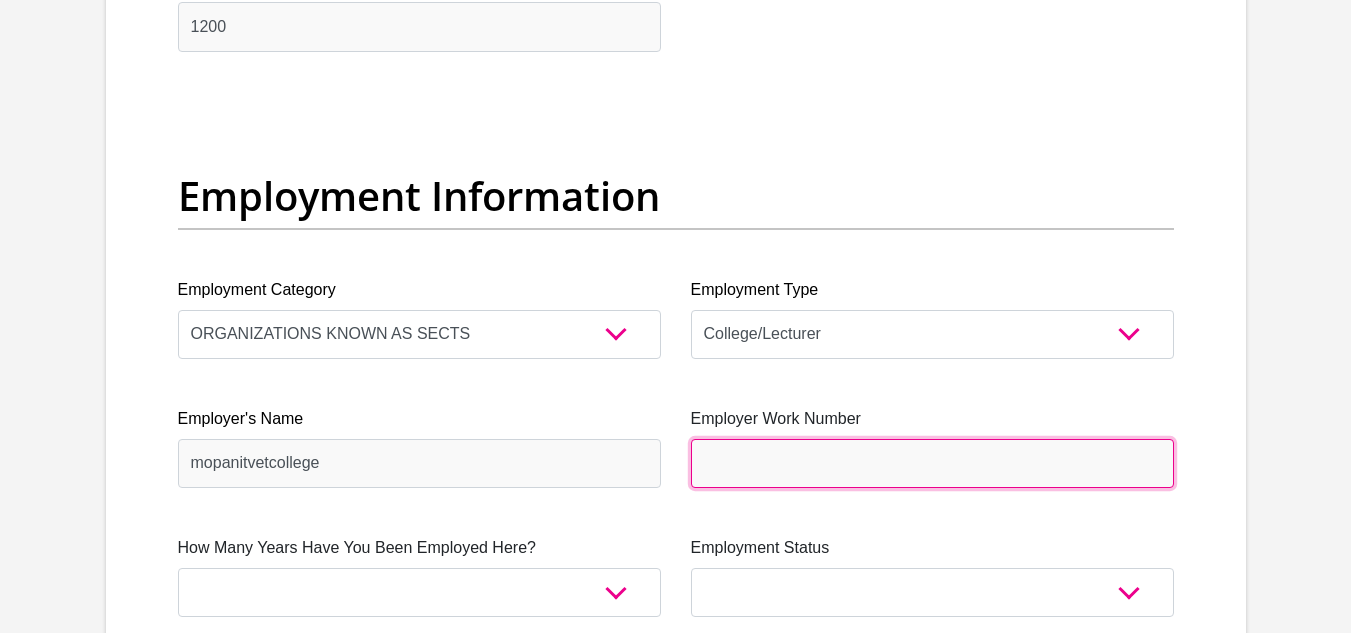 click on "Employer Work Number" at bounding box center [932, 463] 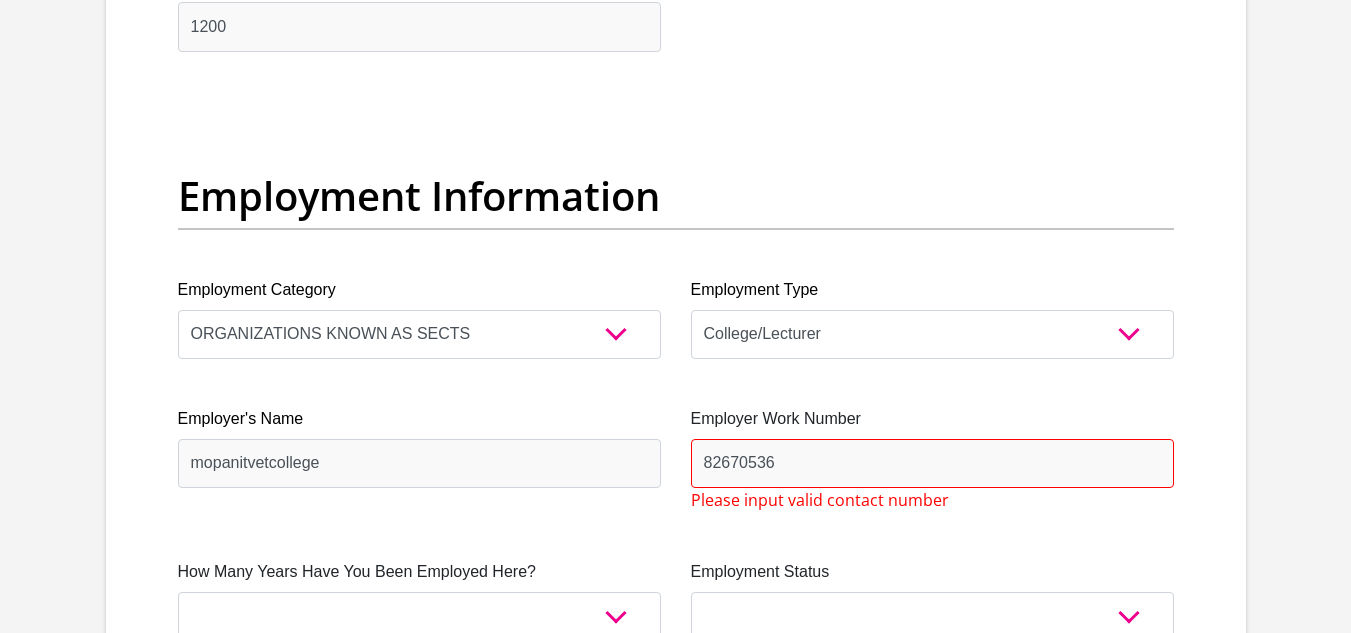 click on "Title
Mr
Ms
Mrs
Dr
[PERSON_NAME]
First Name
NYIKO
Surname
NYANGO
ID Number
8112216107081
Please input valid ID number
Race
Black
Coloured
Indian
White
Other
Contact Number
0820914774
Please input valid contact number
Nationality
[GEOGRAPHIC_DATA]
[GEOGRAPHIC_DATA]
[GEOGRAPHIC_DATA]  [GEOGRAPHIC_DATA]  [GEOGRAPHIC_DATA]  [GEOGRAPHIC_DATA]" at bounding box center (676, 114) 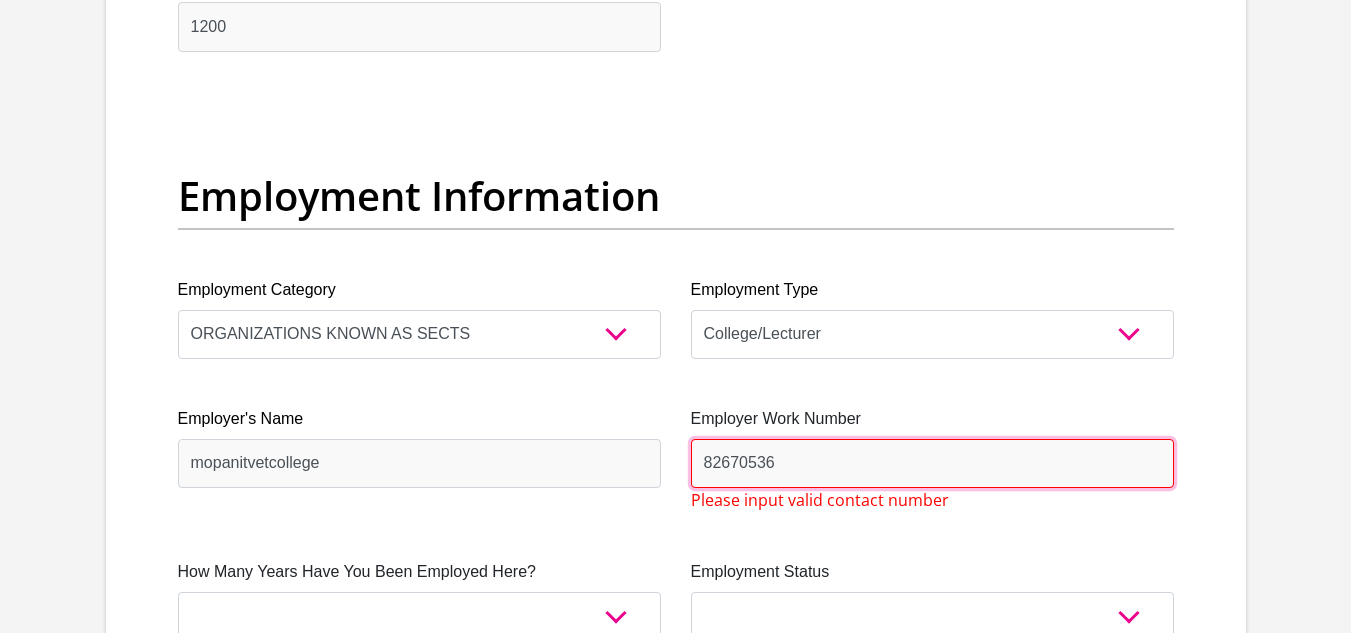click on "82670536" at bounding box center (932, 463) 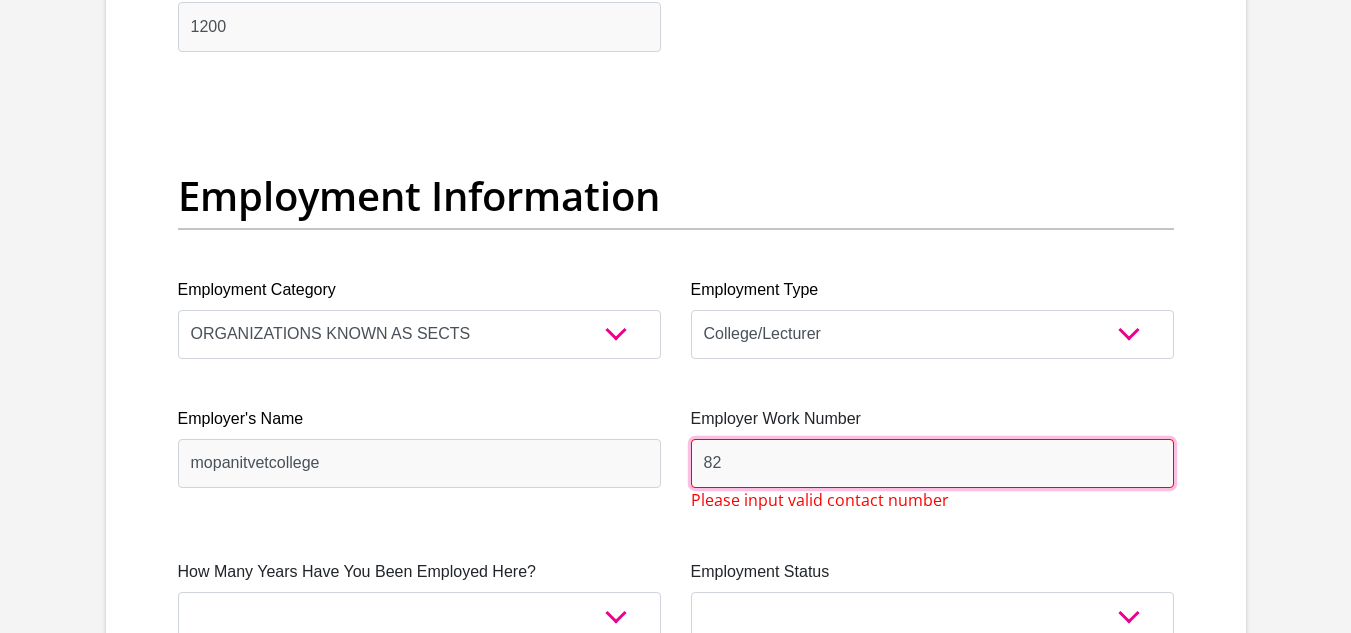type on "8" 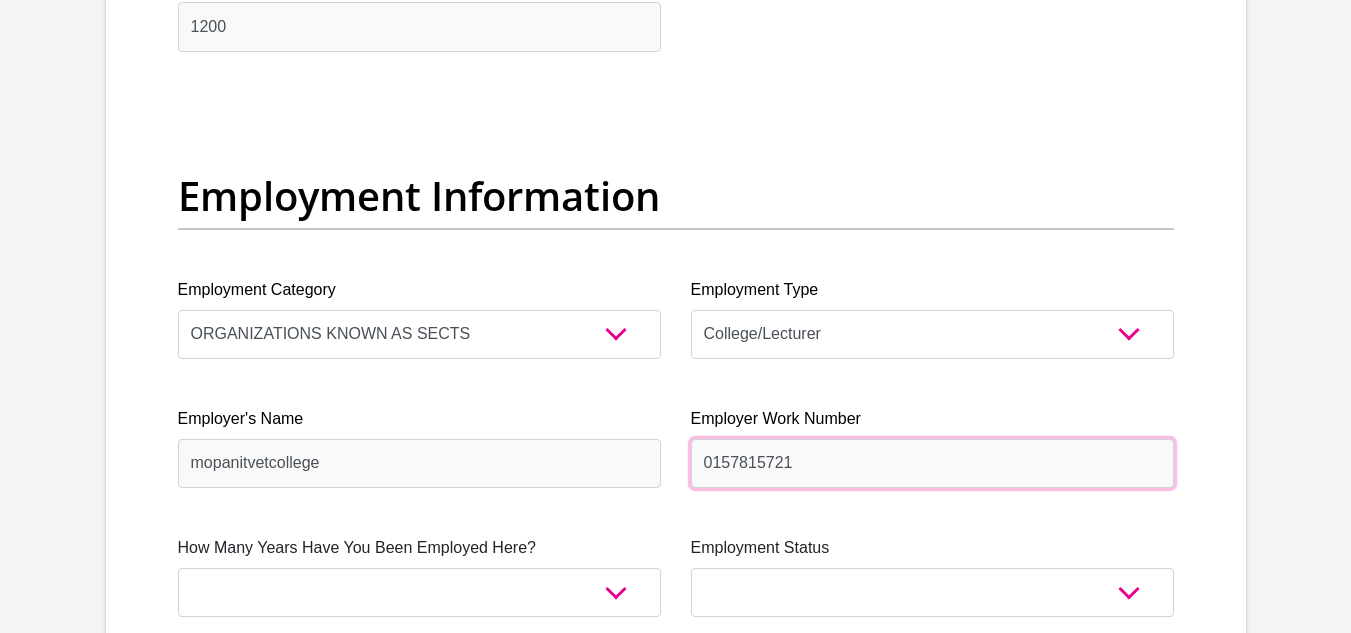 type on "0157815721" 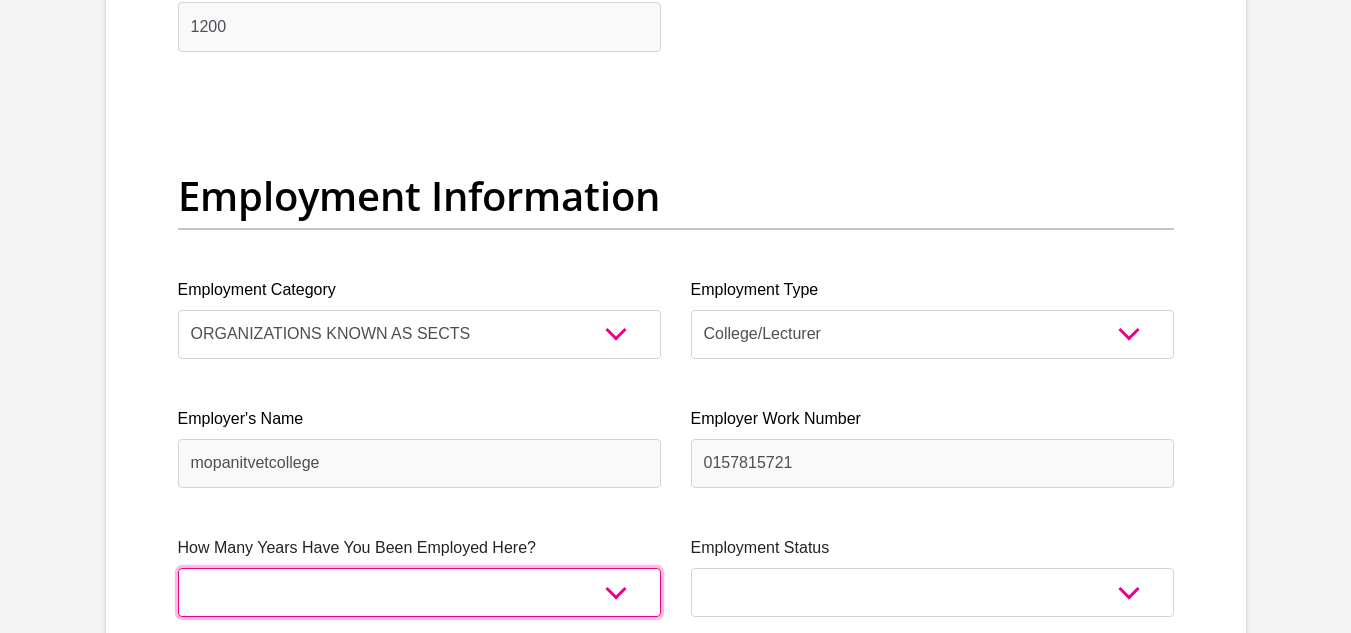 click on "less than 1 year
1-3 years
3-5 years
5+ years" at bounding box center [419, 592] 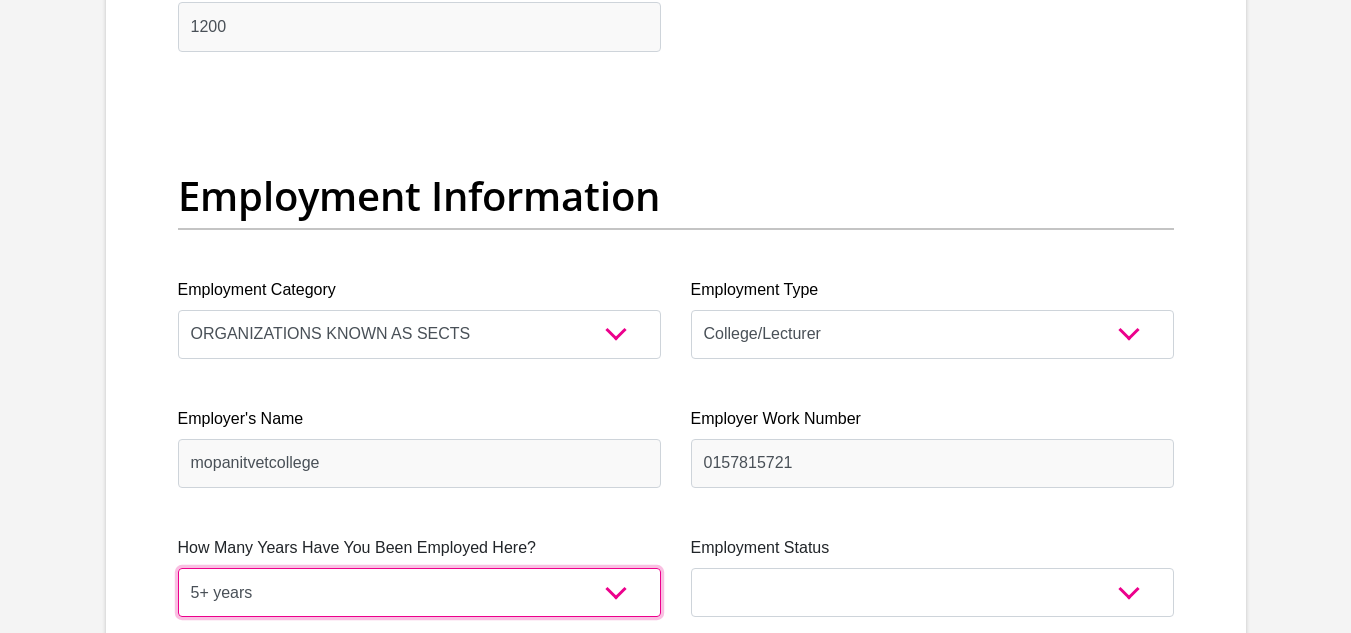 click on "less than 1 year
1-3 years
3-5 years
5+ years" at bounding box center (419, 592) 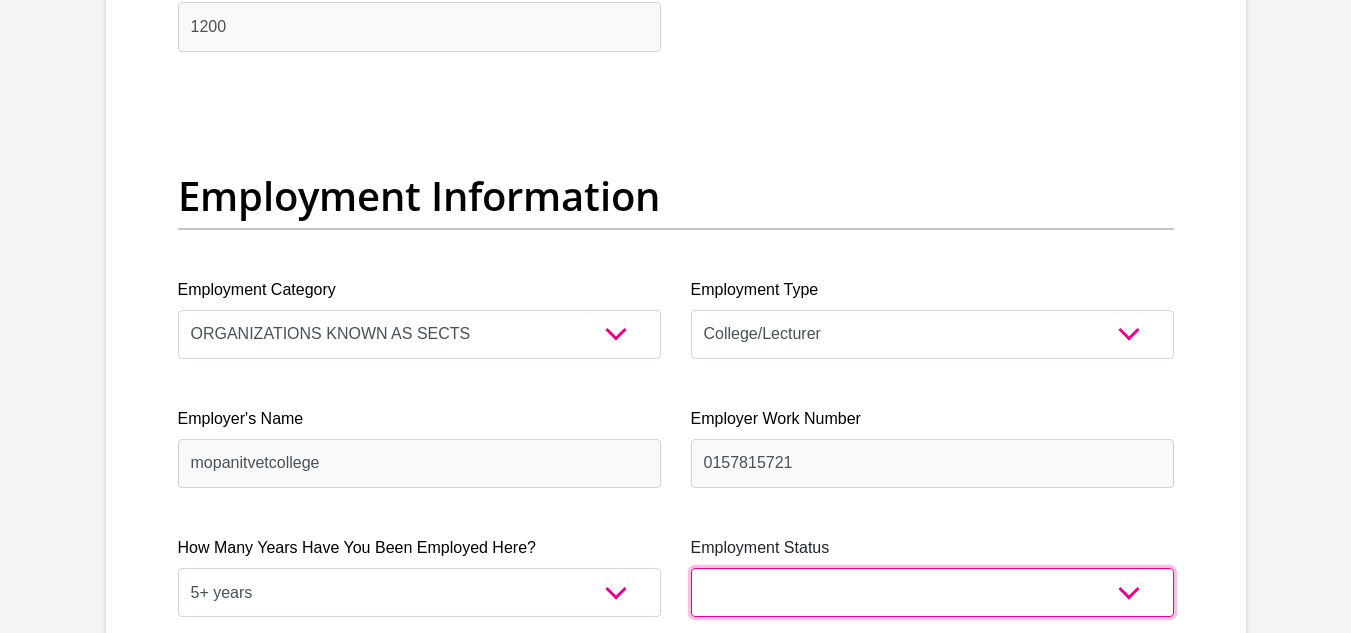 click on "Permanent/Full-time
Part-time/Casual
[DEMOGRAPHIC_DATA] Worker
Self-Employed
Housewife
Retired
Student
Medically Boarded
Disability
Unemployed" at bounding box center [932, 592] 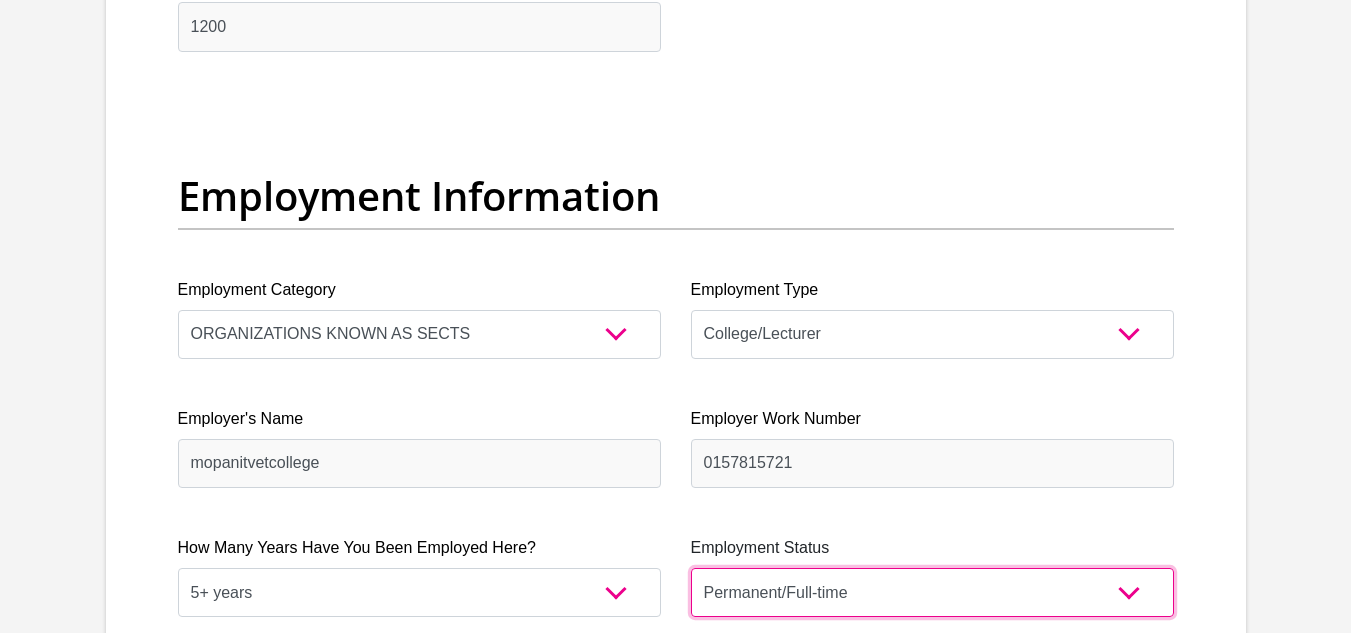 click on "Permanent/Full-time
Part-time/Casual
[DEMOGRAPHIC_DATA] Worker
Self-Employed
Housewife
Retired
Student
Medically Boarded
Disability
Unemployed" at bounding box center (932, 592) 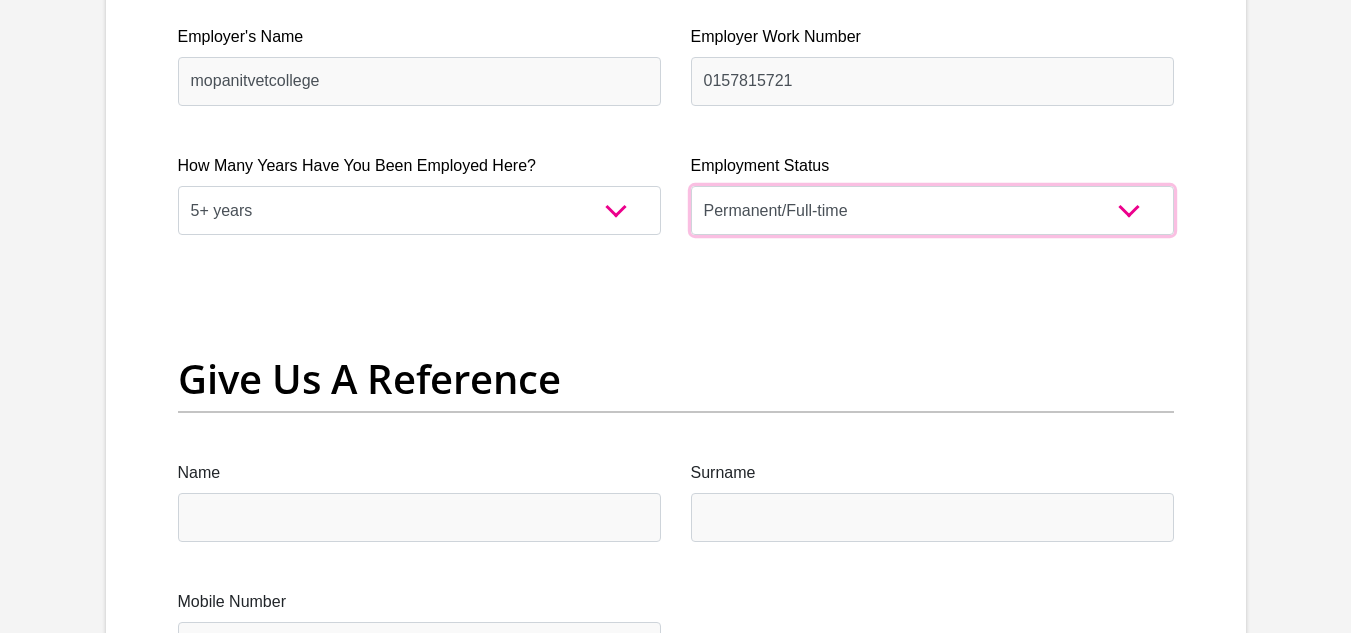 scroll, scrollTop: 3900, scrollLeft: 0, axis: vertical 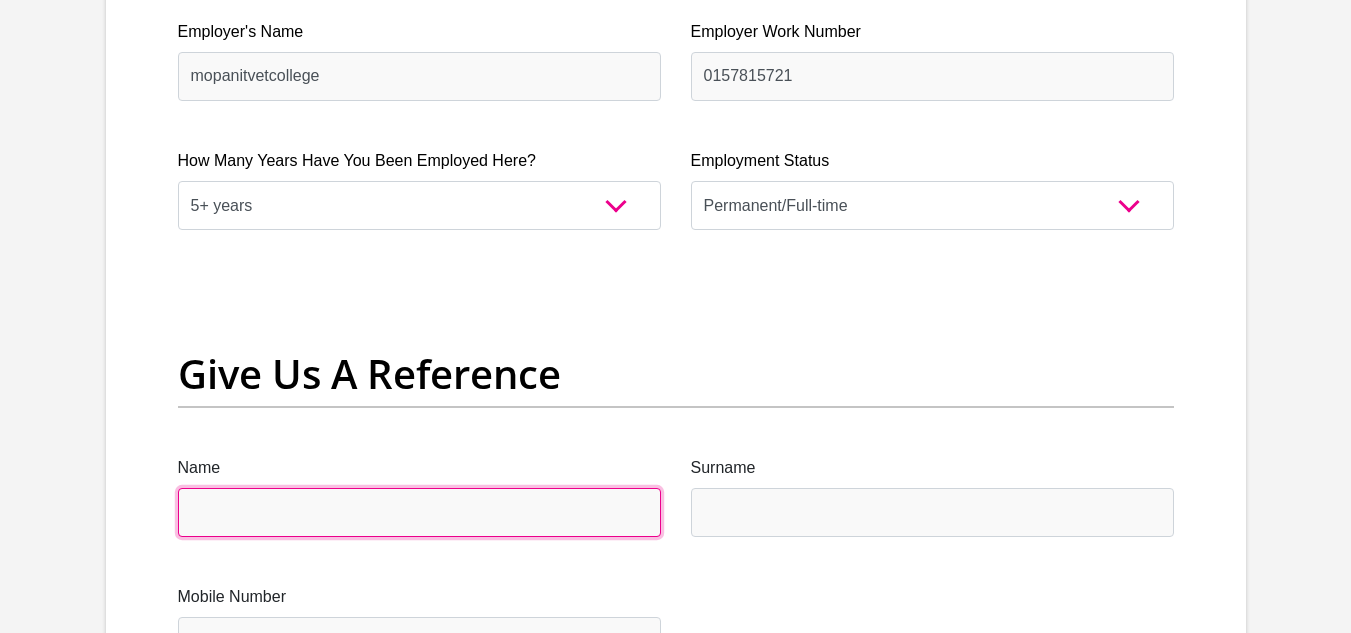 click on "Name" at bounding box center [419, 512] 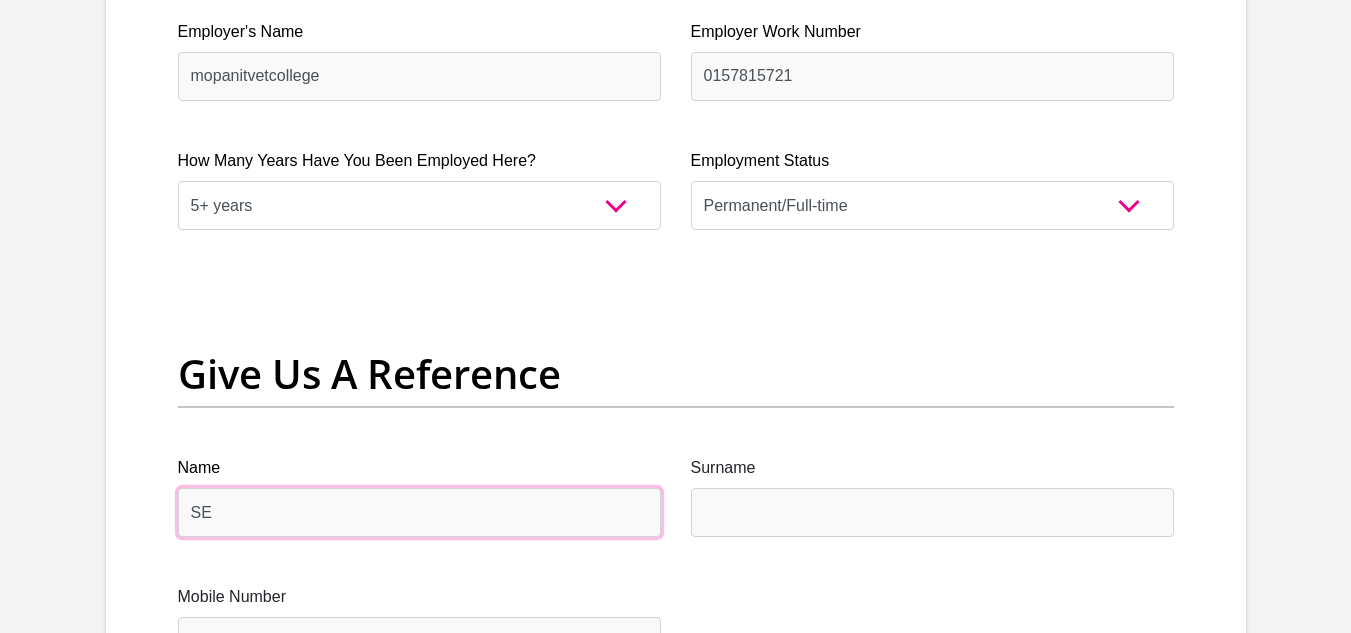 type on "S" 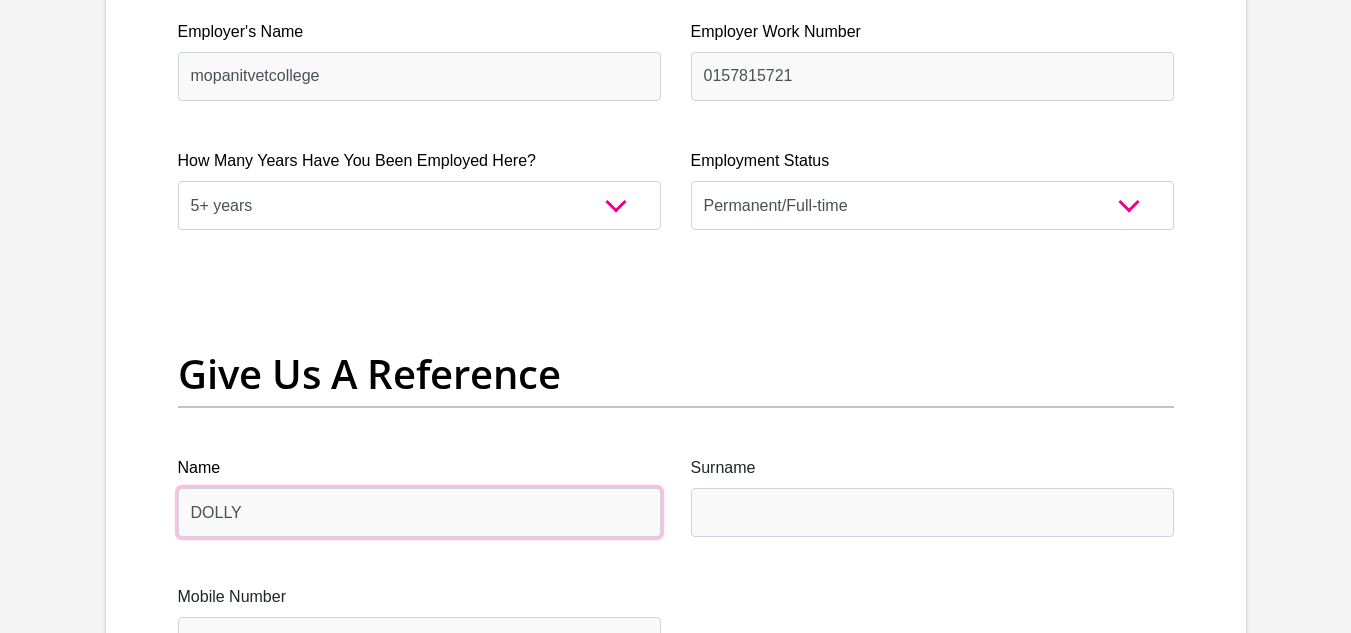 type on "DOLLY" 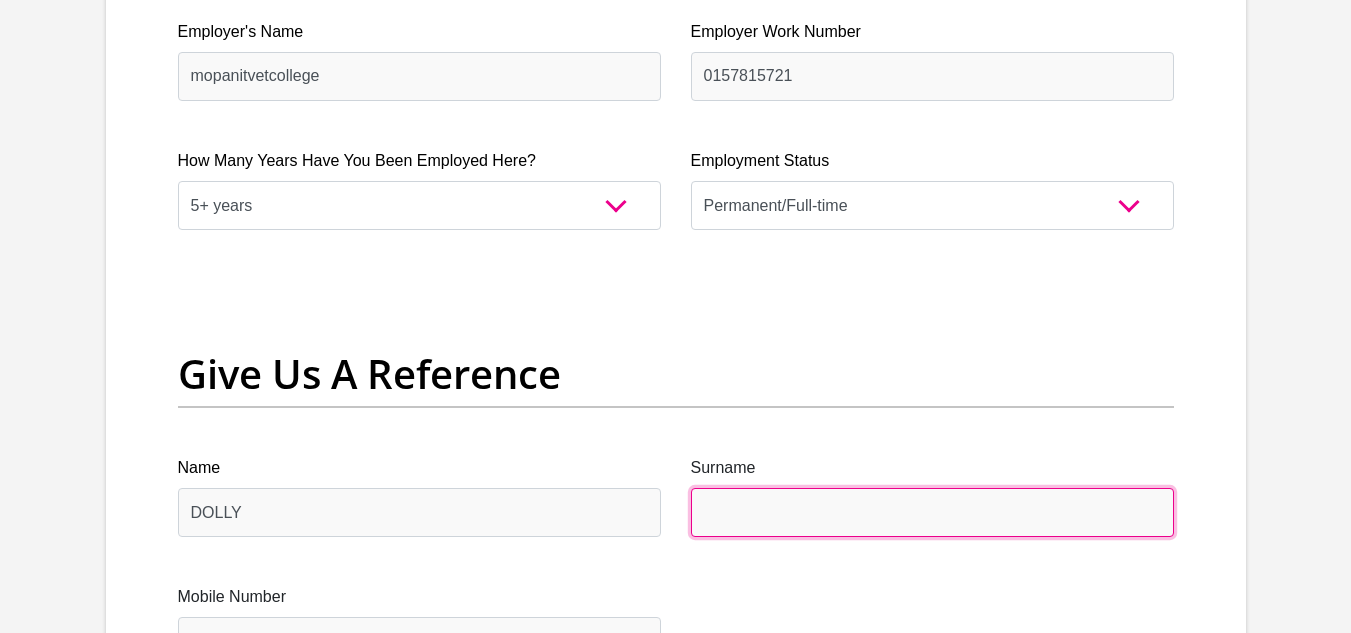 click on "Surname" at bounding box center [932, 512] 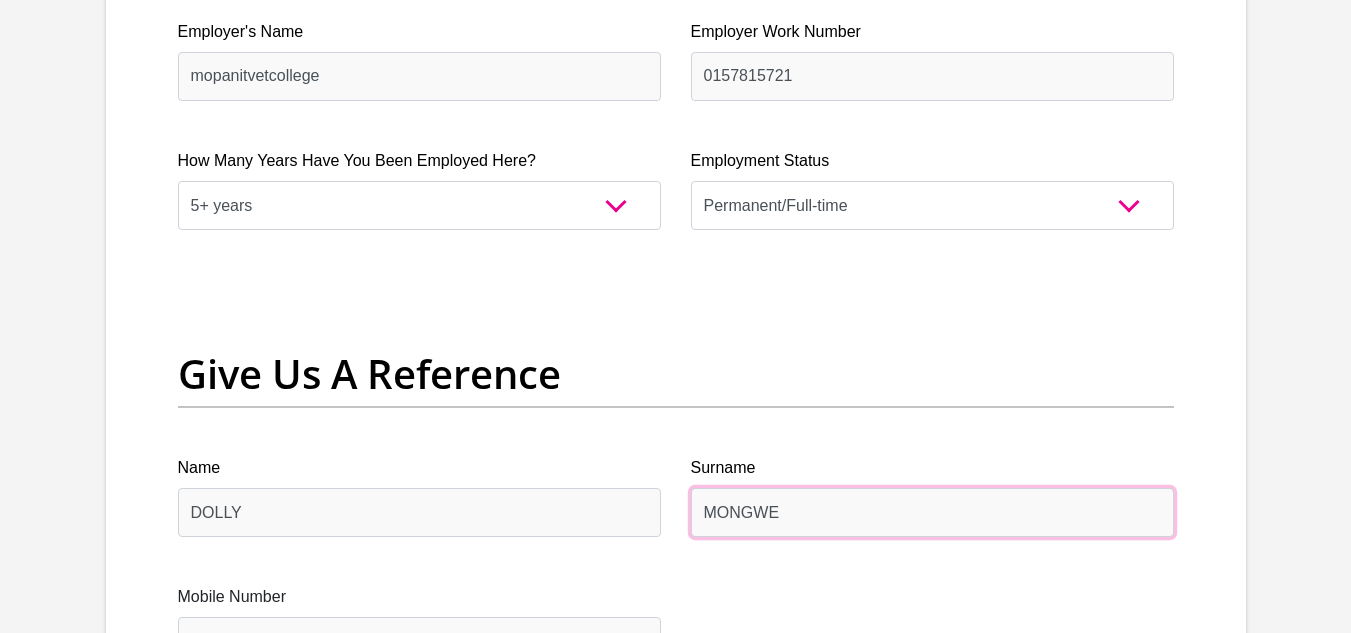 type on "MONGWE" 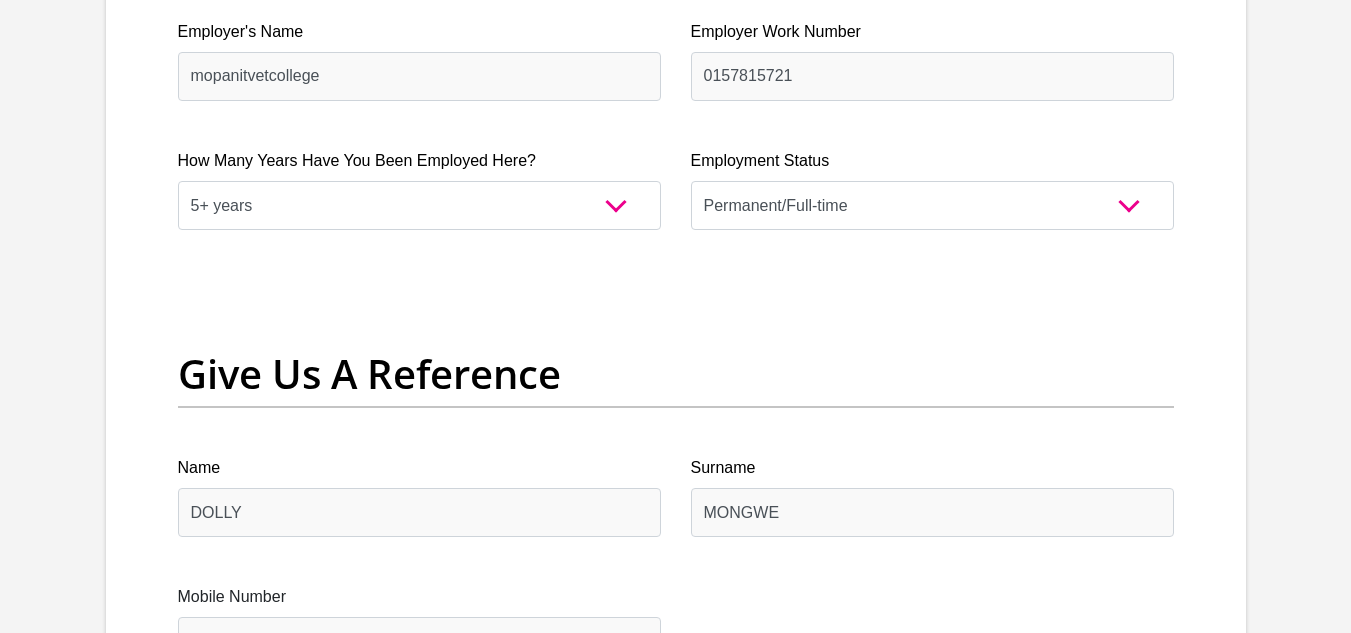 scroll, scrollTop: 3837, scrollLeft: 0, axis: vertical 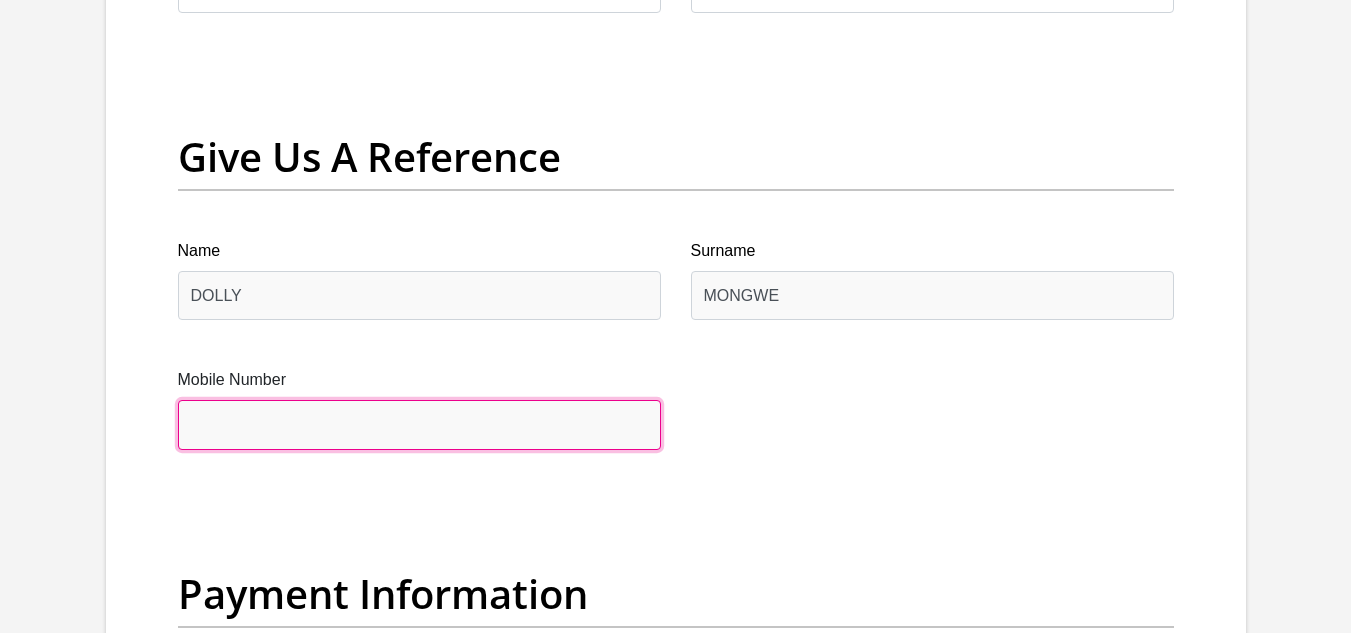 click on "Mobile Number" at bounding box center (419, 424) 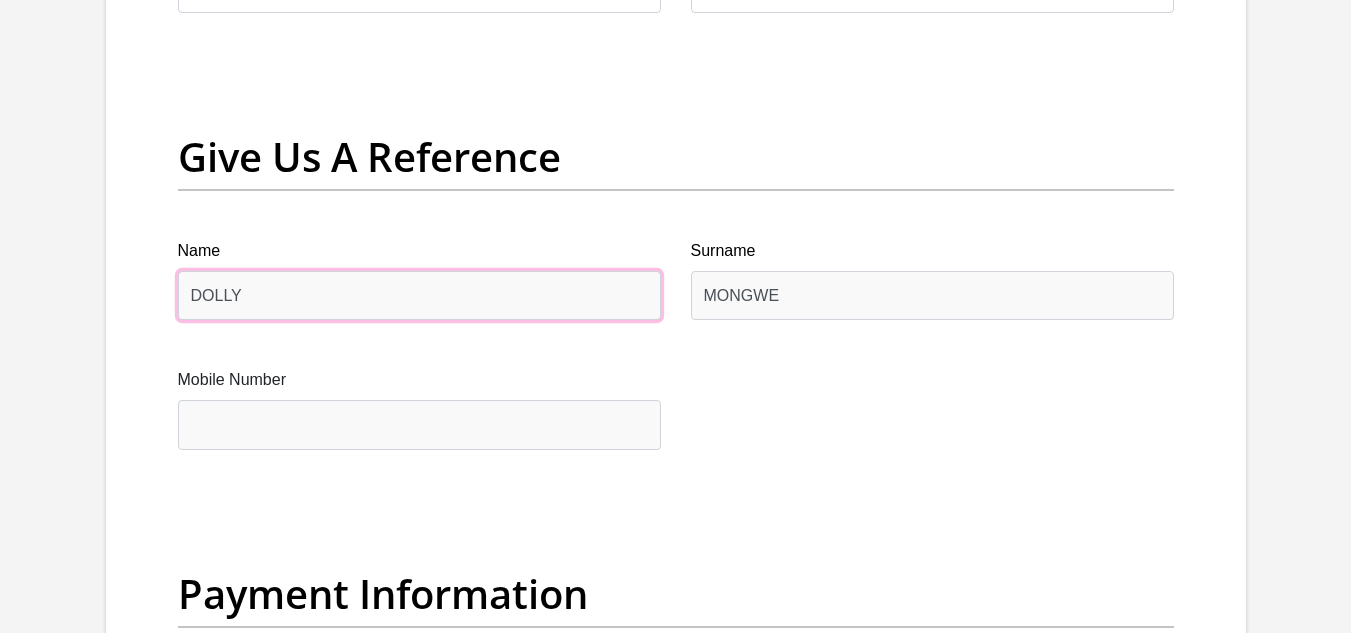 click on "DOLLY" at bounding box center [419, 295] 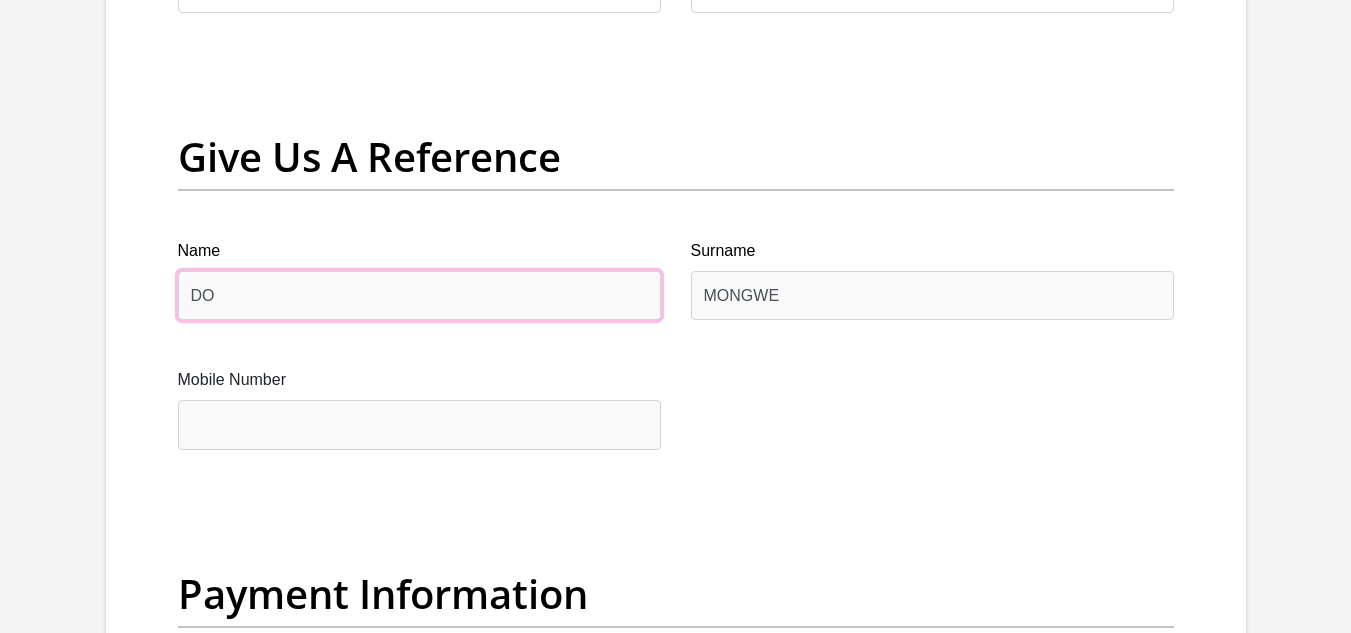 type on "D" 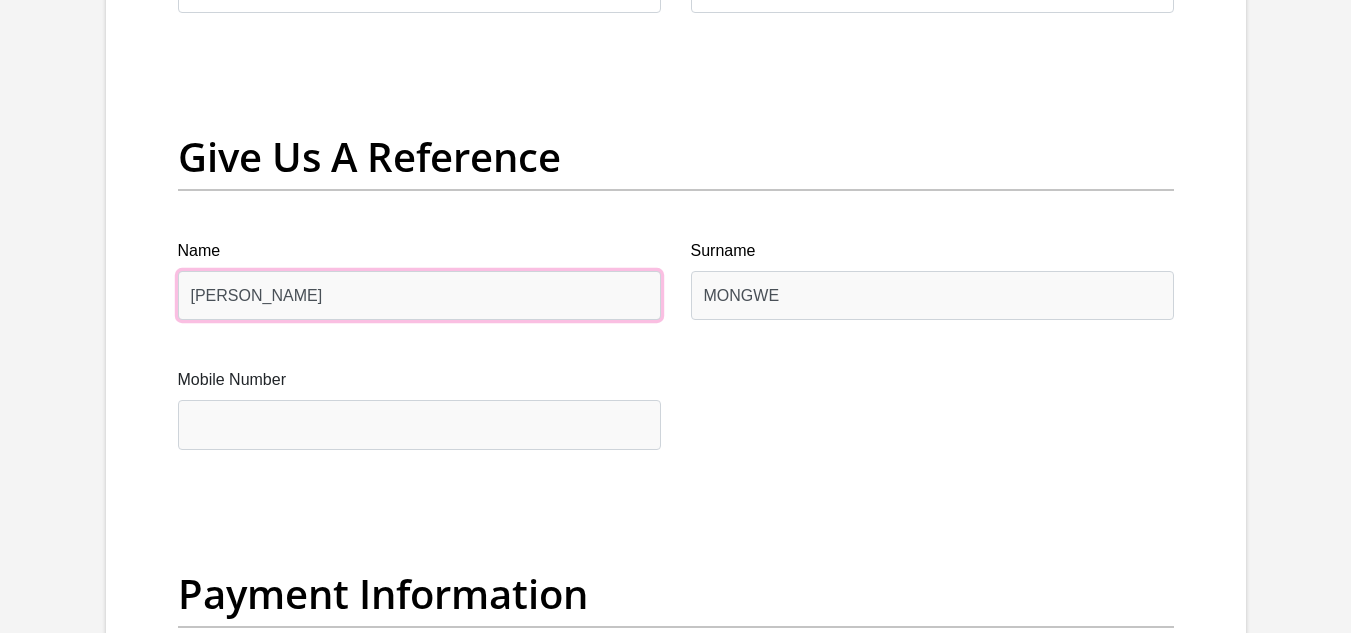type on "[PERSON_NAME]" 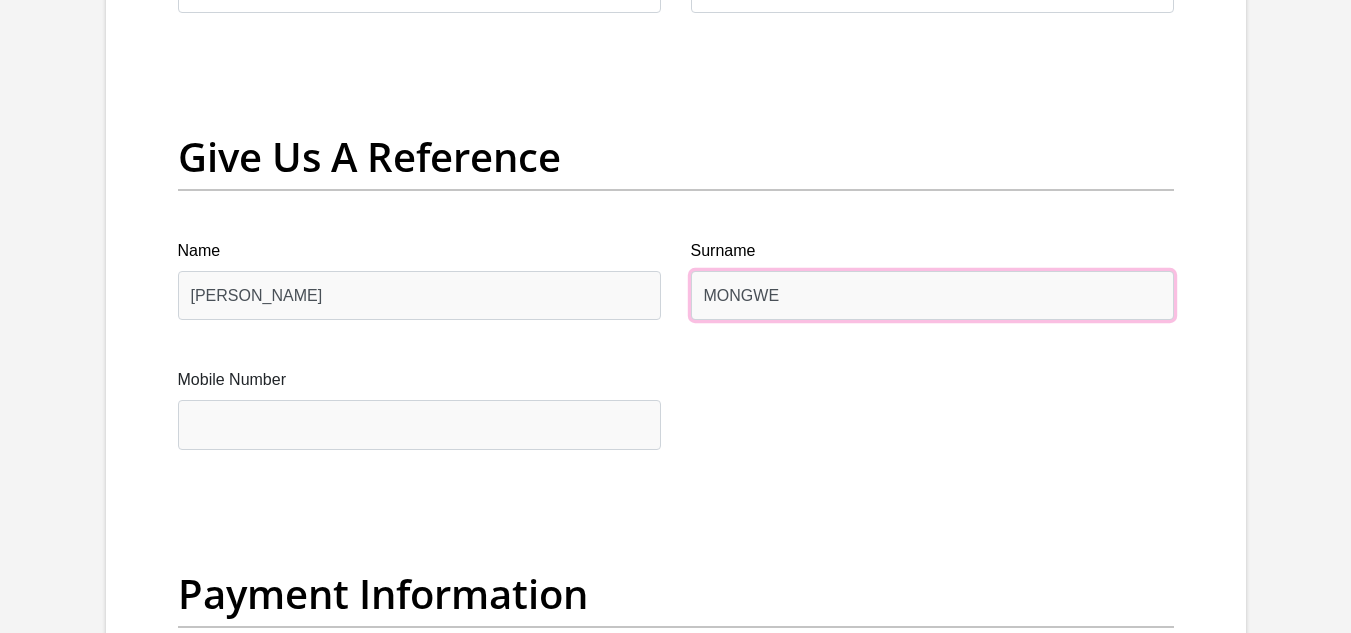 click on "MONGWE" at bounding box center (932, 295) 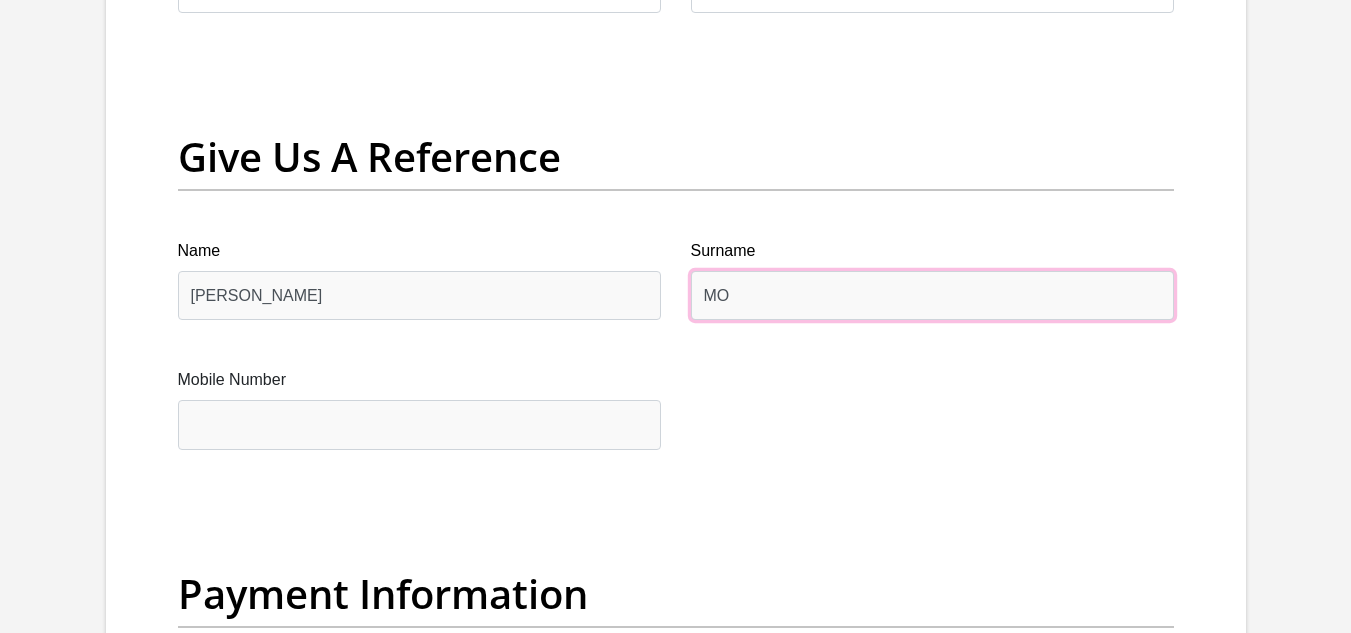 type on "M" 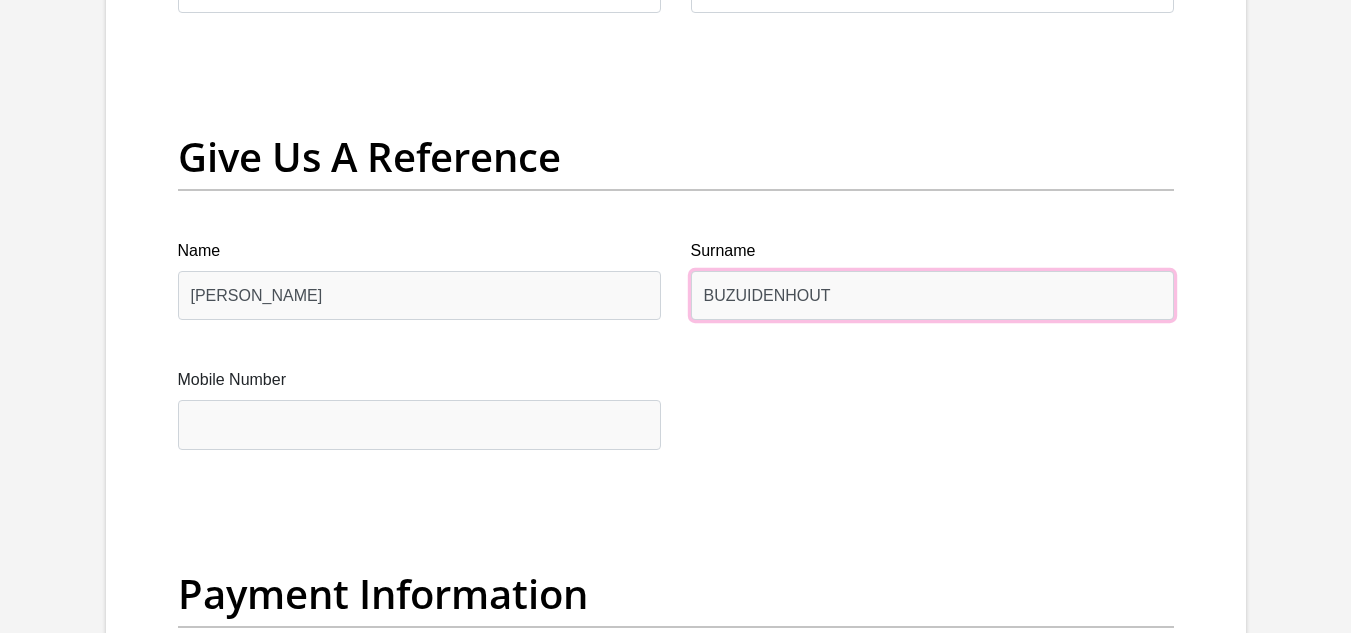 type on "BUZUIDENHOUT" 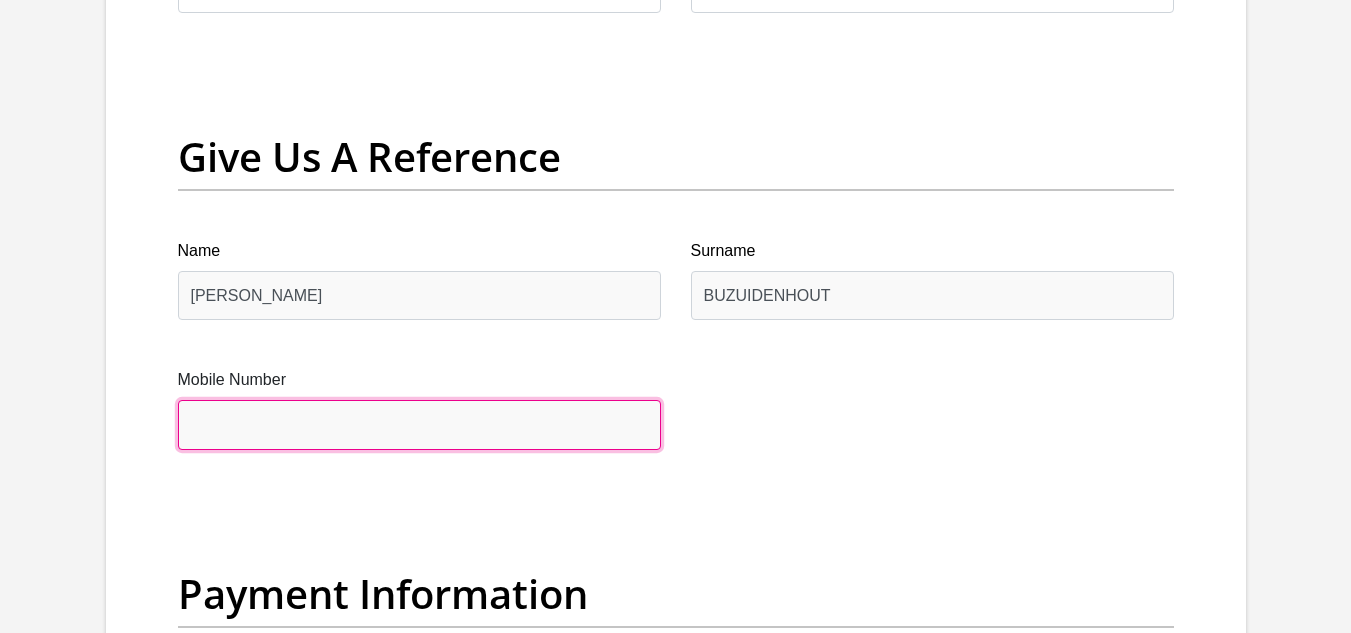click on "Mobile Number" at bounding box center [419, 424] 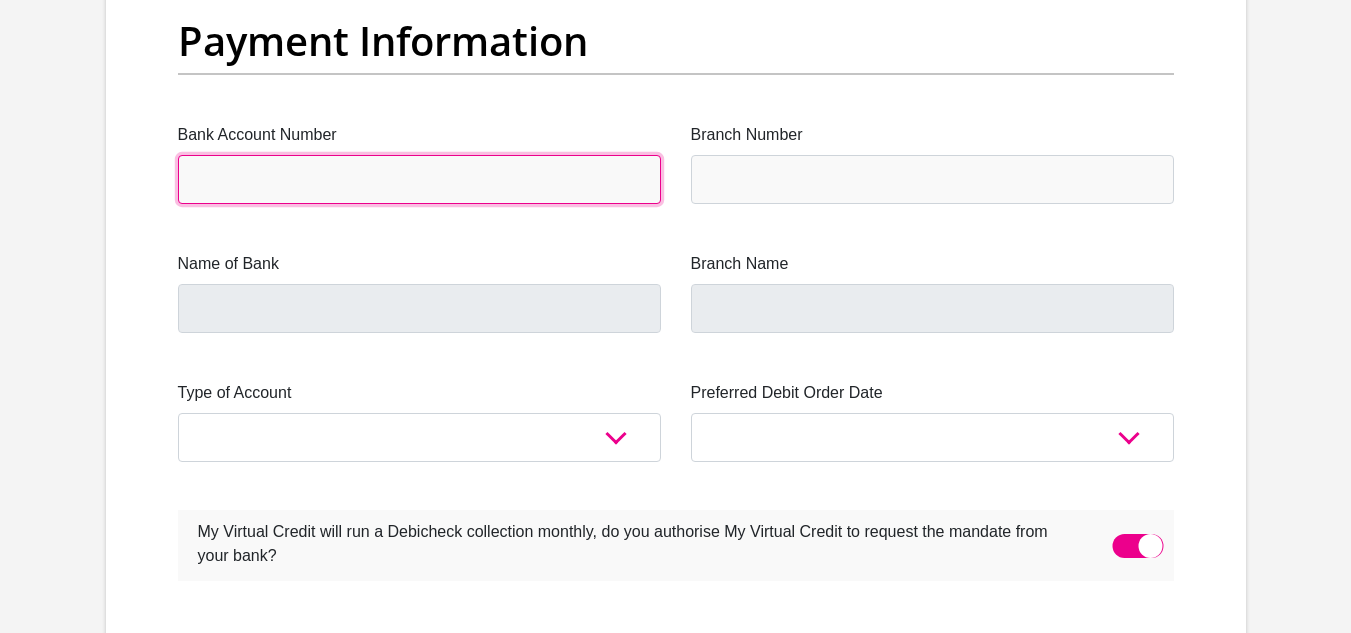 click on "Bank Account Number" at bounding box center (419, 179) 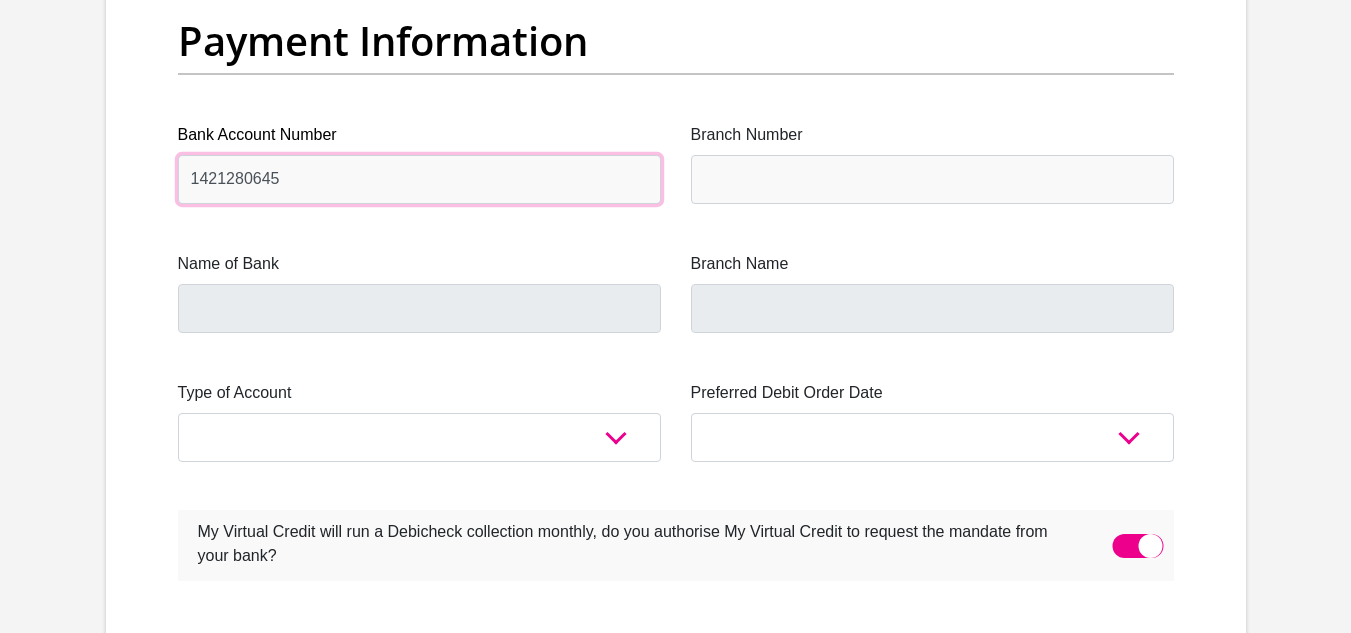 type on "1421280645" 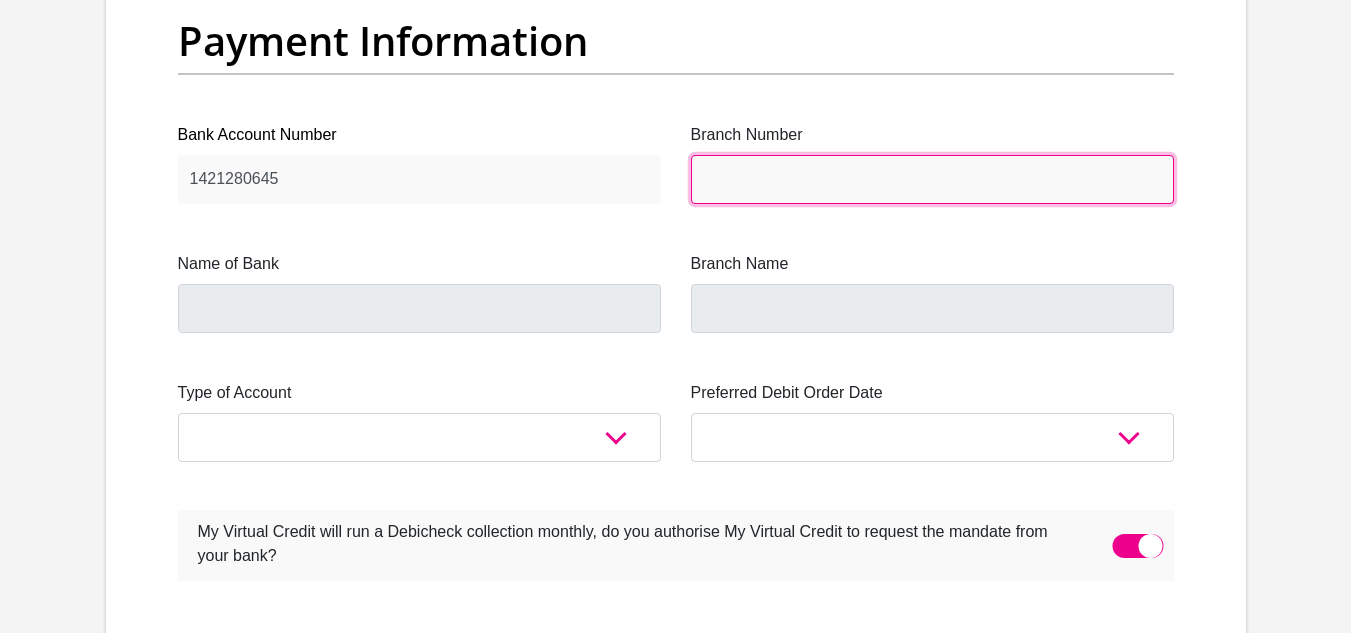 click on "Branch Number" at bounding box center [932, 179] 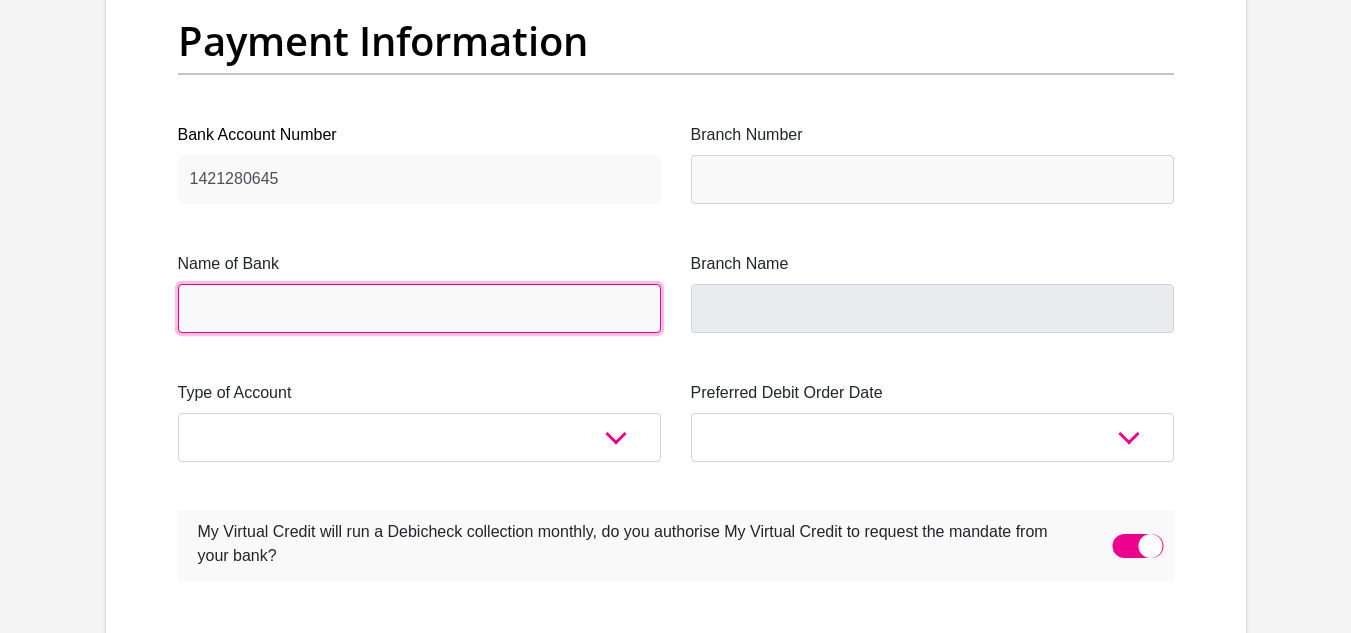 click on "Name of Bank" at bounding box center [419, 308] 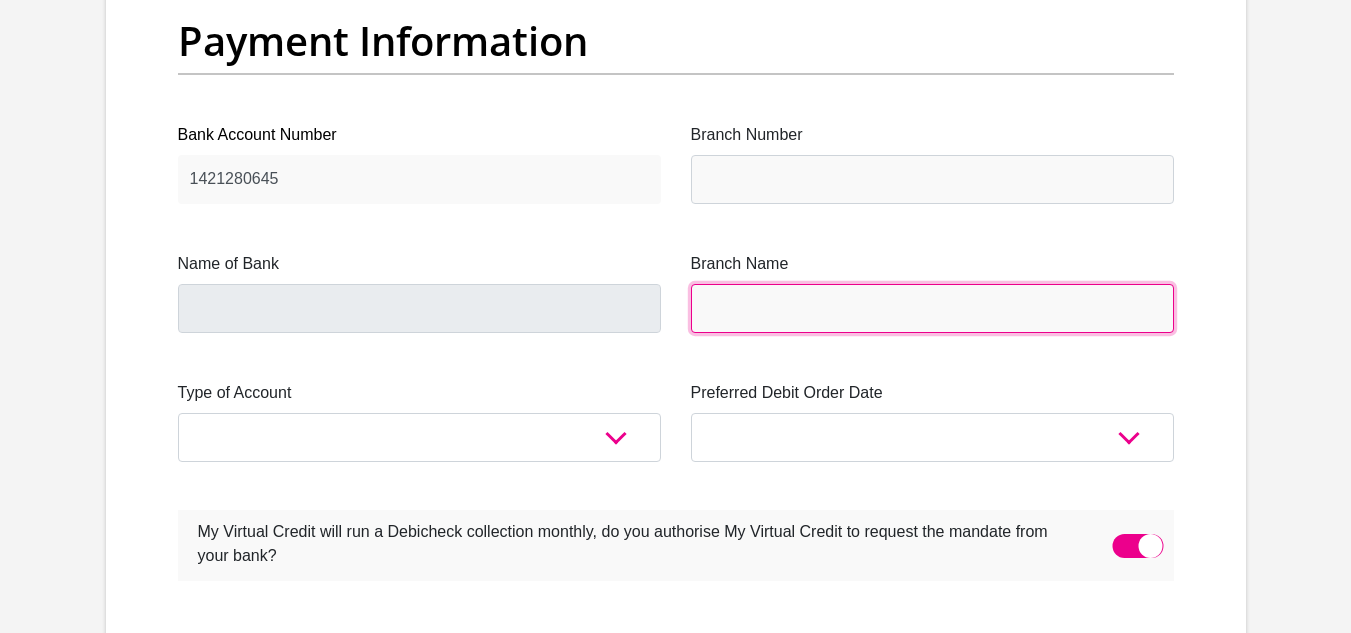 click on "Branch Name" at bounding box center [932, 308] 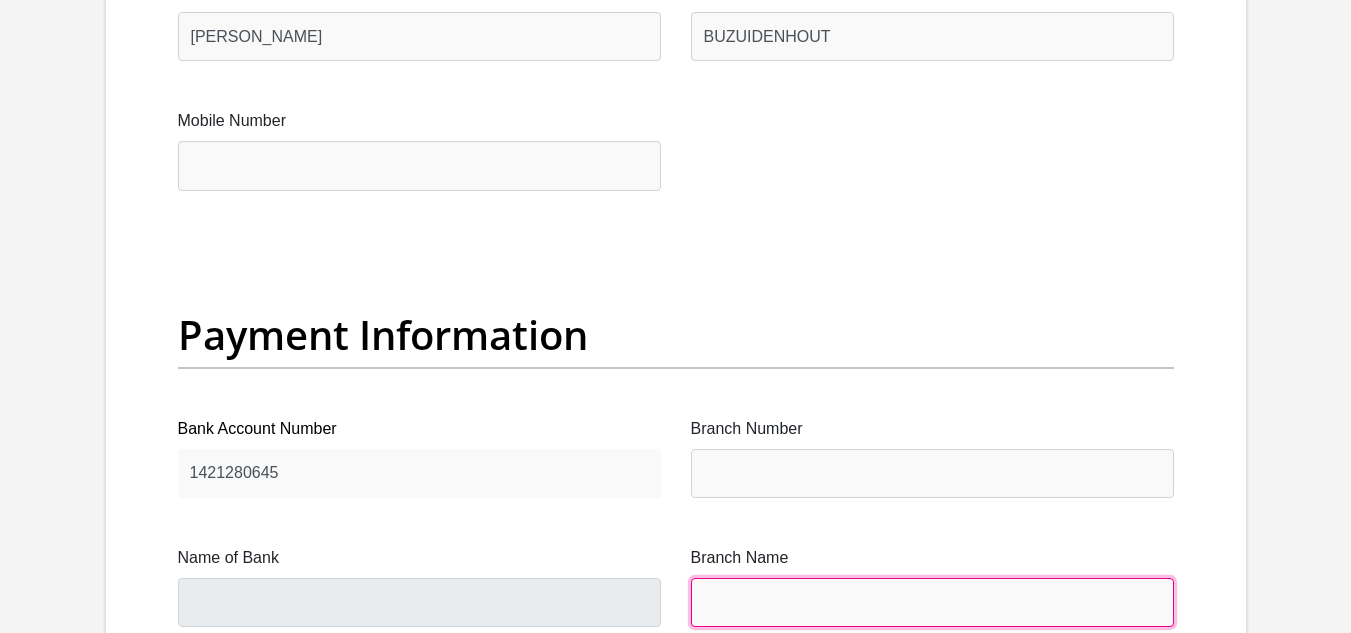 scroll, scrollTop: 4372, scrollLeft: 0, axis: vertical 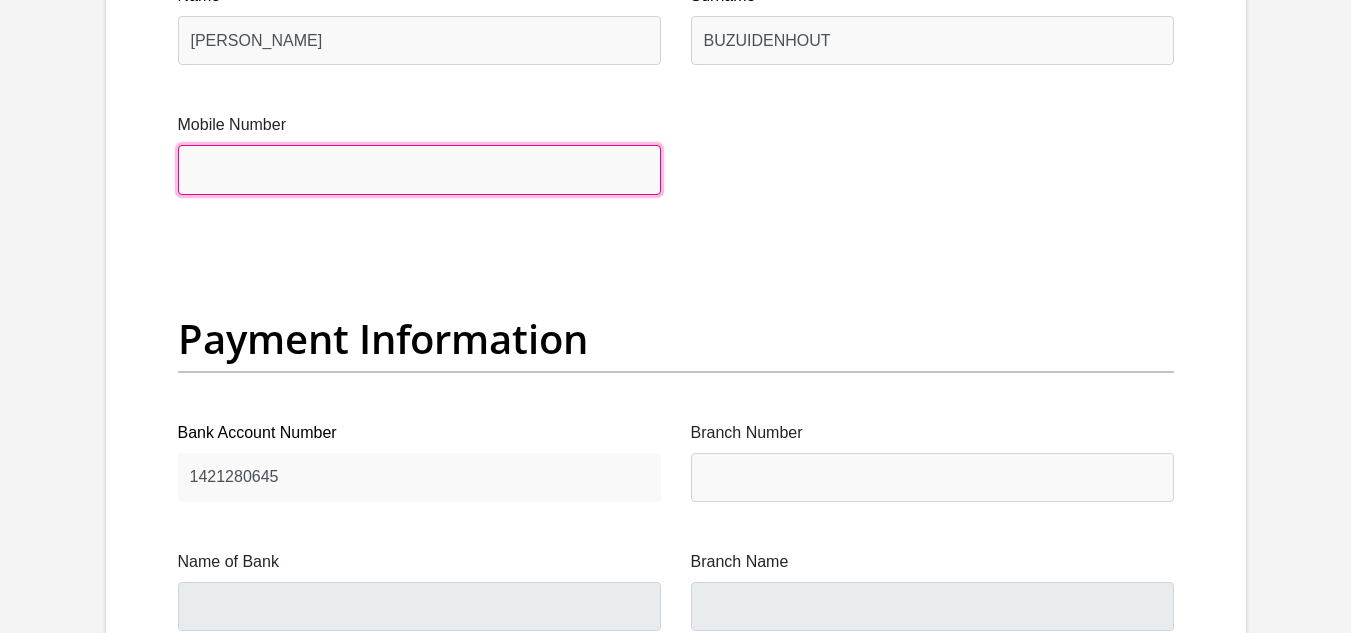 click on "Mobile Number" at bounding box center (419, 169) 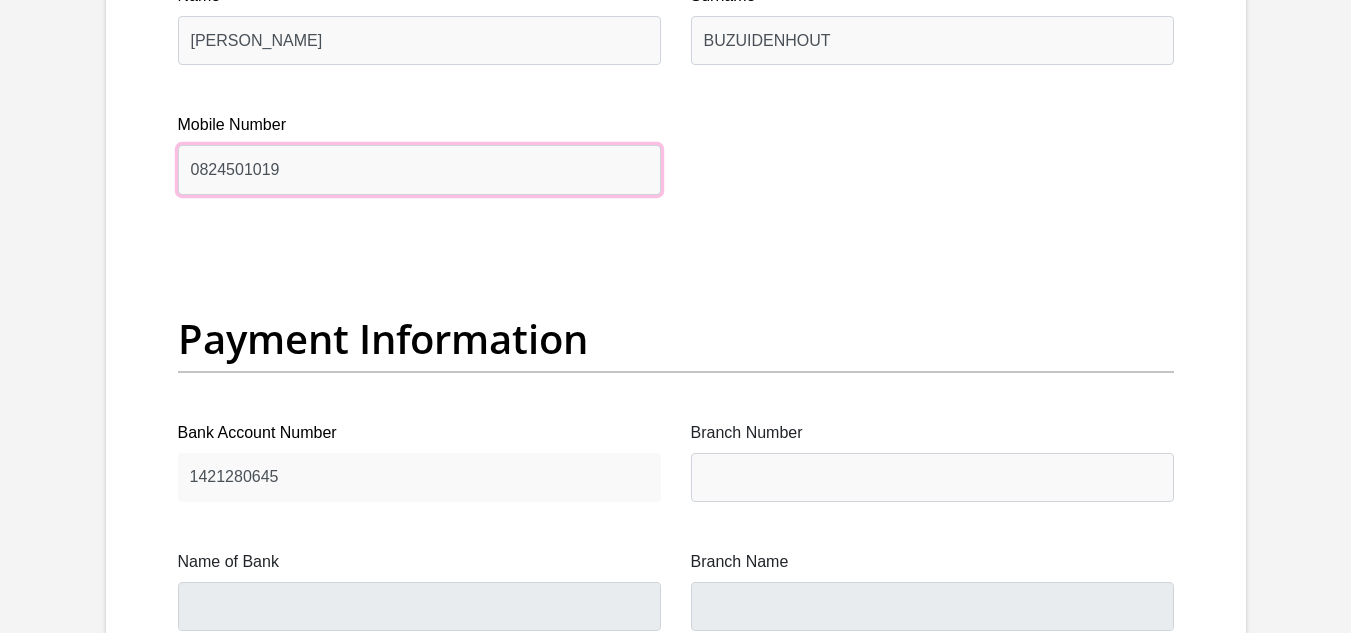 type on "0824501019" 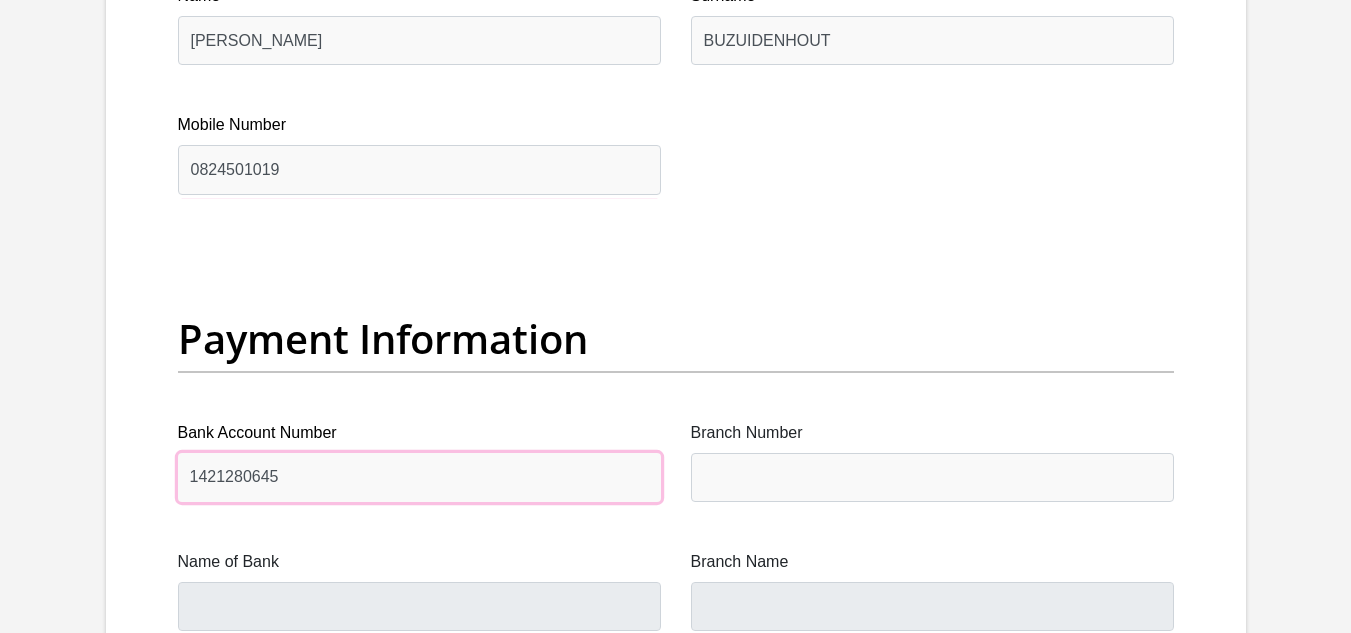 click on "1421280645" at bounding box center (419, 477) 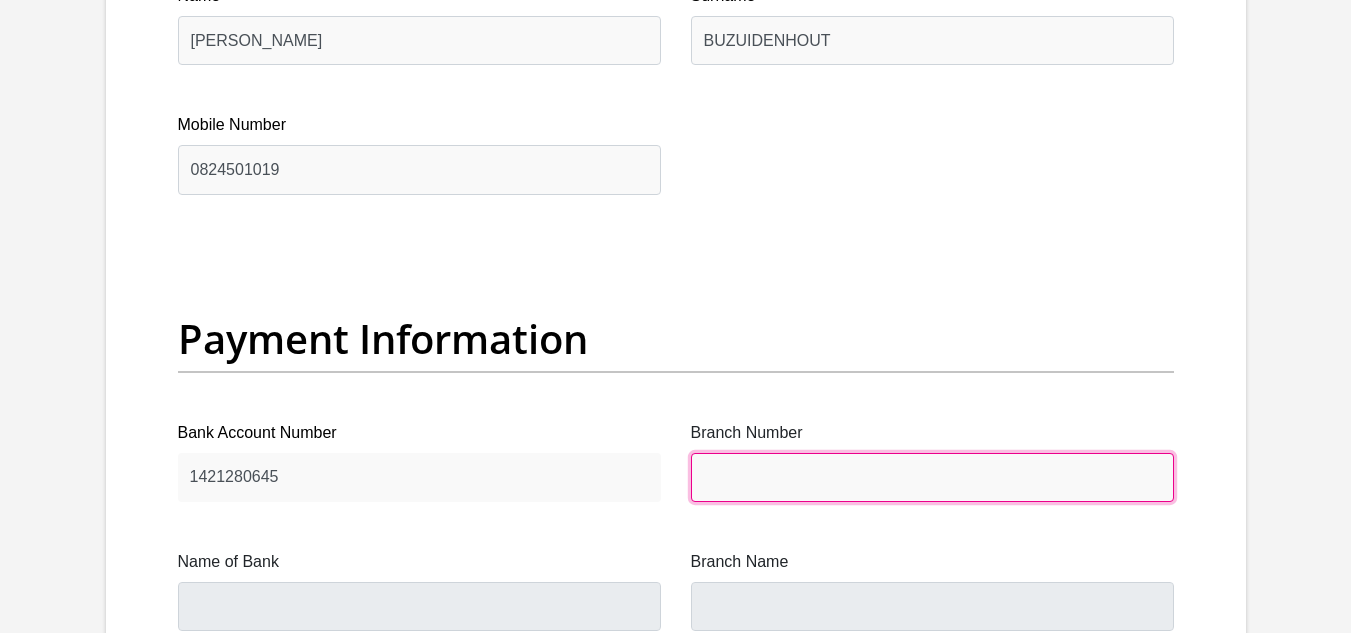 click on "Branch Number" at bounding box center [932, 477] 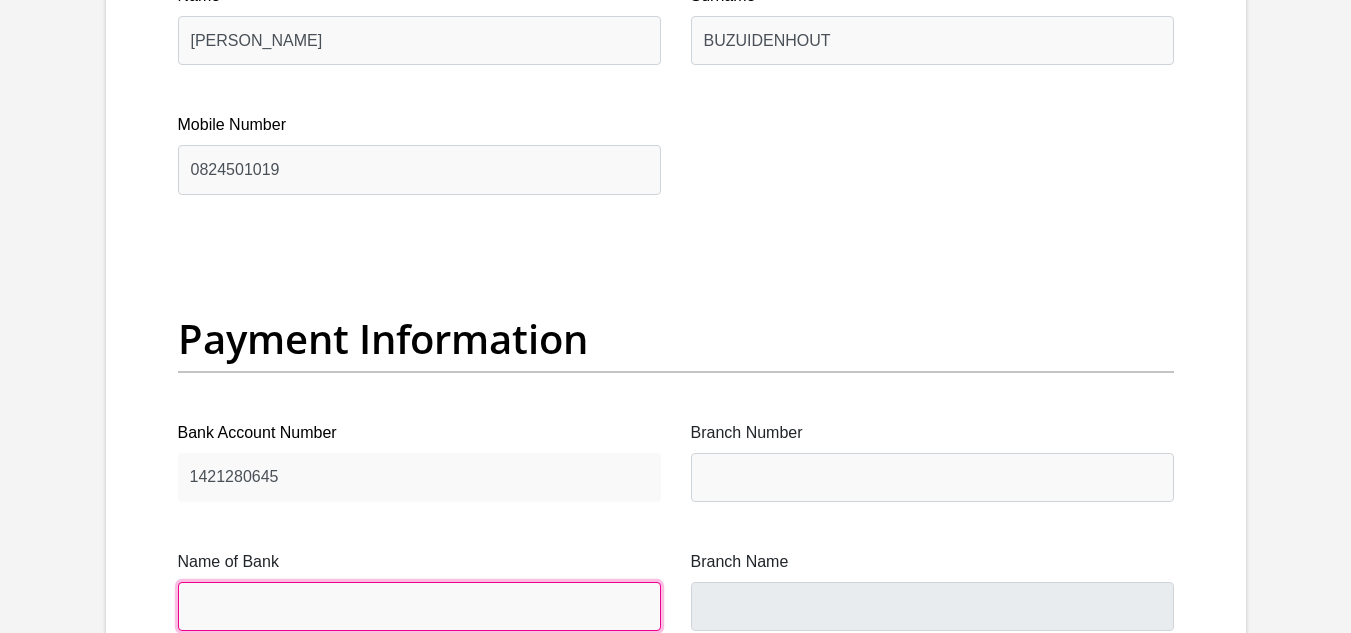 click on "Name of Bank" at bounding box center [419, 606] 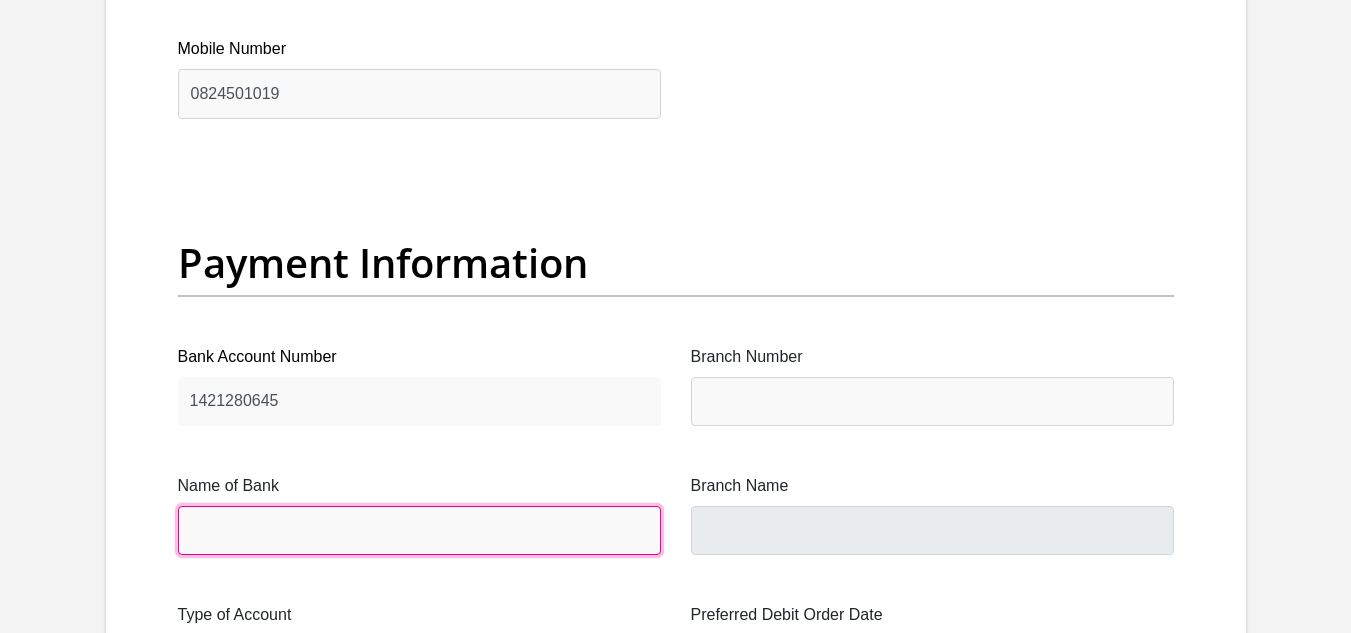 scroll, scrollTop: 4452, scrollLeft: 0, axis: vertical 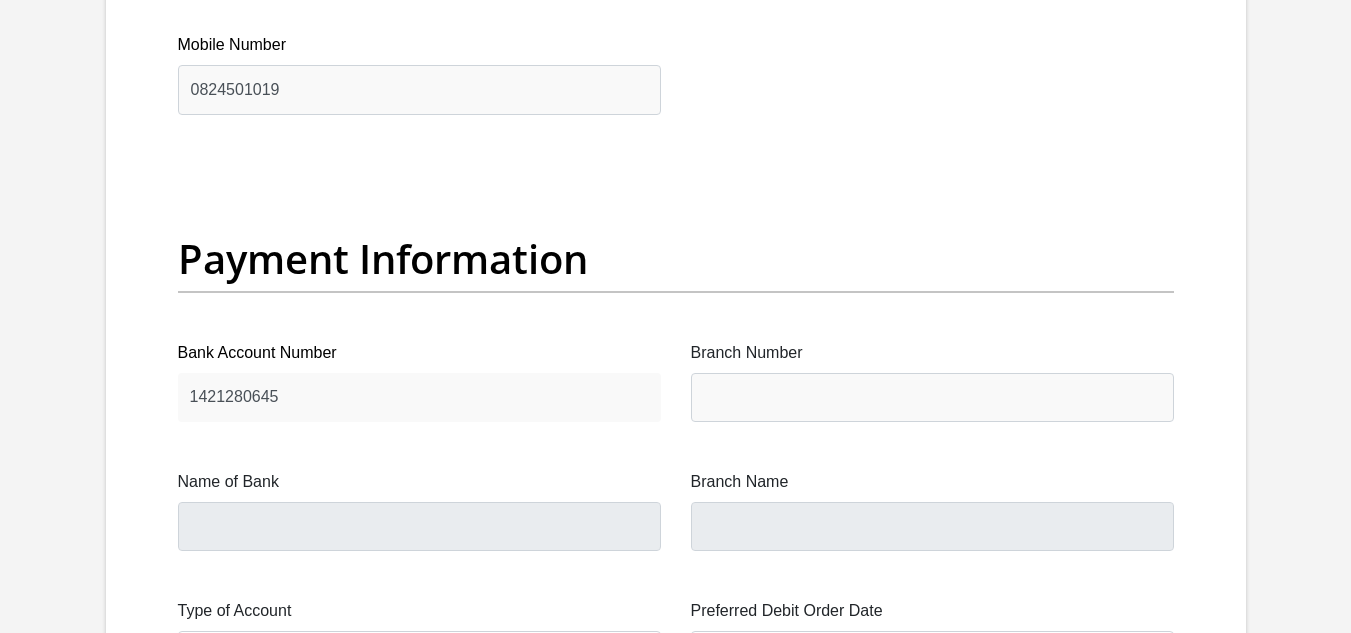 click on "Title
Mr
Ms
Mrs
Dr
[PERSON_NAME]
First Name
NYIKO
Surname
NYANGO
ID Number
8112216107081
Please input valid ID number
Race
Black
Coloured
Indian
White
Other
Contact Number
0820914774
Please input valid contact number
Nationality
[GEOGRAPHIC_DATA]
[GEOGRAPHIC_DATA]
[GEOGRAPHIC_DATA]  [GEOGRAPHIC_DATA]  [GEOGRAPHIC_DATA]  [GEOGRAPHIC_DATA]" at bounding box center (676, -837) 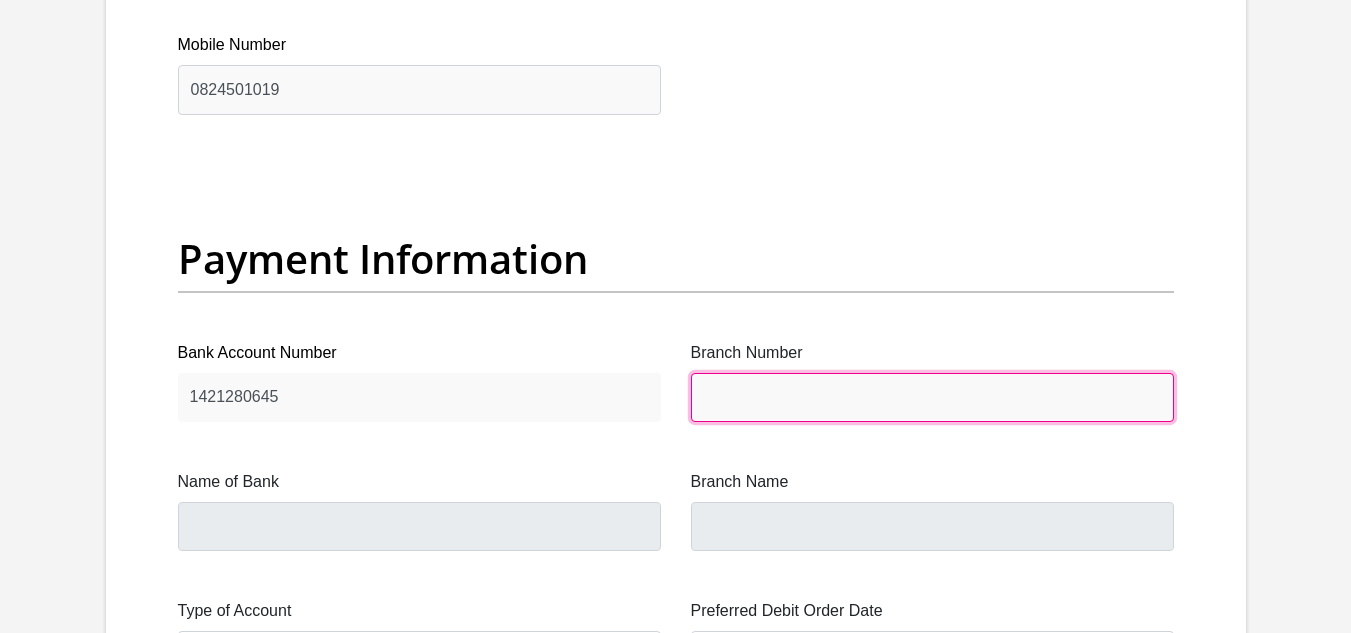 click on "Branch Number" at bounding box center [932, 397] 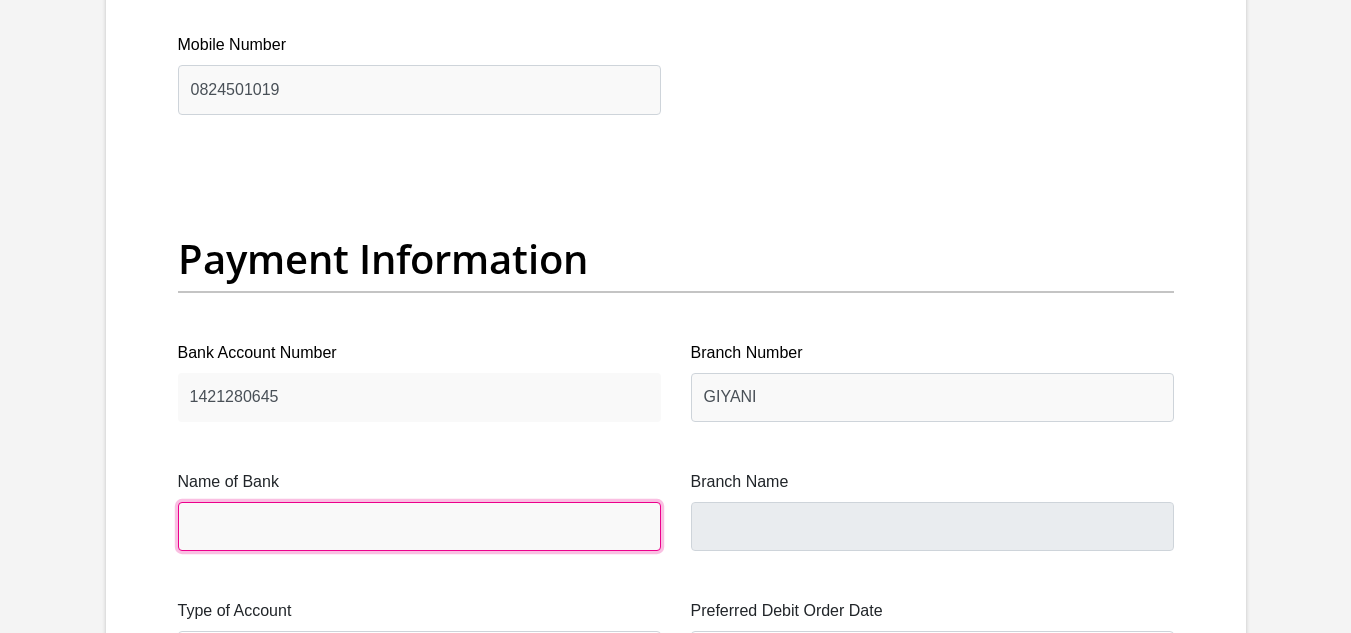 click on "Name of Bank" at bounding box center (419, 526) 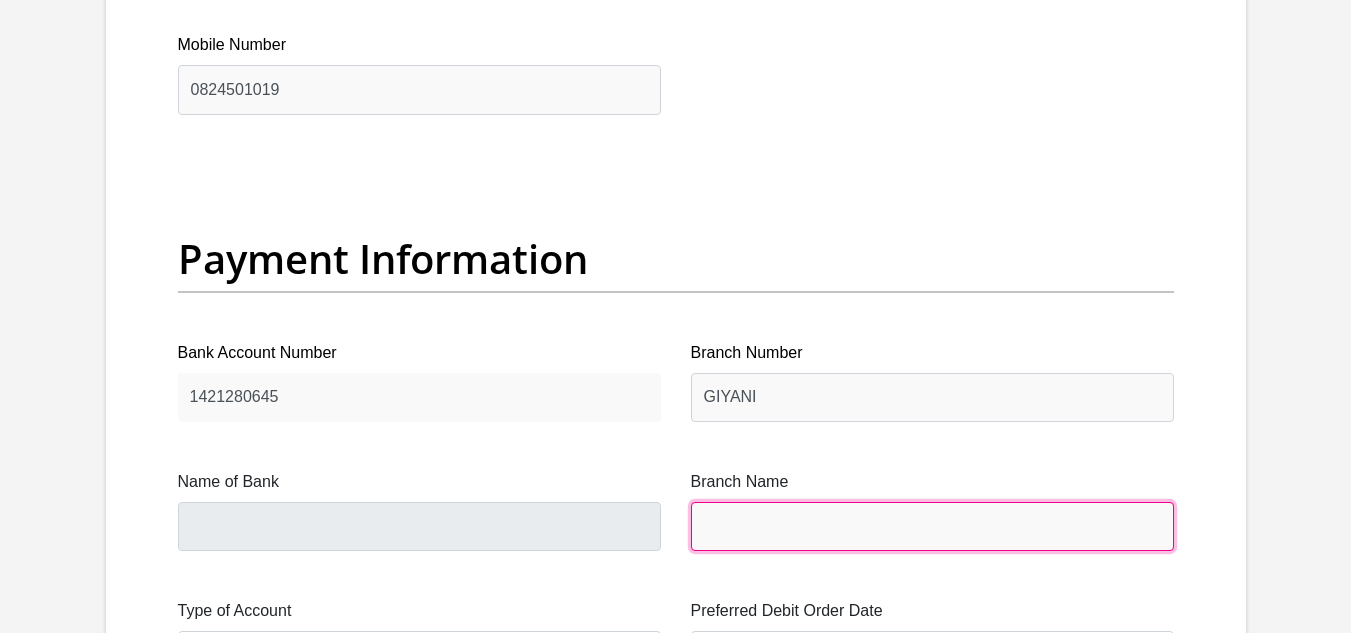 click on "Branch Name" at bounding box center [932, 526] 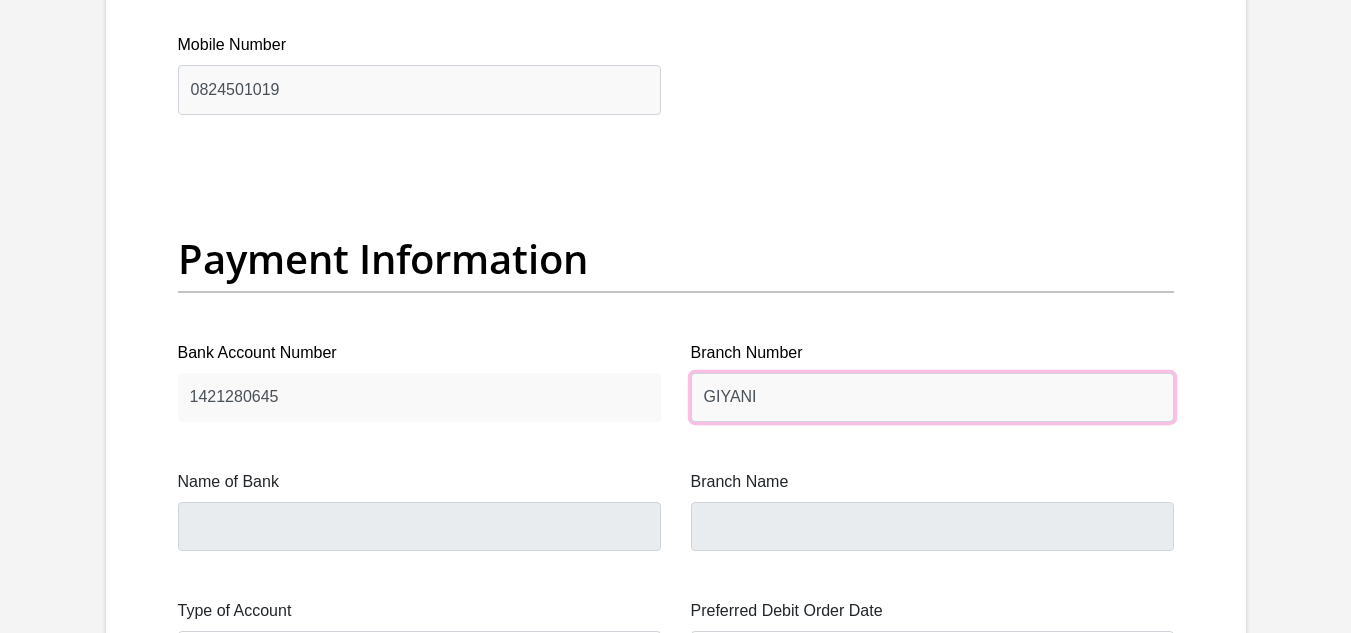 click on "GIYANI" at bounding box center (932, 397) 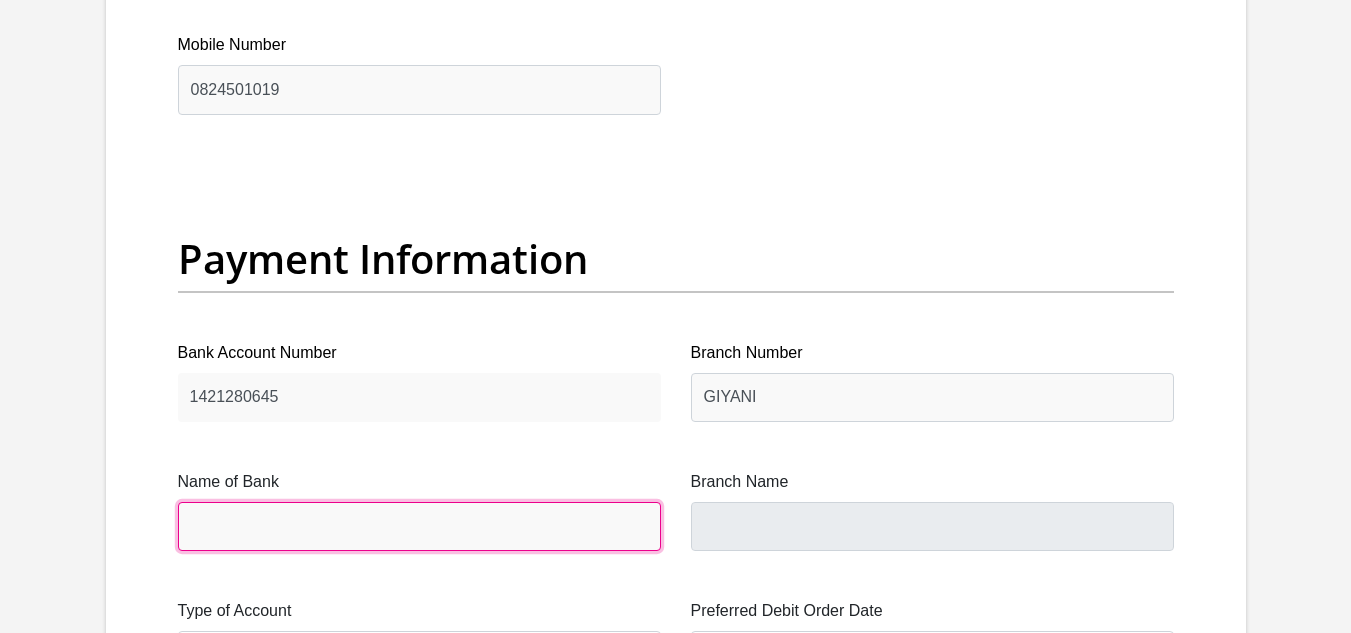 click on "Name of Bank" at bounding box center (419, 526) 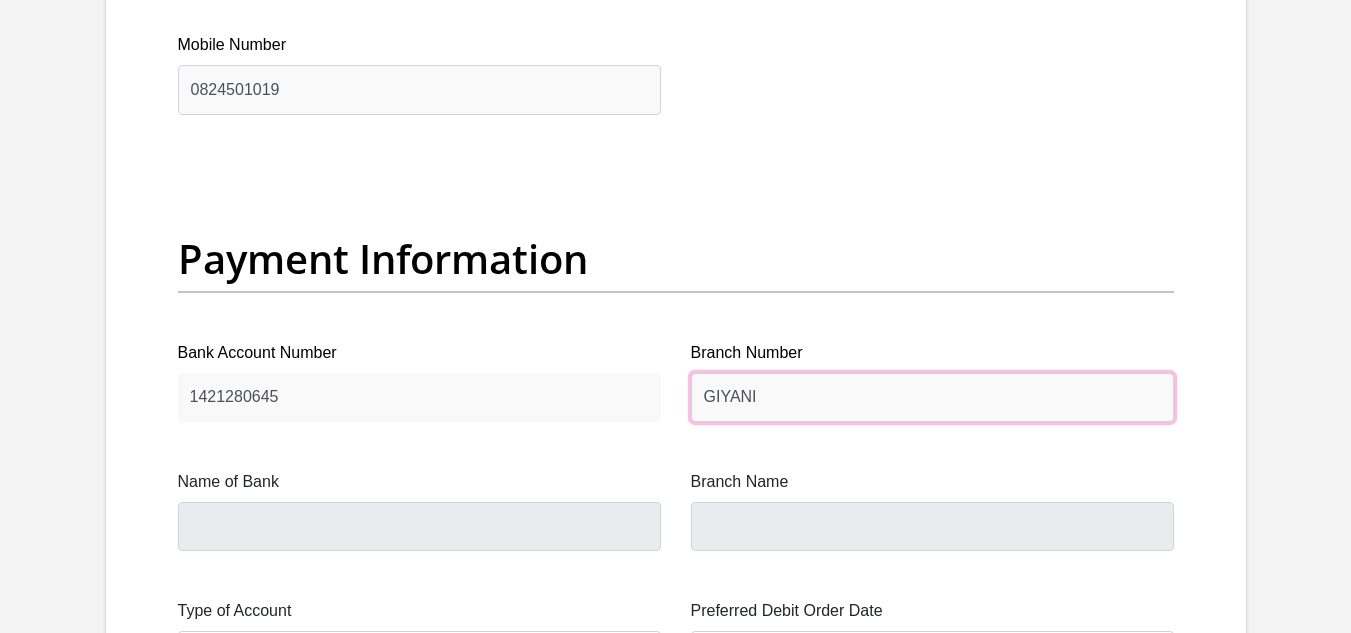click on "GIYANI" at bounding box center (932, 397) 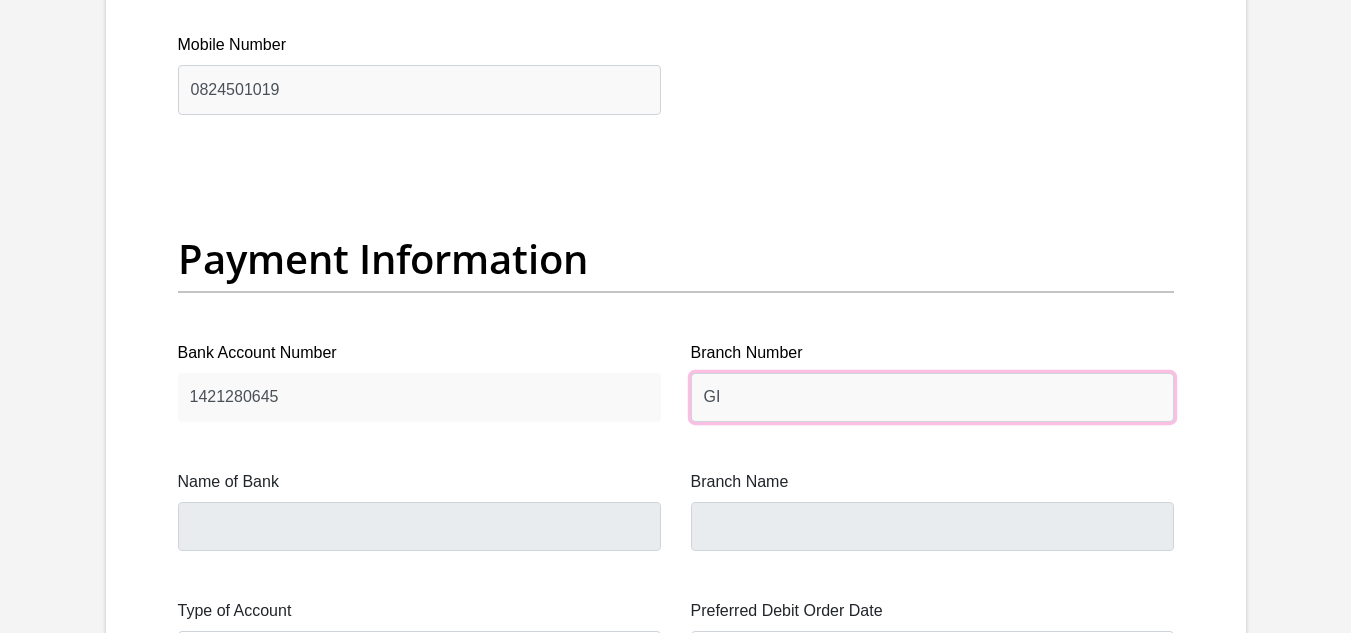 type on "G" 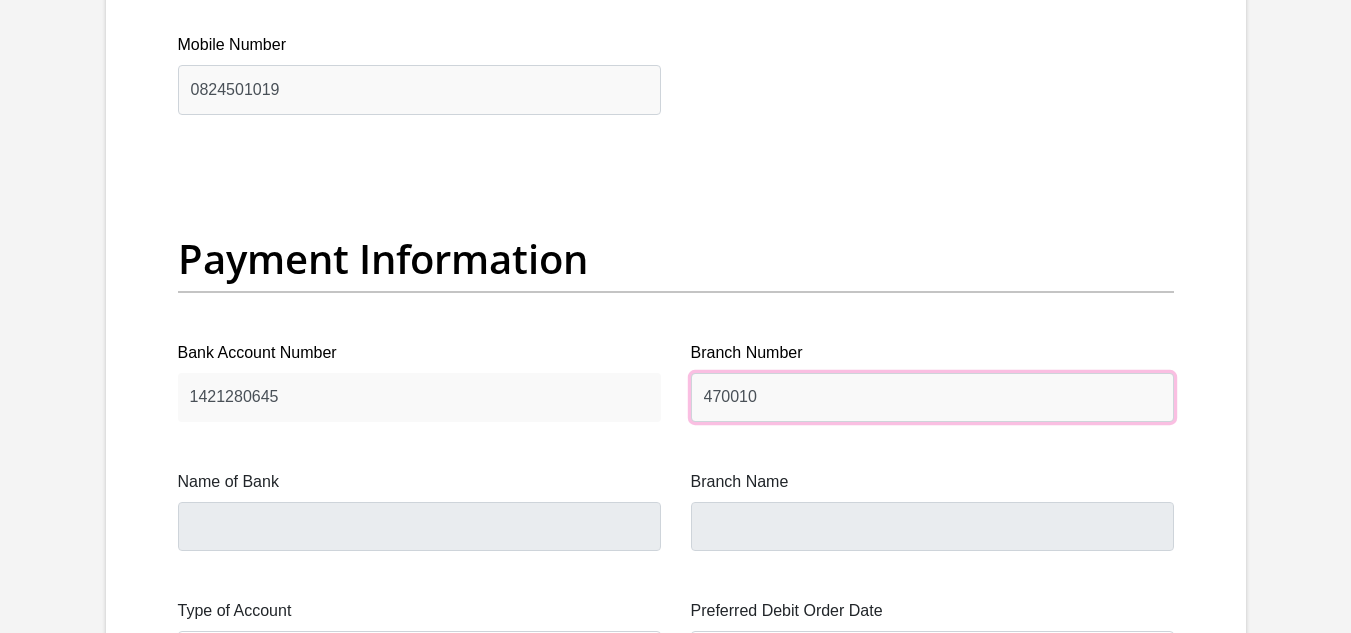 type on "470010" 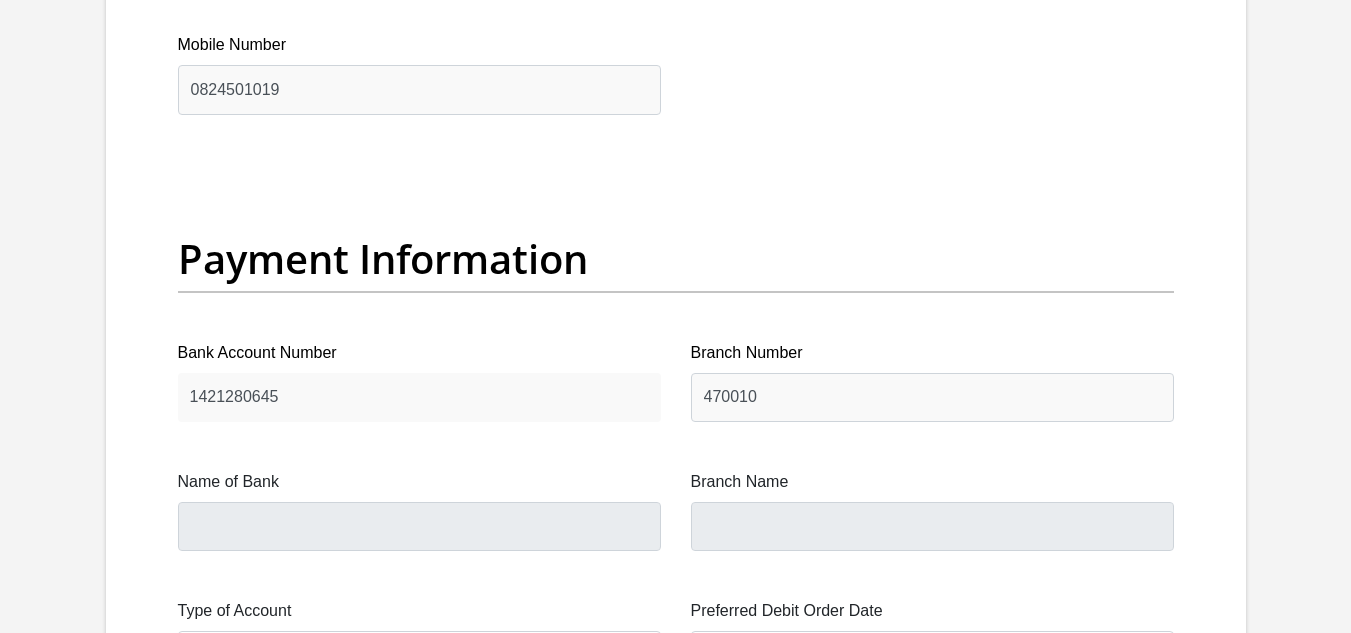 click on "Title
Mr
Ms
Mrs
Dr
[PERSON_NAME]
First Name
NYIKO
Surname
NYANGO
ID Number
8112216107081
Please input valid ID number
Race
Black
Coloured
Indian
White
Other
Contact Number
0820914774
Please input valid contact number
Nationality
[GEOGRAPHIC_DATA]
[GEOGRAPHIC_DATA]
[GEOGRAPHIC_DATA]  [GEOGRAPHIC_DATA]  [GEOGRAPHIC_DATA]  [GEOGRAPHIC_DATA]" at bounding box center [676, -837] 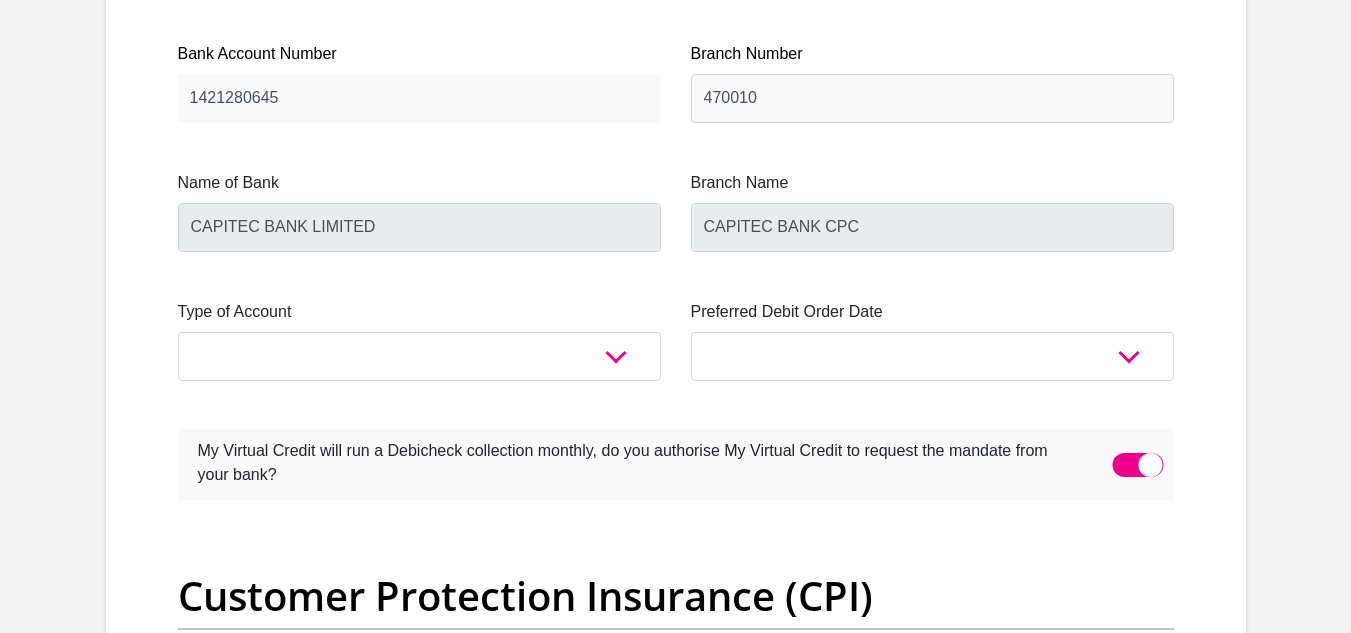 scroll, scrollTop: 4759, scrollLeft: 0, axis: vertical 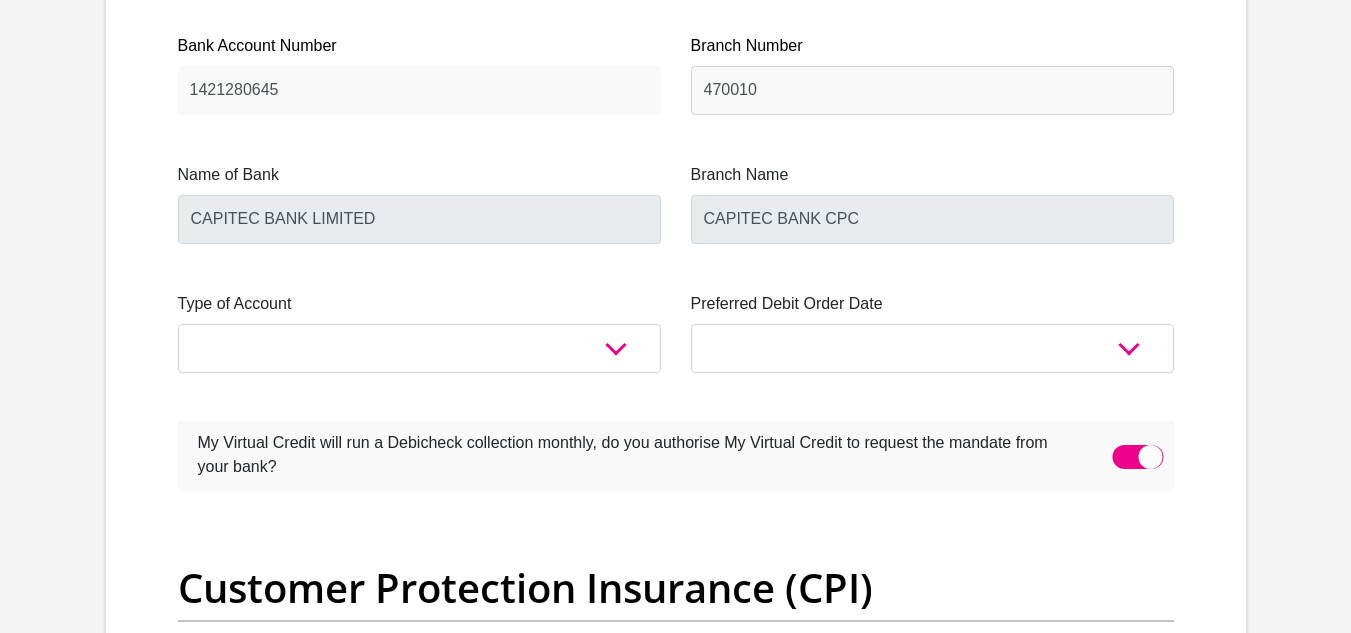click on "Type of Account
Cheque
Savings" at bounding box center (419, 332) 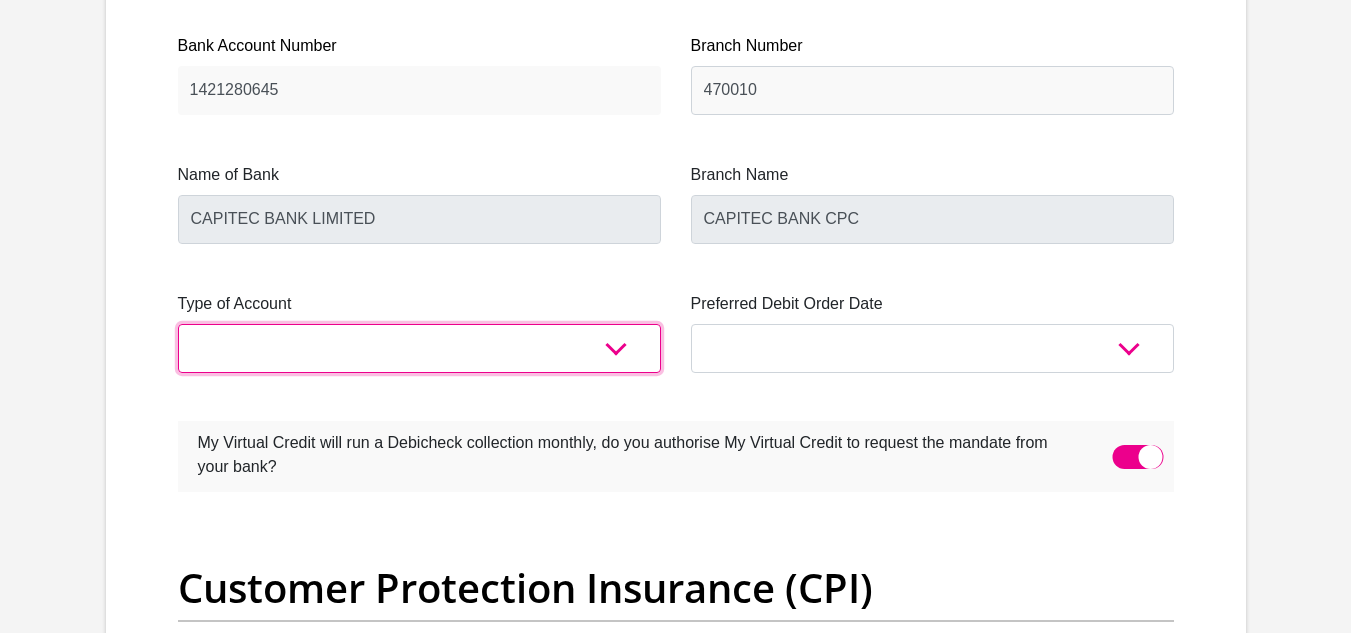 click on "Cheque
Savings" at bounding box center (419, 348) 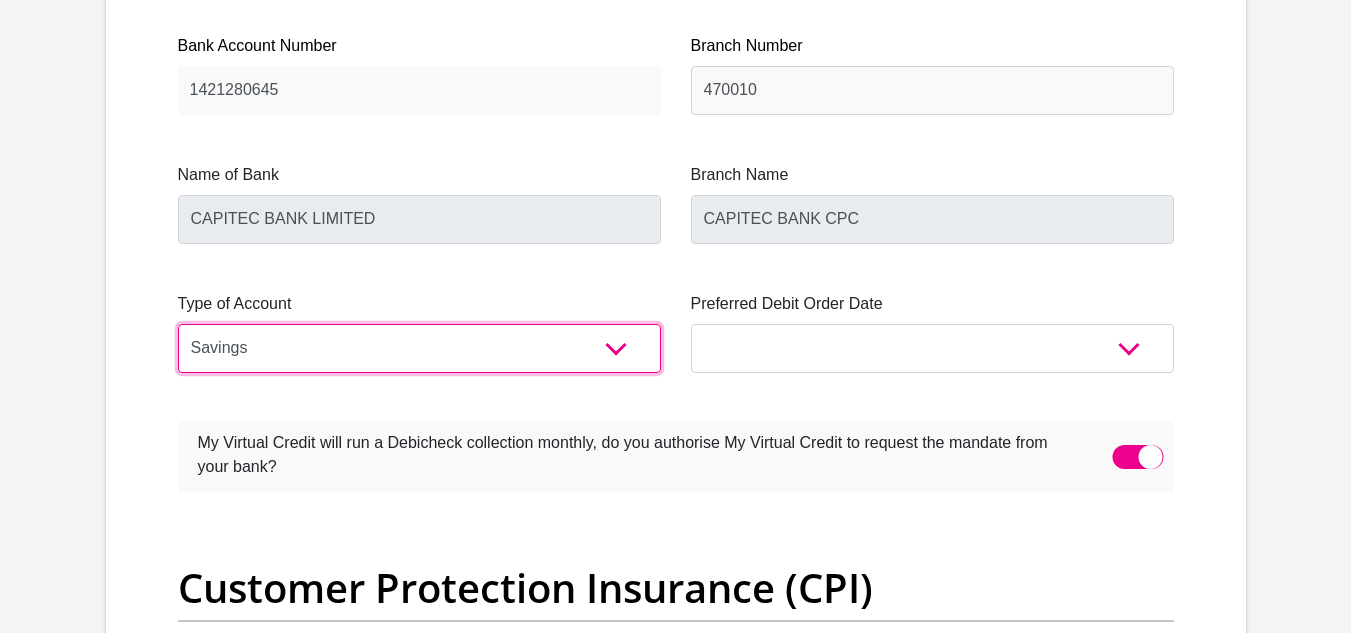 click on "Cheque
Savings" at bounding box center (419, 348) 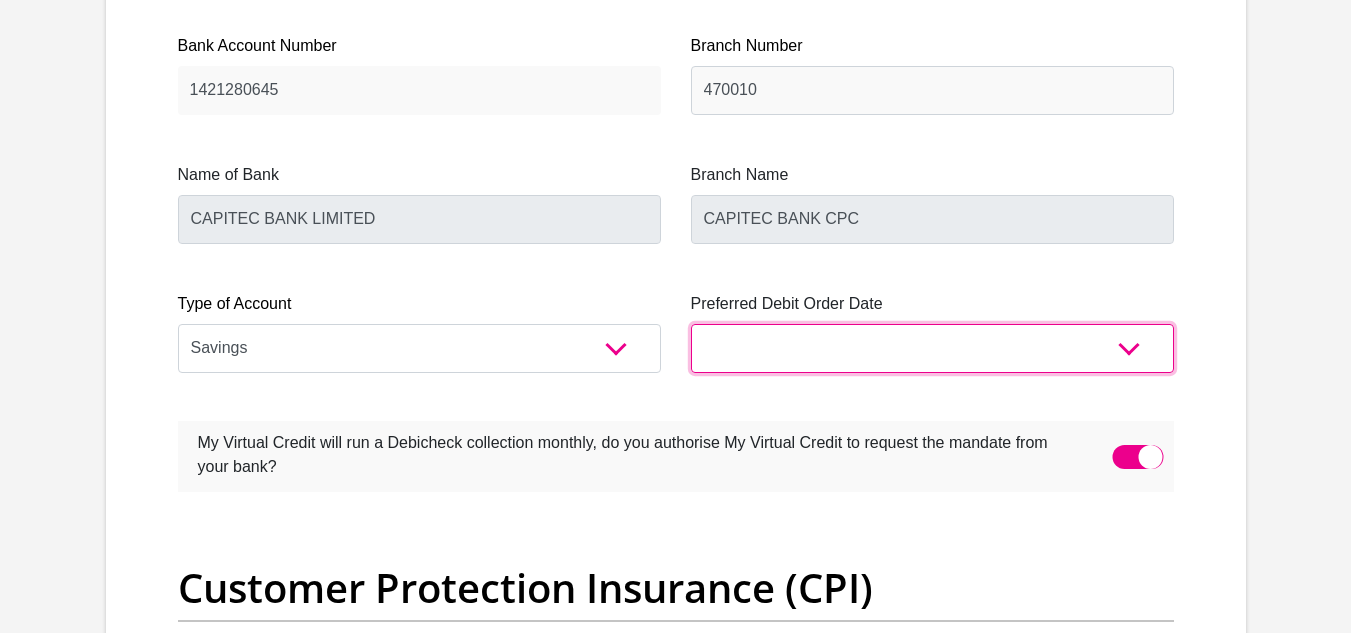click on "1st
2nd
3rd
4th
5th
7th
18th
19th
20th
21st
22nd
23rd
24th
25th
26th
27th
28th
29th
30th" at bounding box center (932, 348) 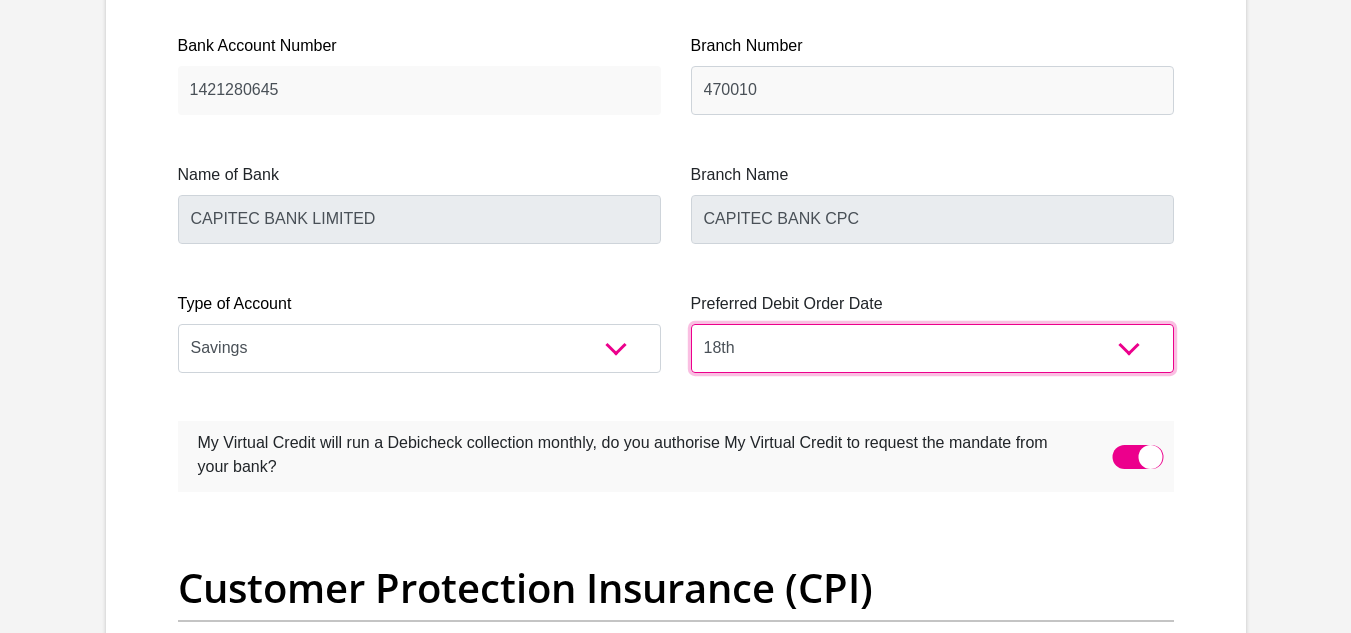 click on "1st
2nd
3rd
4th
5th
7th
18th
19th
20th
21st
22nd
23rd
24th
25th
26th
27th
28th
29th
30th" at bounding box center [932, 348] 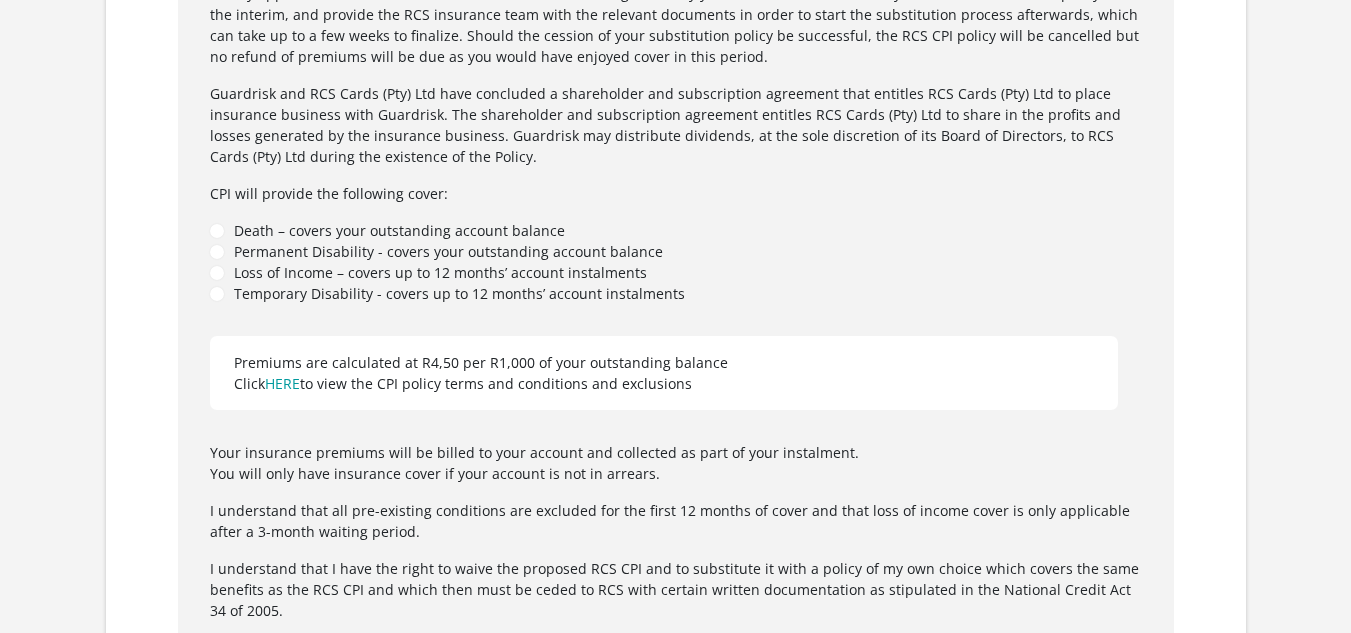 scroll, scrollTop: 5652, scrollLeft: 0, axis: vertical 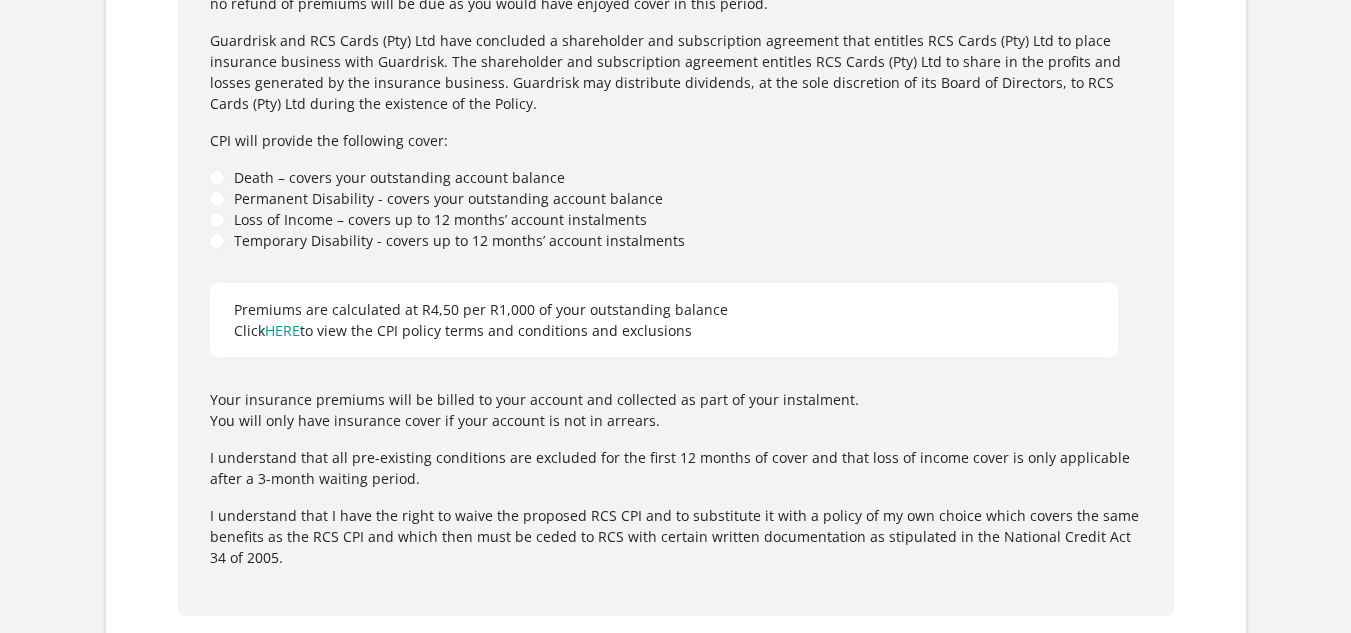 click on "Death – covers your outstanding account balance" at bounding box center [676, 177] 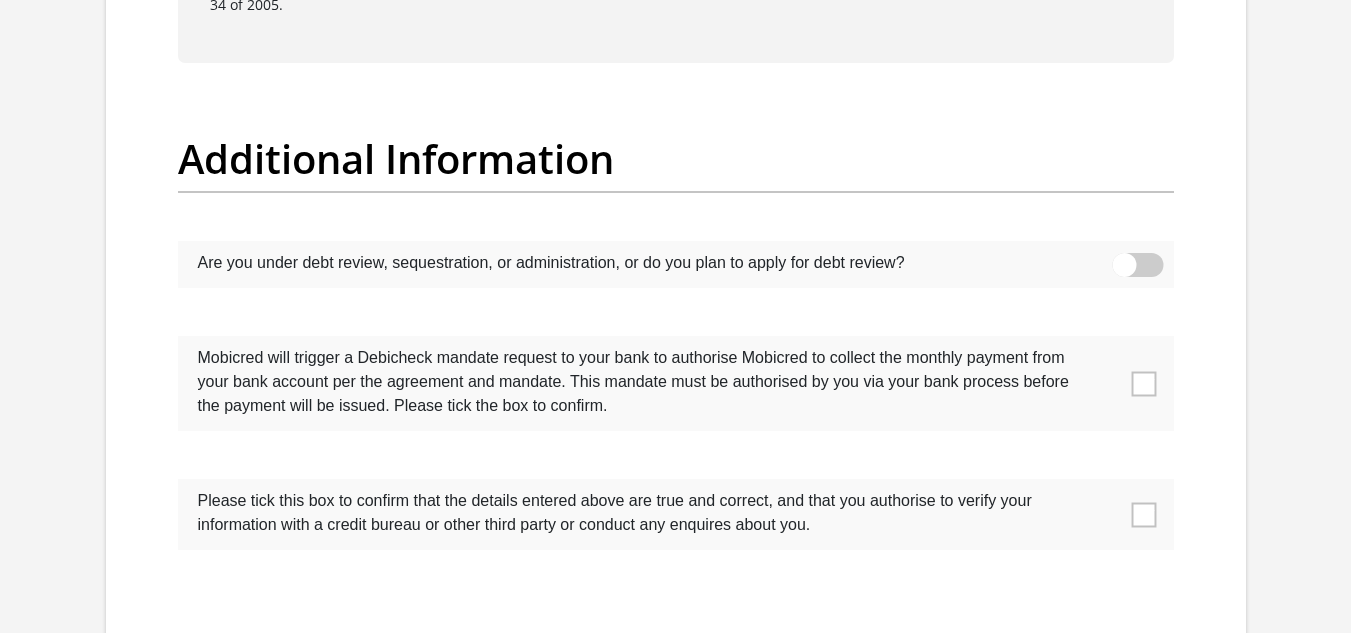 click at bounding box center (1143, 383) 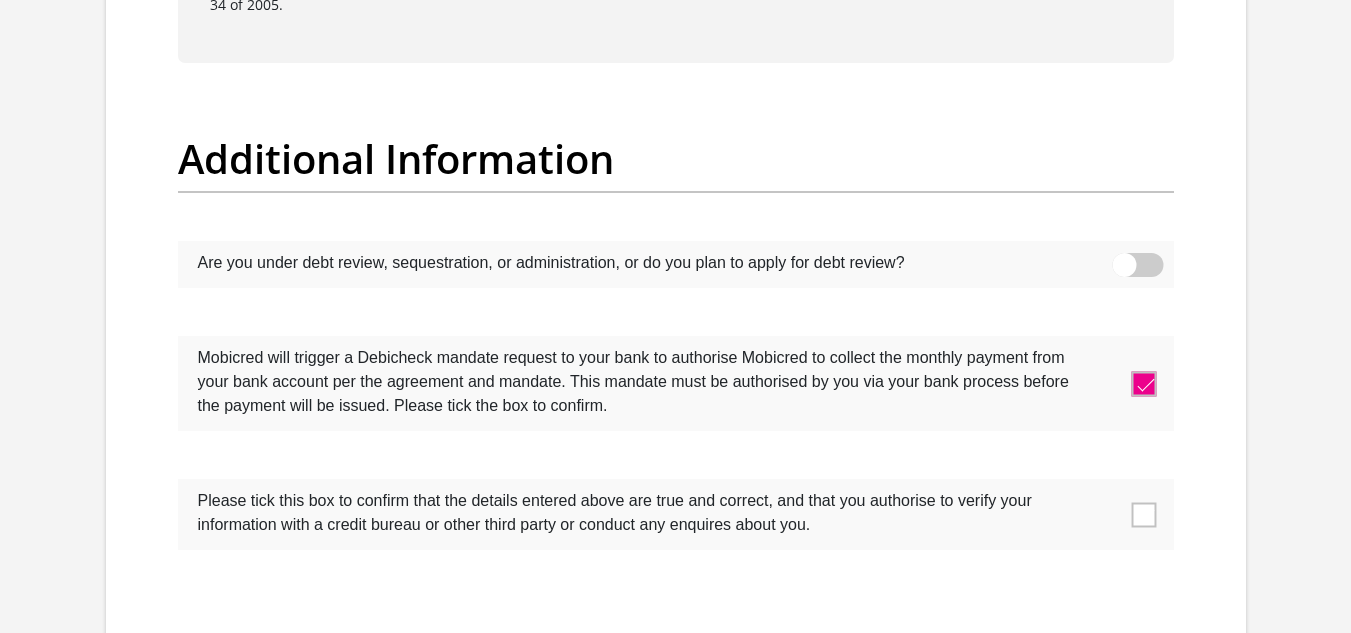 click at bounding box center [676, 514] 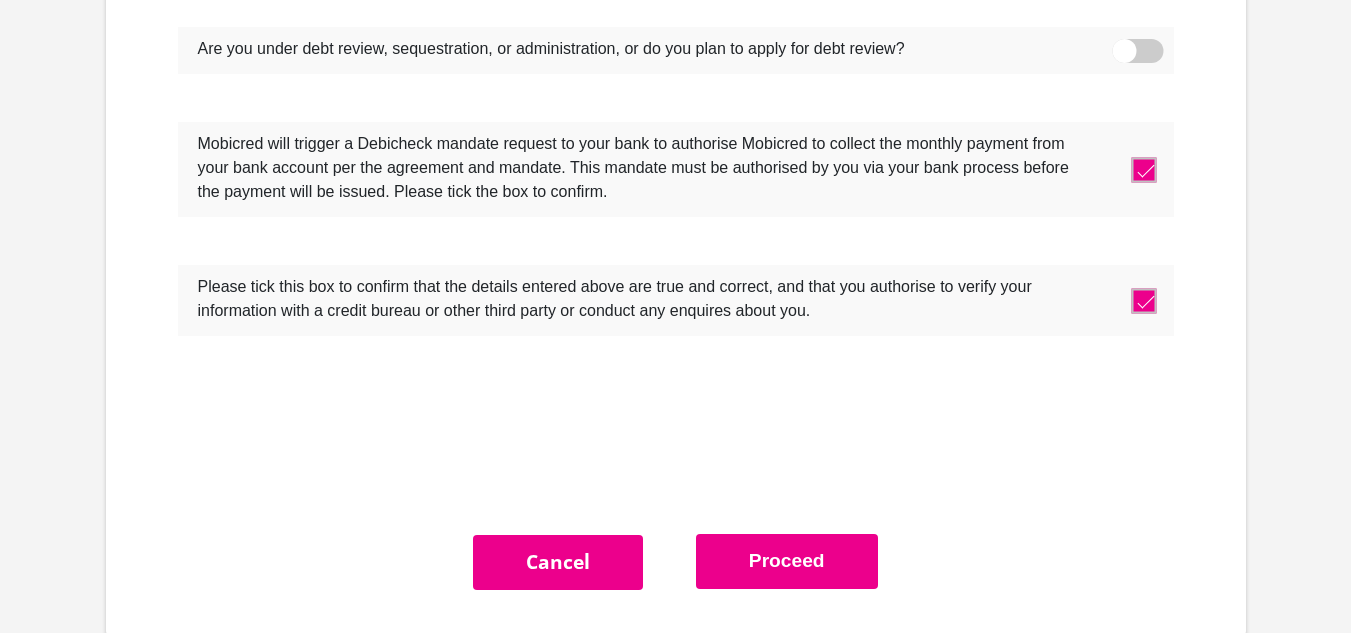 scroll, scrollTop: 6538, scrollLeft: 0, axis: vertical 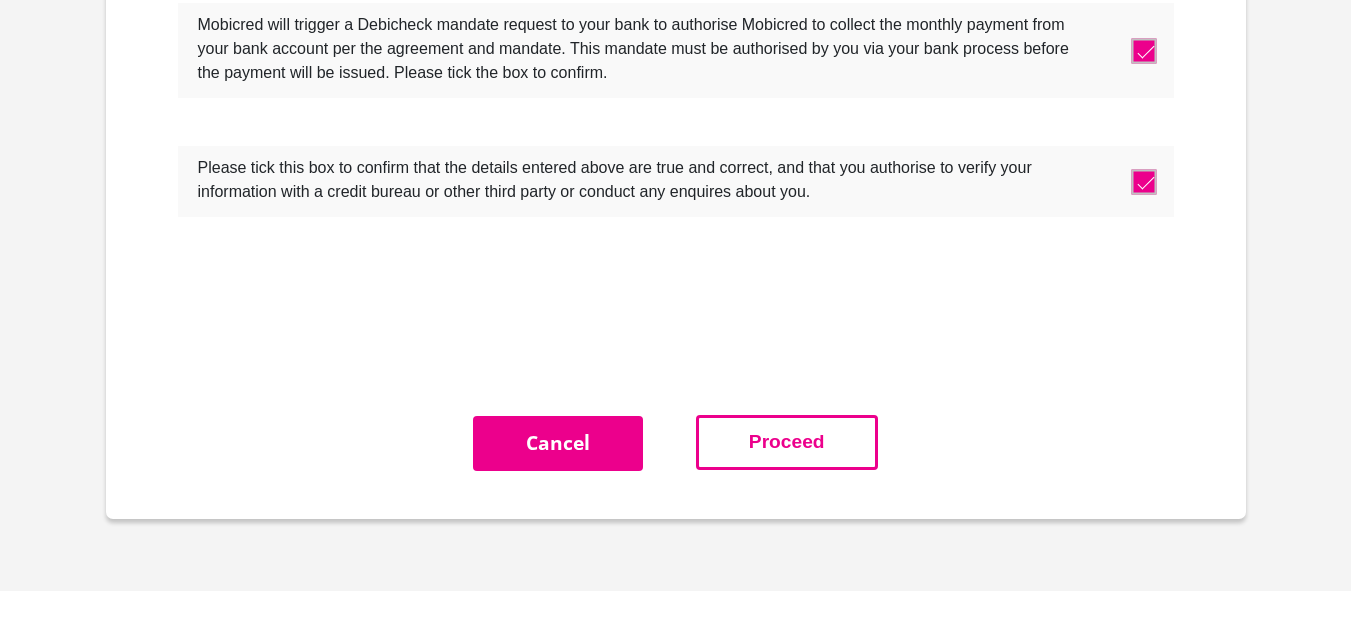 click on "Proceed" at bounding box center [787, 442] 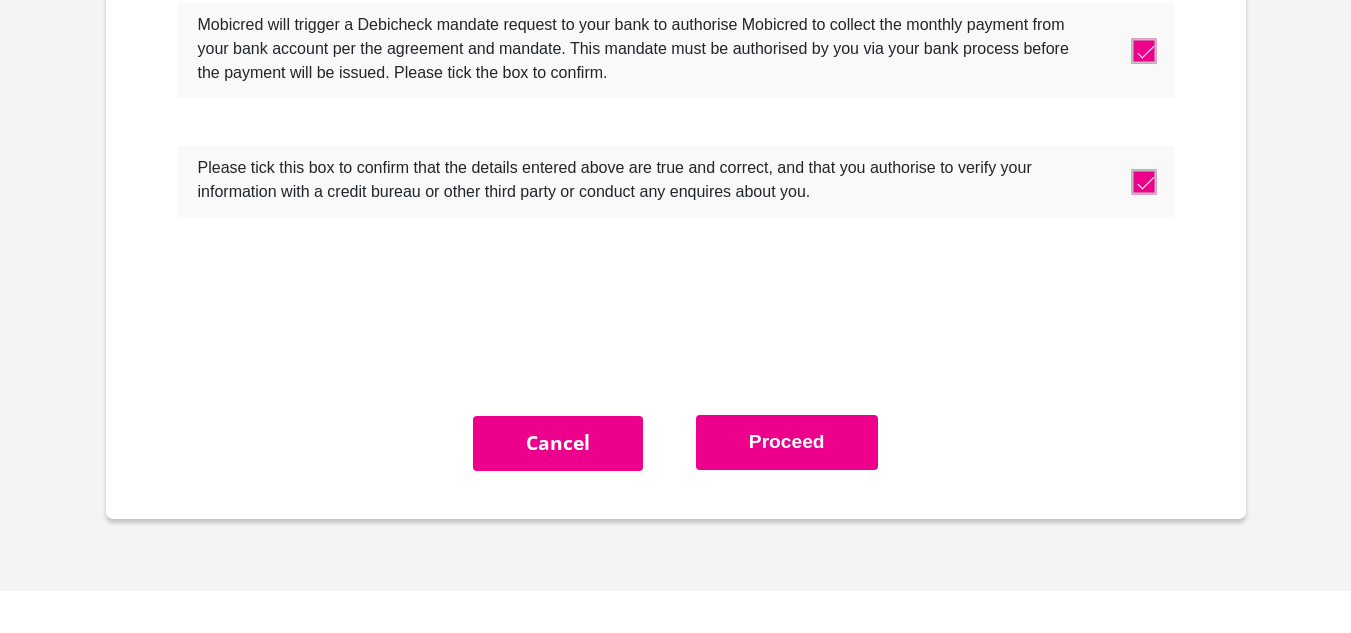 scroll, scrollTop: 5985, scrollLeft: 0, axis: vertical 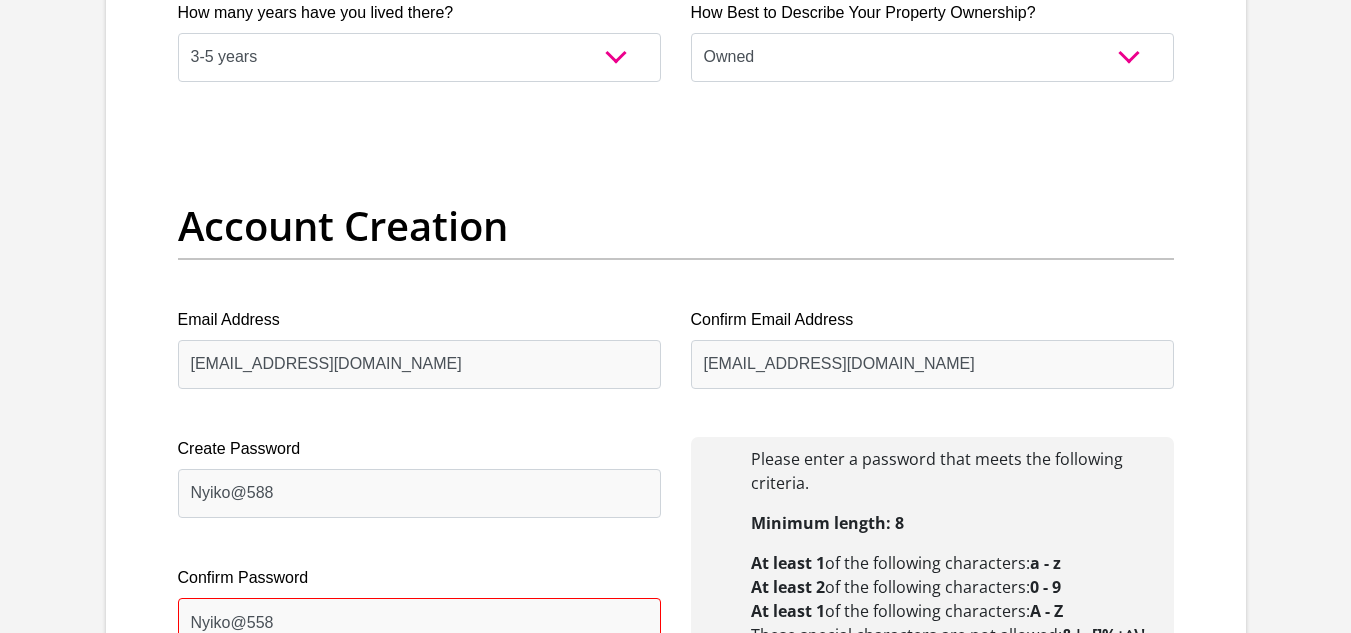 type 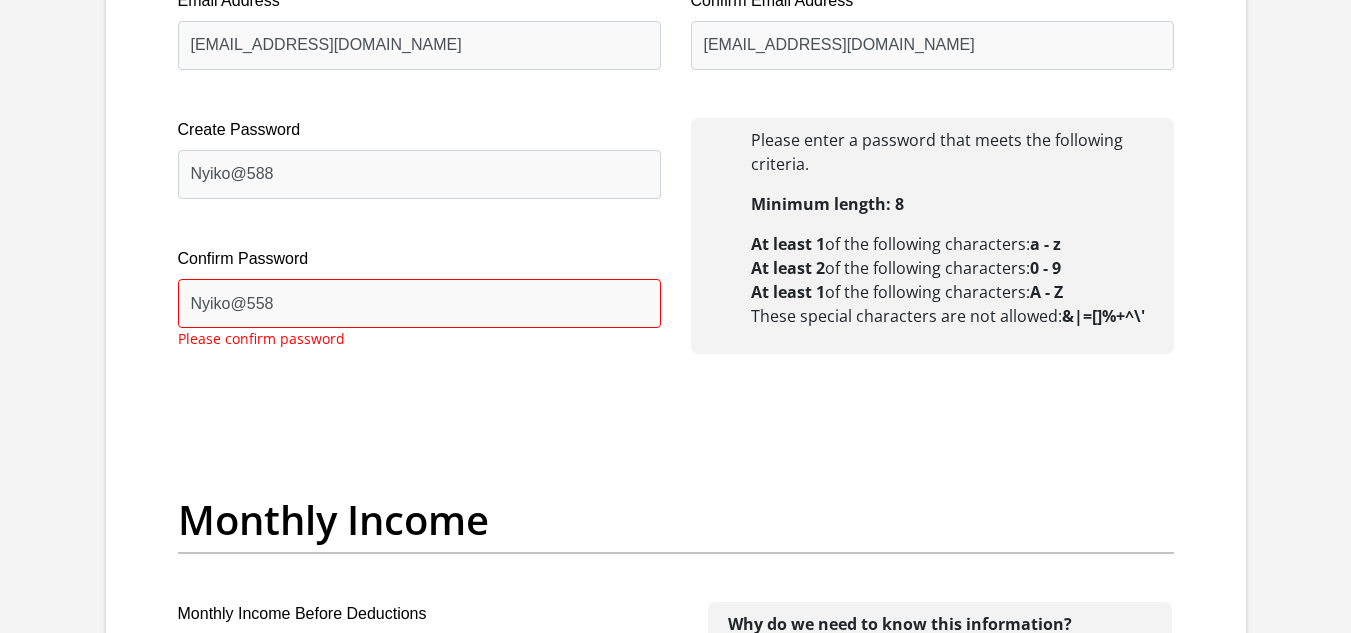 scroll, scrollTop: 1881, scrollLeft: 0, axis: vertical 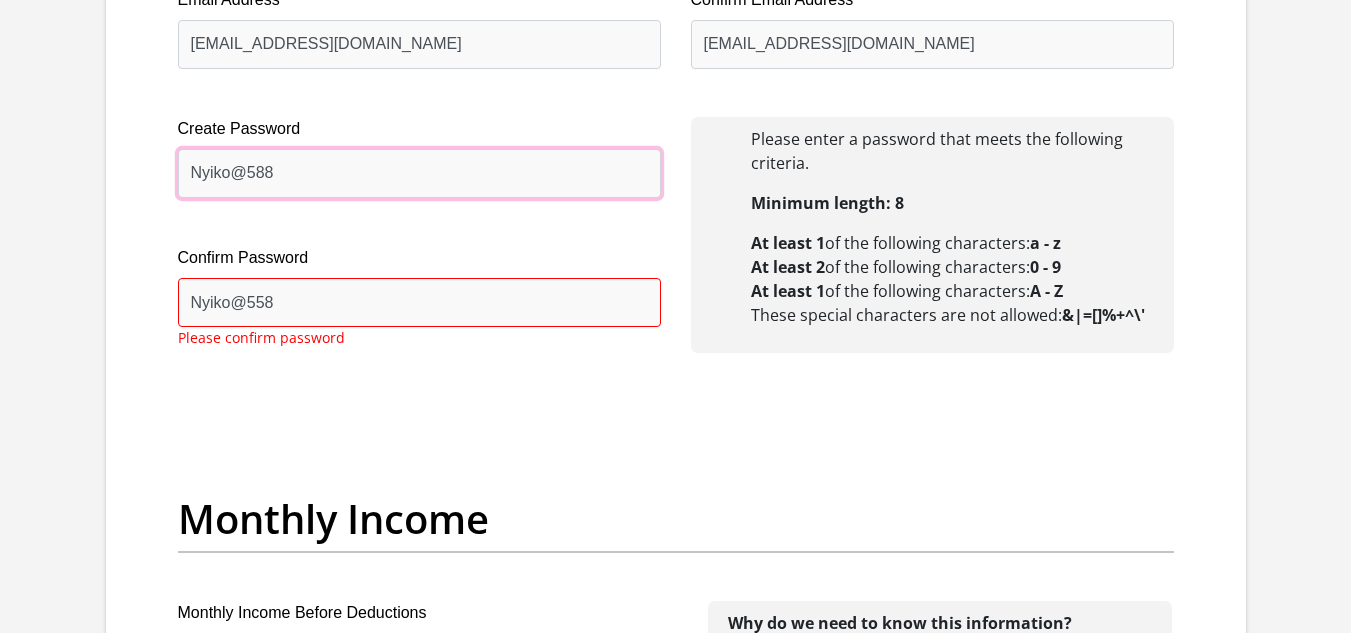 click on "Nyiko@588" at bounding box center (419, 173) 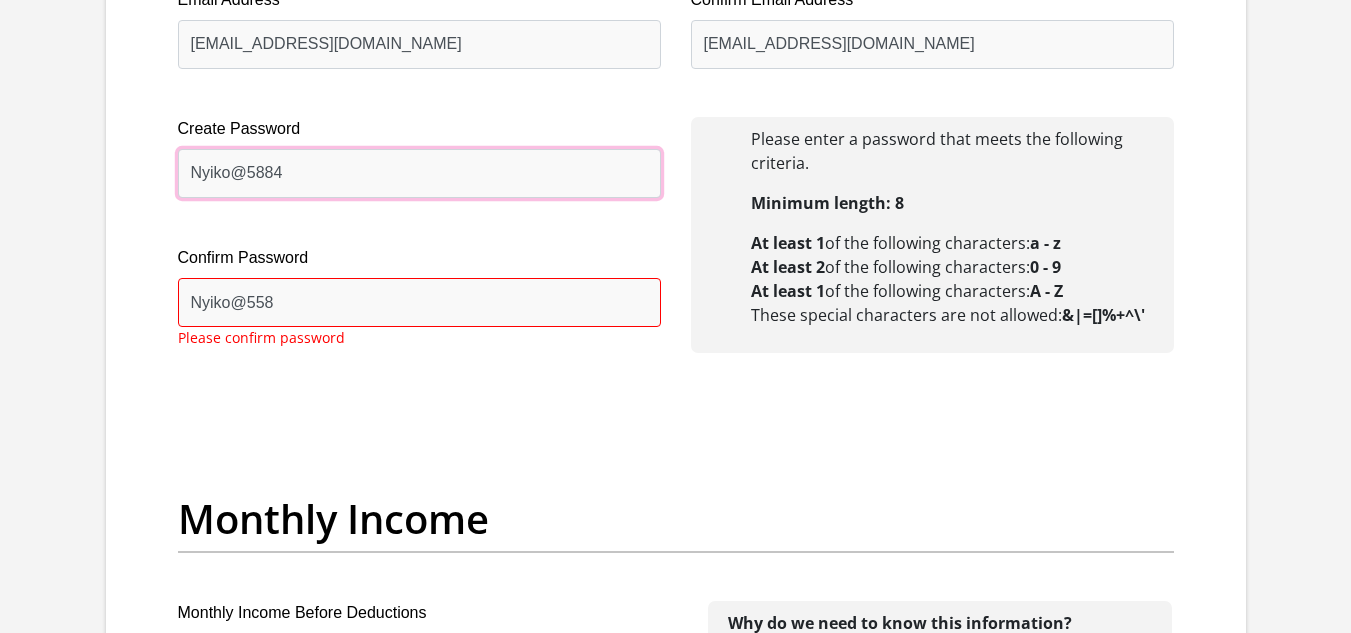 type on "Nyiko@5884" 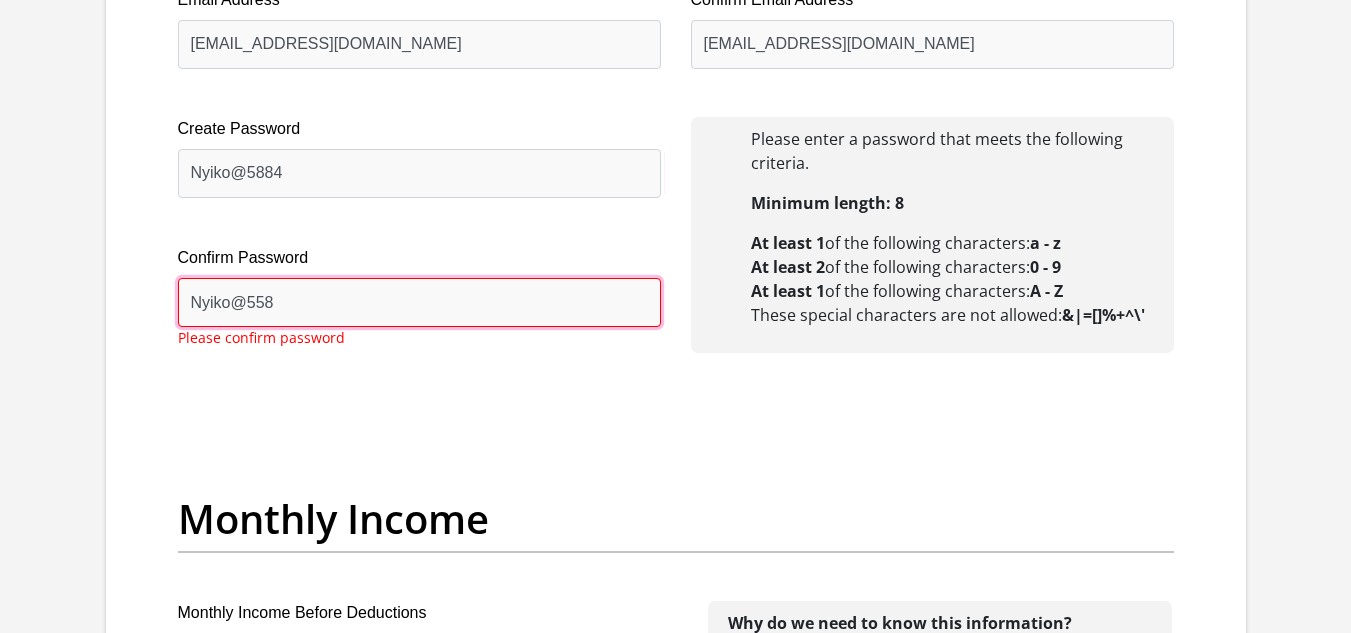 click on "Nyiko@558" at bounding box center [419, 302] 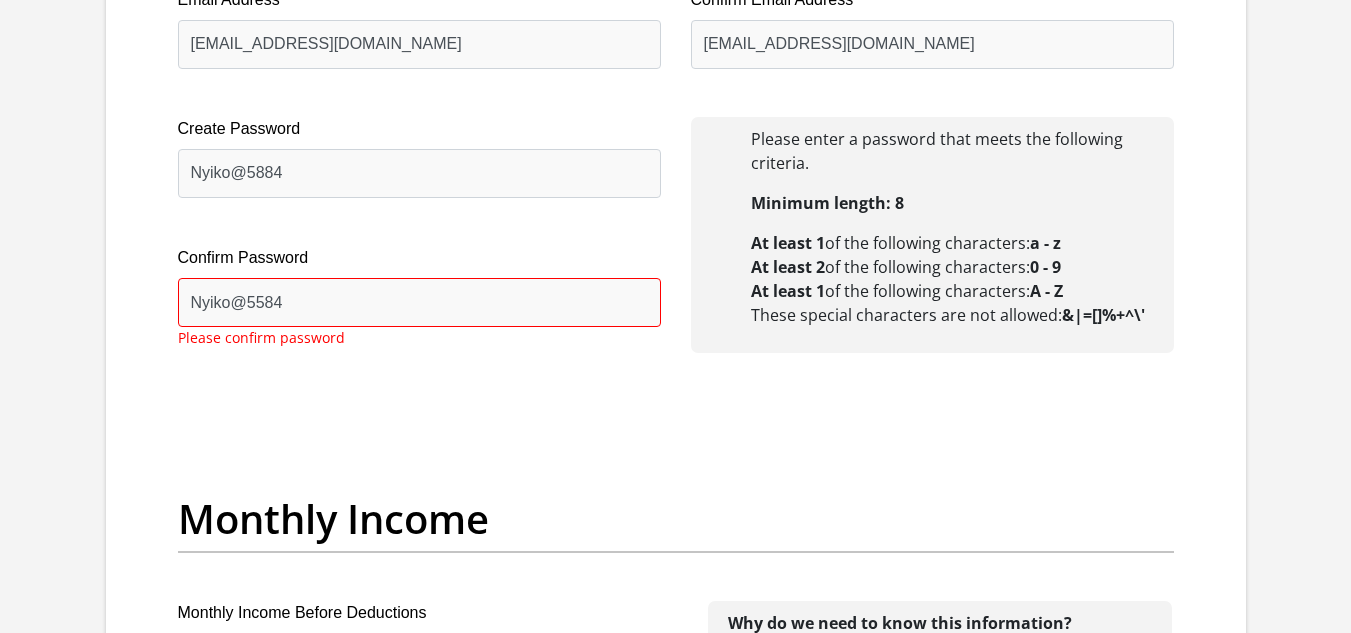 click on "Title
Mr
Ms
Mrs
Dr
[PERSON_NAME]
First Name
NYIKO
Surname
NYANGO
ID Number
8112216107081
Please input valid ID number
Race
Black
Coloured
Indian
White
Other
Contact Number
0820914774
Please input valid contact number
Nationality
[GEOGRAPHIC_DATA]
[GEOGRAPHIC_DATA]
[GEOGRAPHIC_DATA]  [GEOGRAPHIC_DATA]  [GEOGRAPHIC_DATA]  [GEOGRAPHIC_DATA]" at bounding box center (676, 1734) 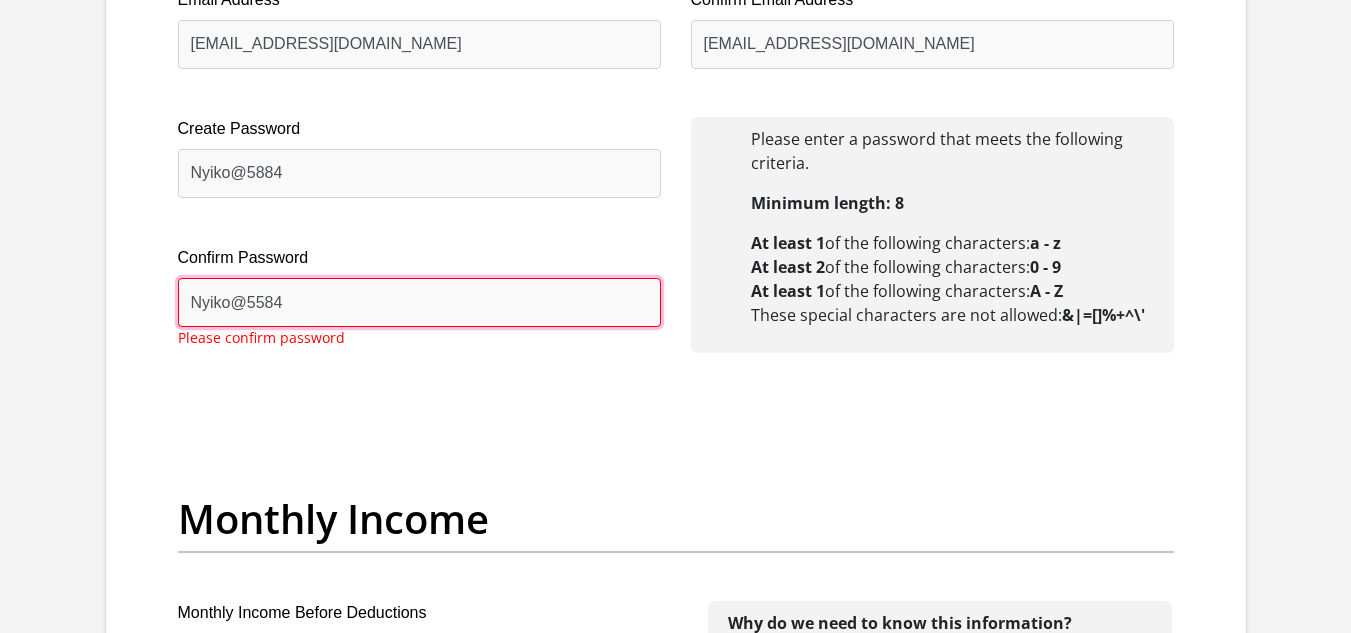 click on "Nyiko@5584" at bounding box center [419, 302] 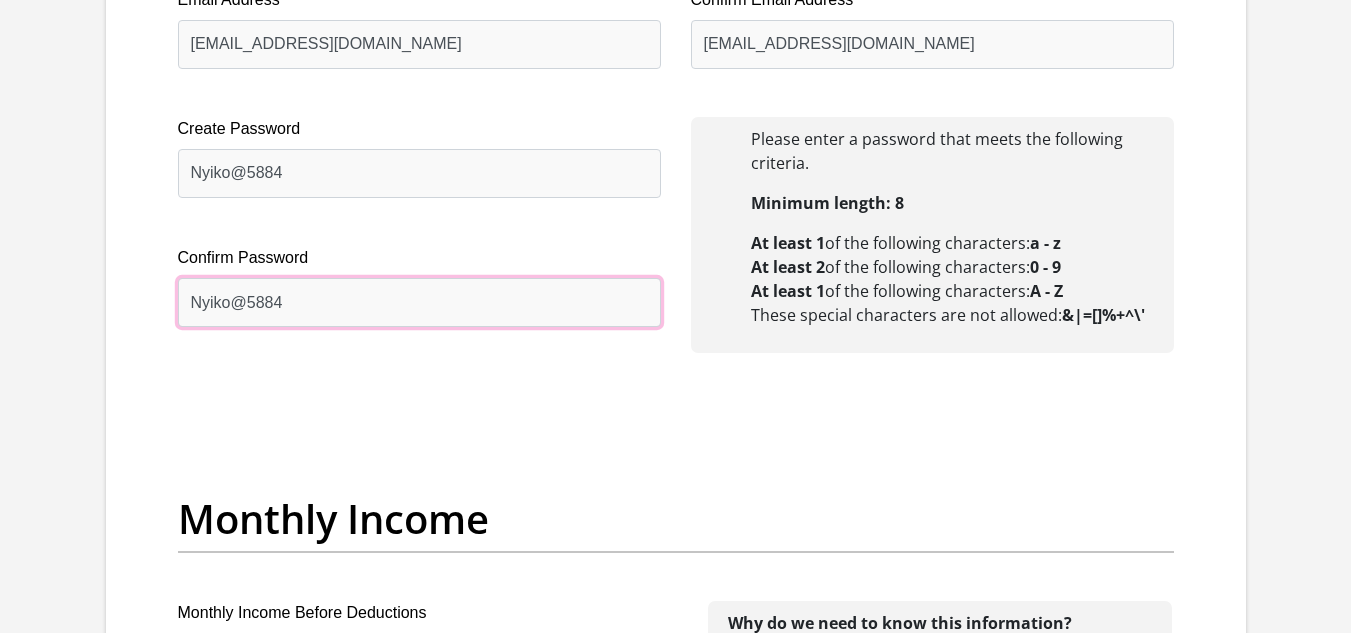click on "Nyiko@5884" at bounding box center (419, 302) 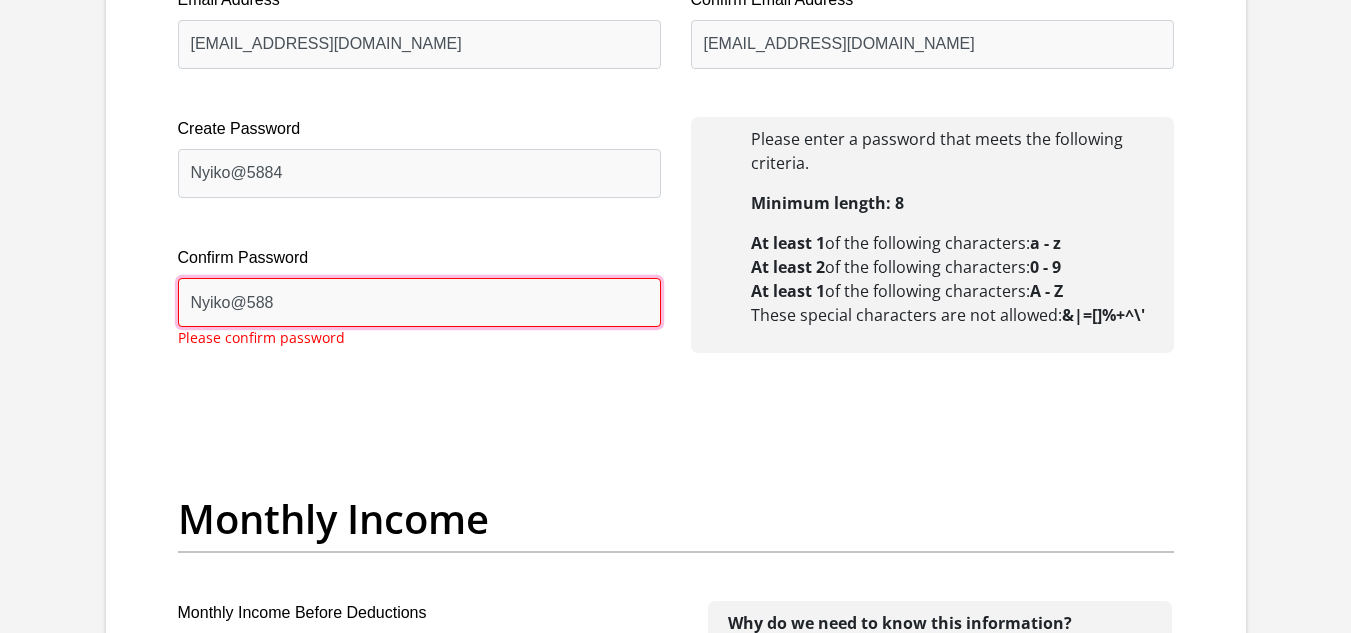 type on "Nyiko@588" 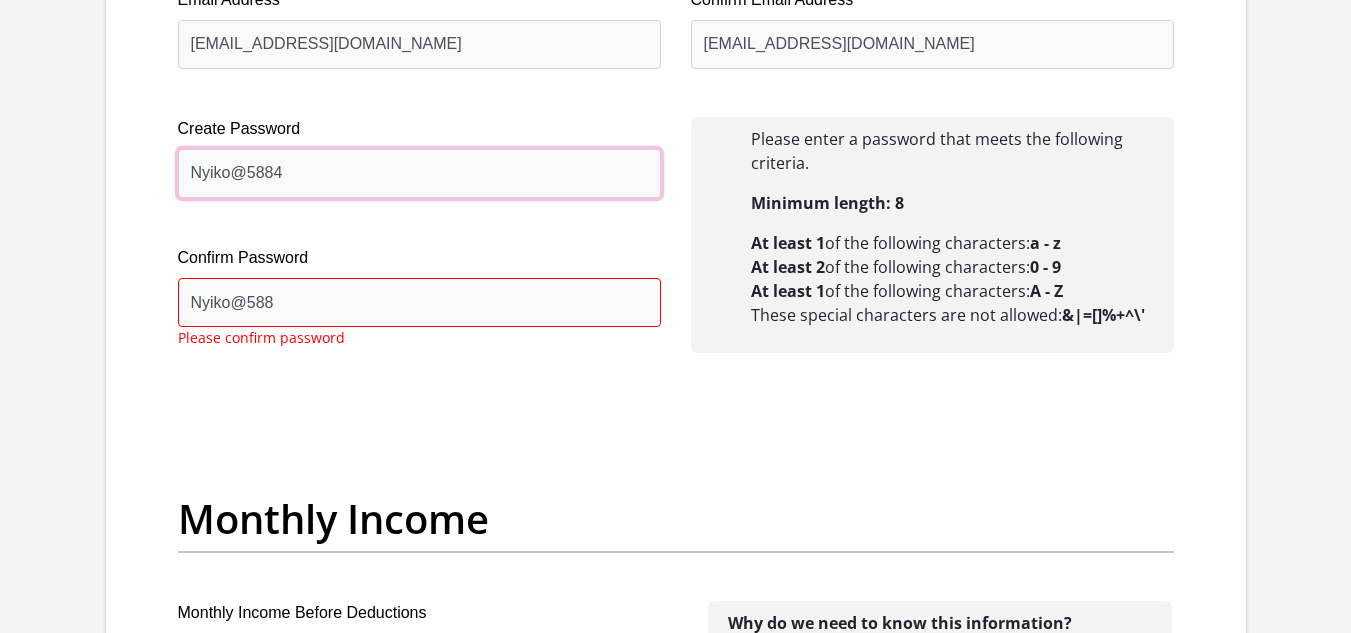 click on "Nyiko@5884" at bounding box center (419, 173) 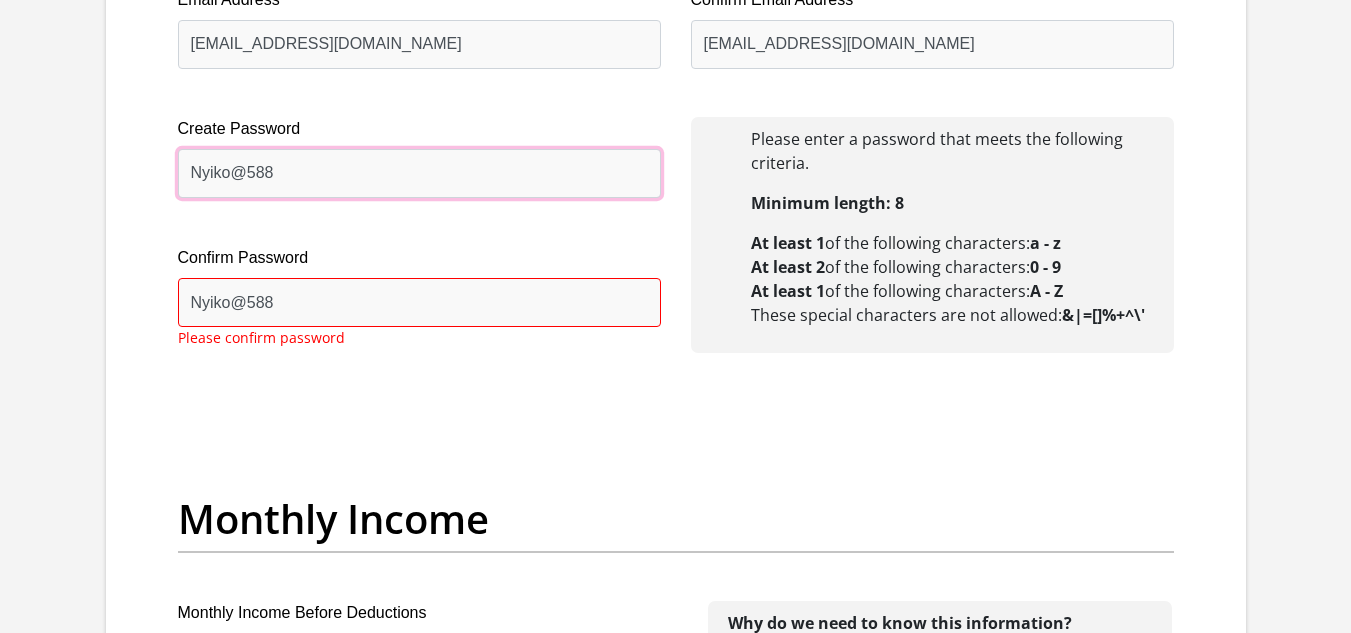 type on "Nyiko@588" 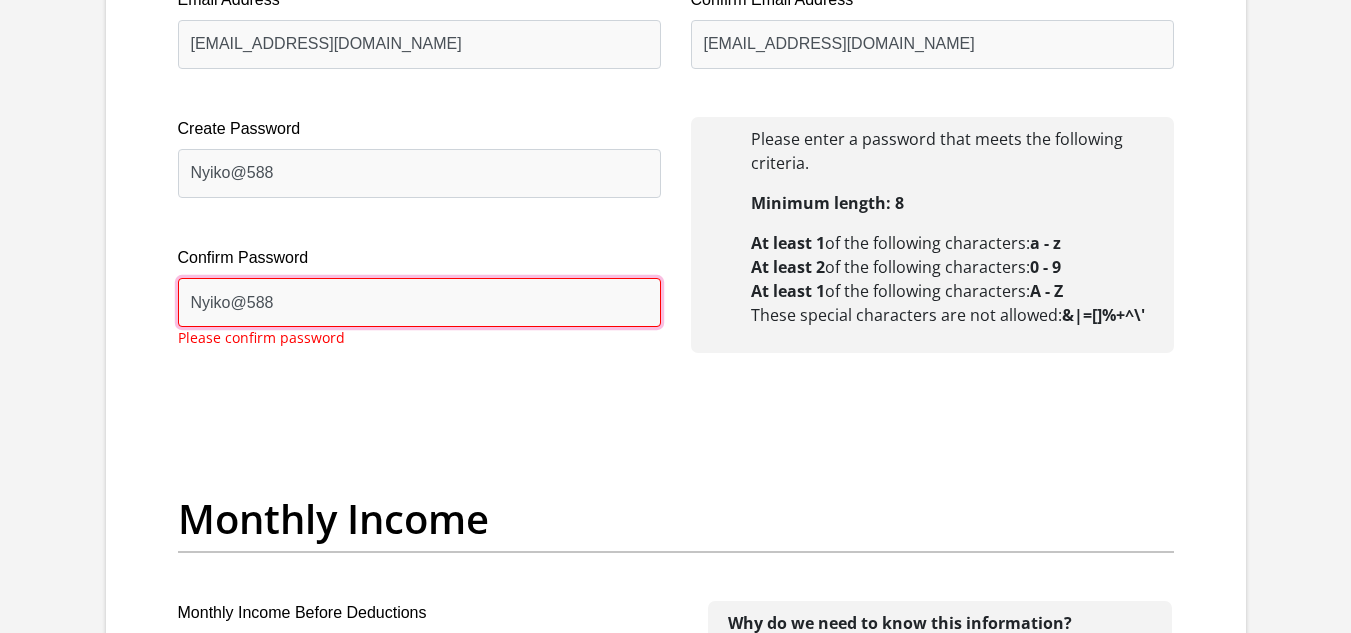 click on "Nyiko@588" at bounding box center [419, 302] 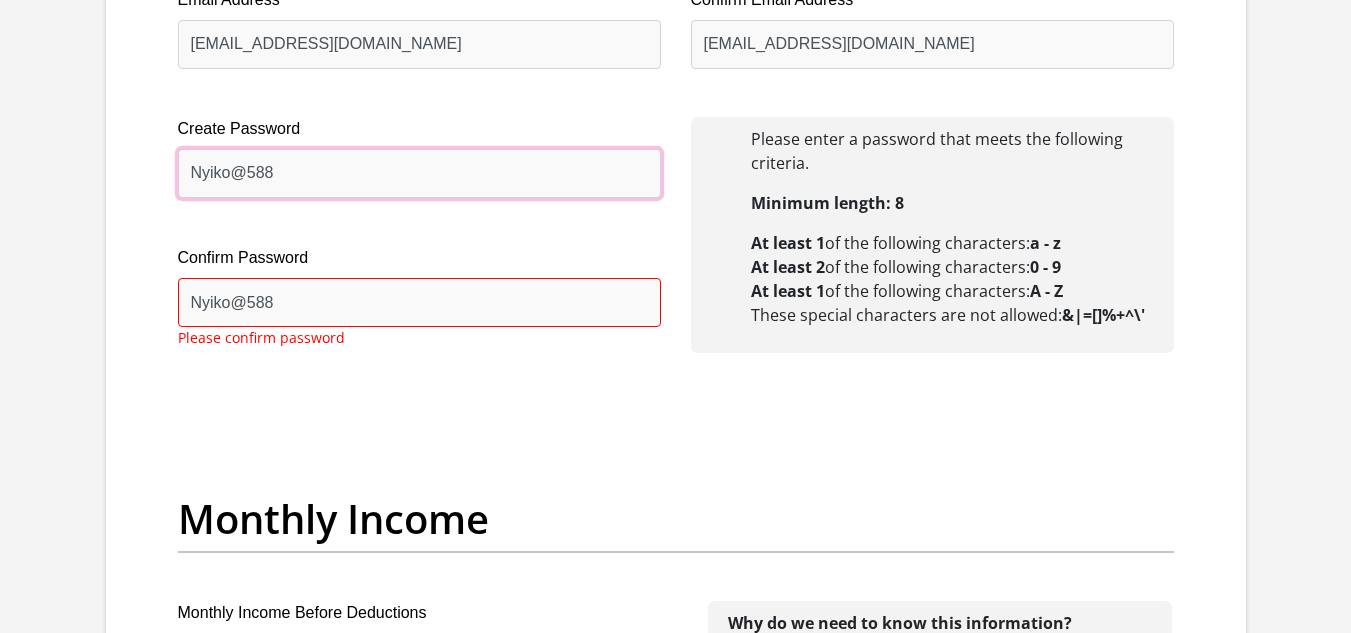 click on "Nyiko@588" at bounding box center (419, 173) 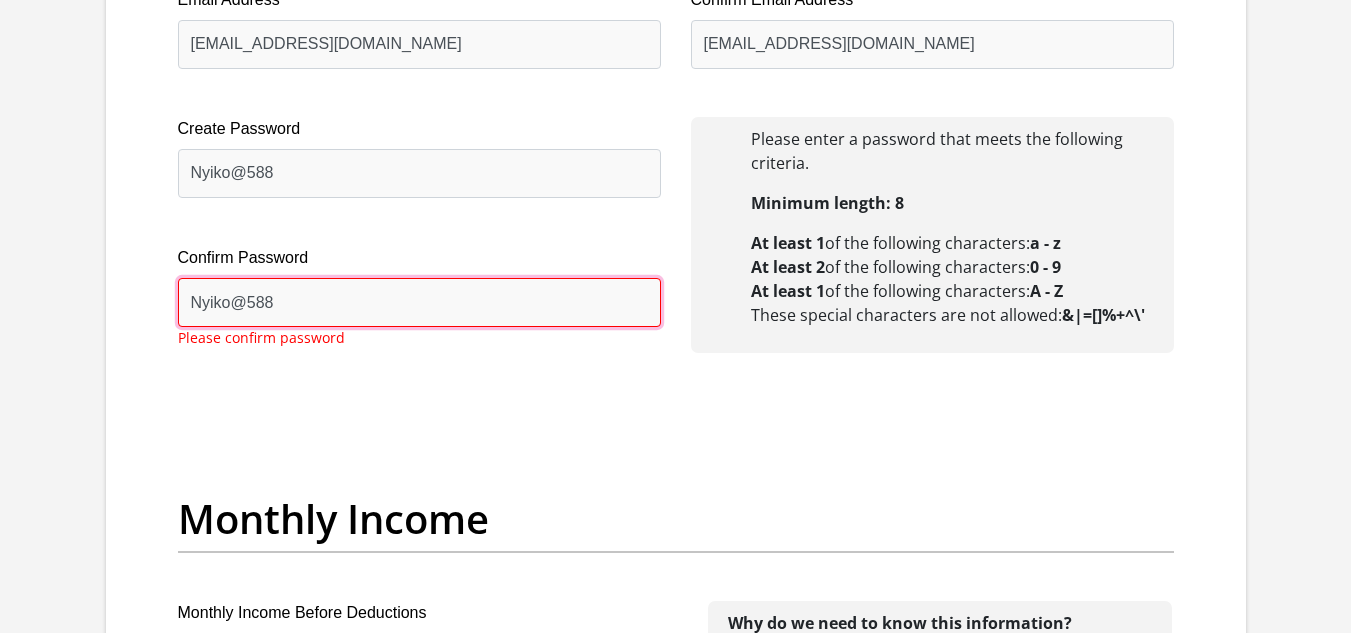 click on "Nyiko@588" at bounding box center [419, 302] 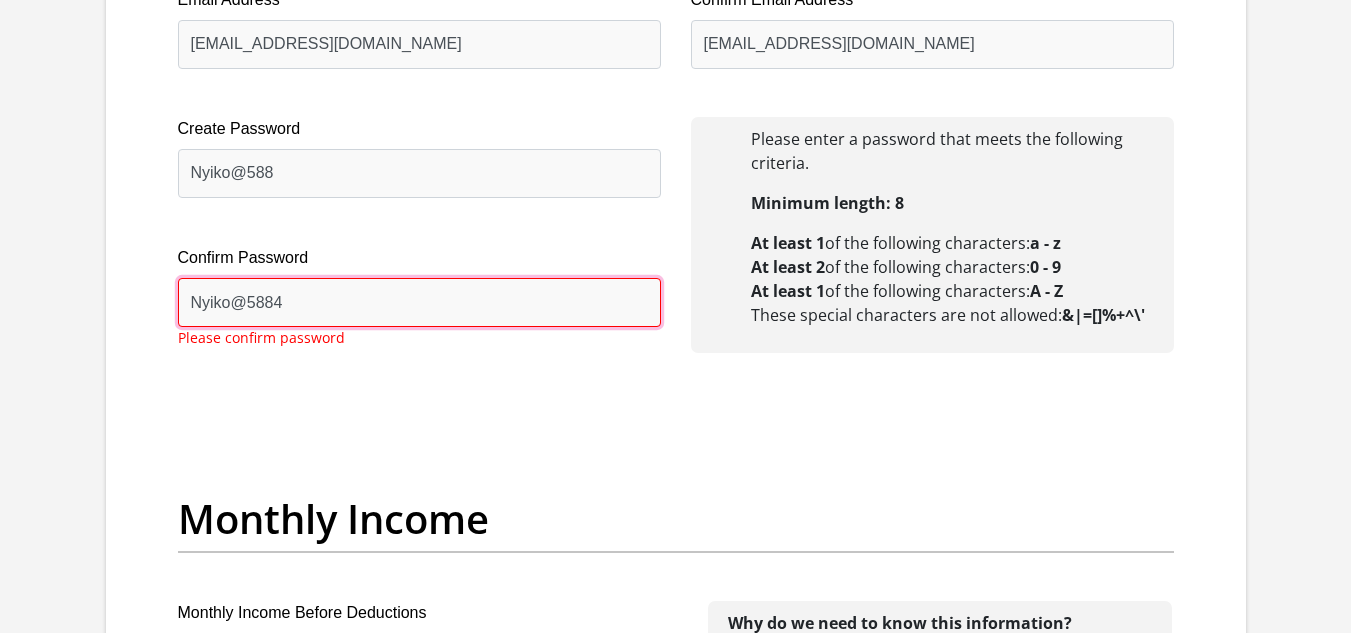 type on "Nyiko@5884" 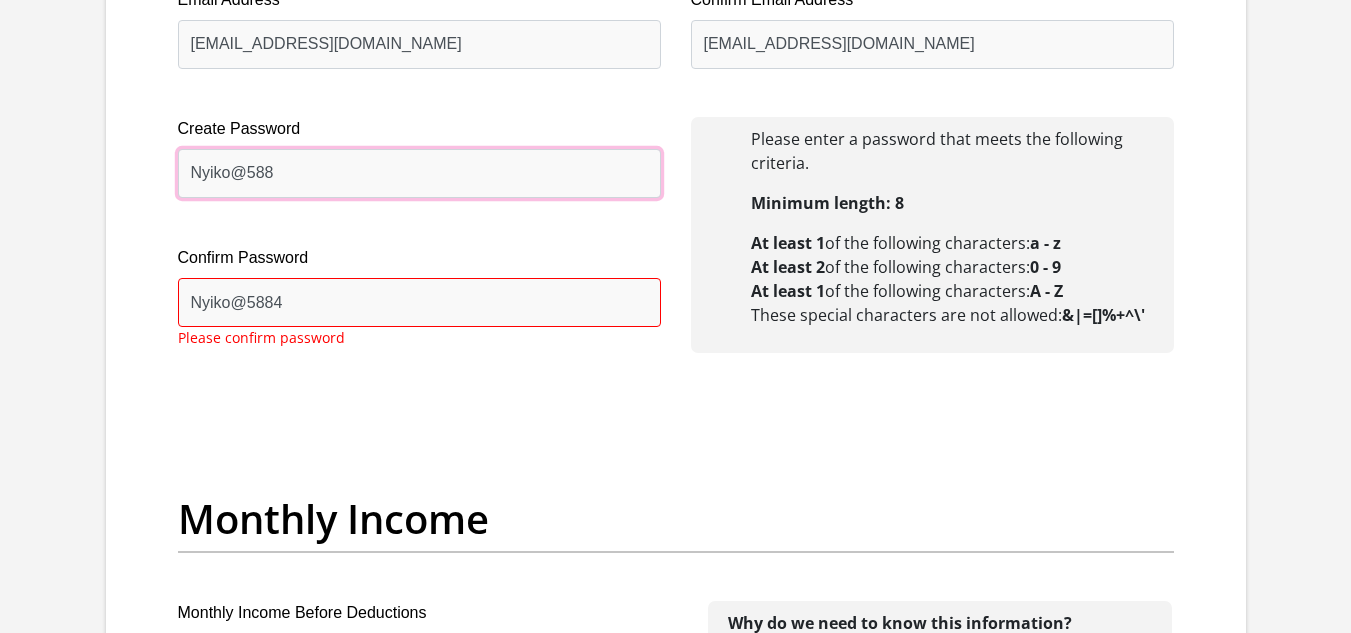 click on "Nyiko@588" at bounding box center (419, 173) 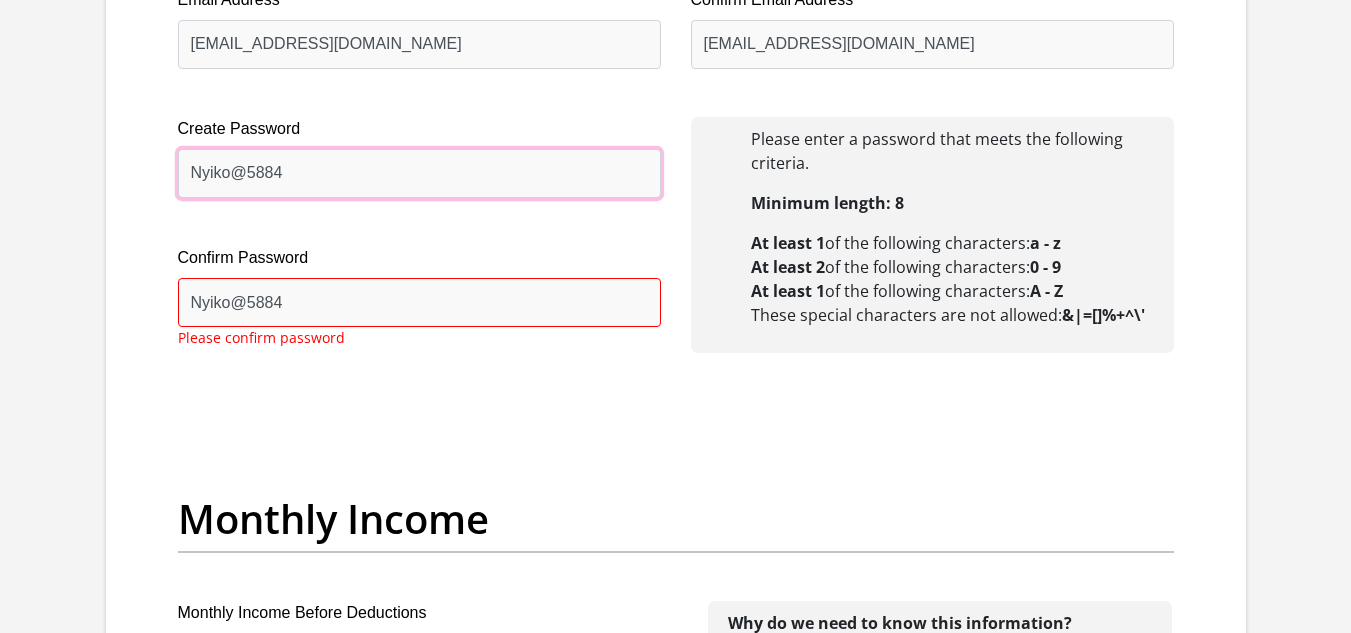 type on "Nyiko@5884" 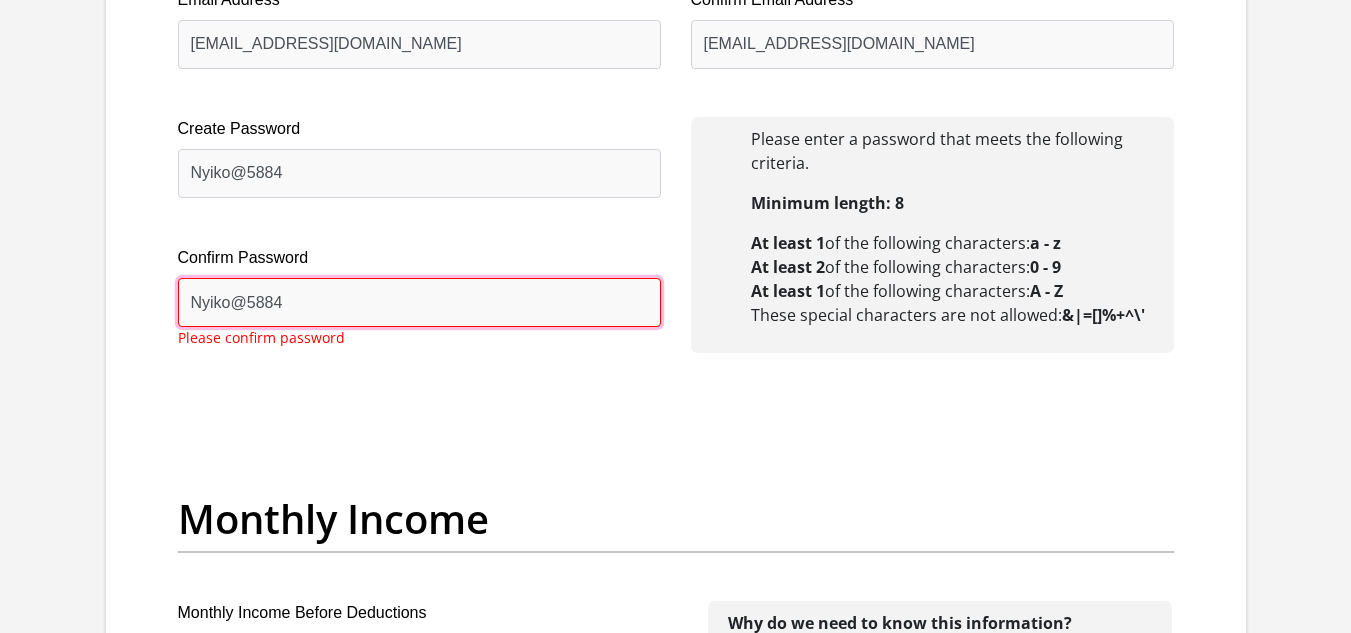 click on "Nyiko@5884" at bounding box center (419, 302) 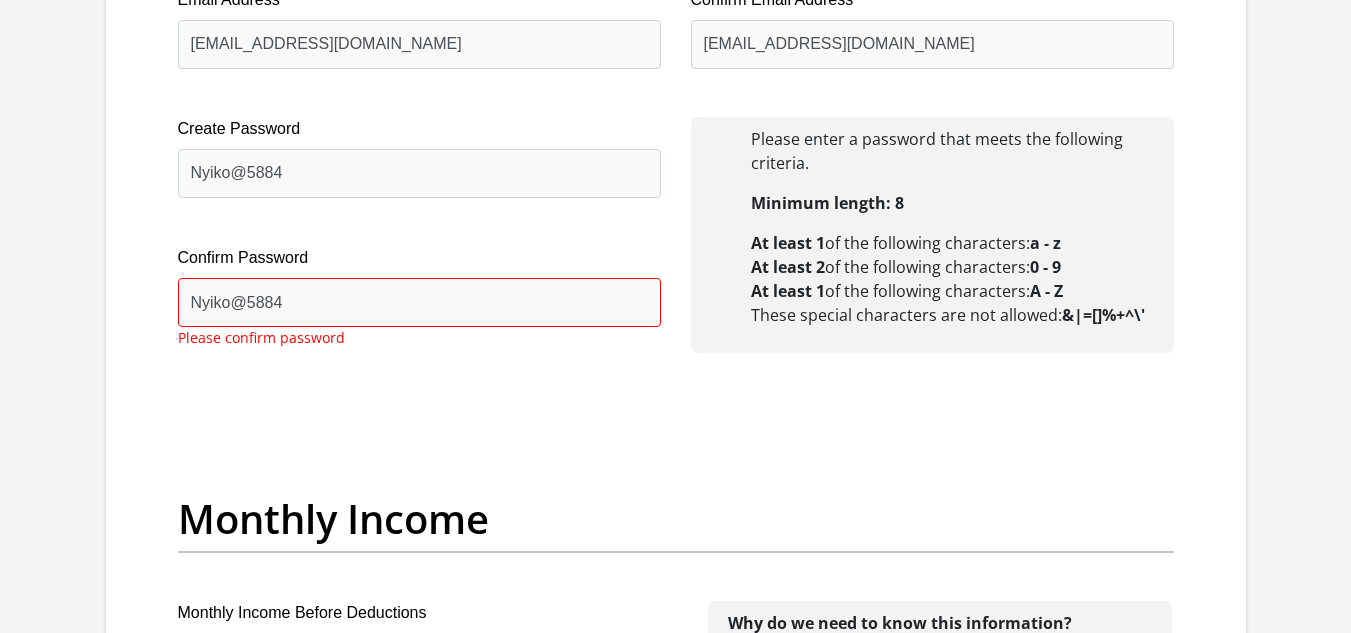 click on "Title
Mr
Ms
Mrs
Dr
[PERSON_NAME]
First Name
NYIKO
Surname
NYANGO
ID Number
8112216107081
Please input valid ID number
Race
Black
Coloured
Indian
White
Other
Contact Number
0820914774
Please input valid contact number
Nationality
[GEOGRAPHIC_DATA]
[GEOGRAPHIC_DATA]
[GEOGRAPHIC_DATA]  [GEOGRAPHIC_DATA]  [GEOGRAPHIC_DATA]  [GEOGRAPHIC_DATA]" at bounding box center [676, 1734] 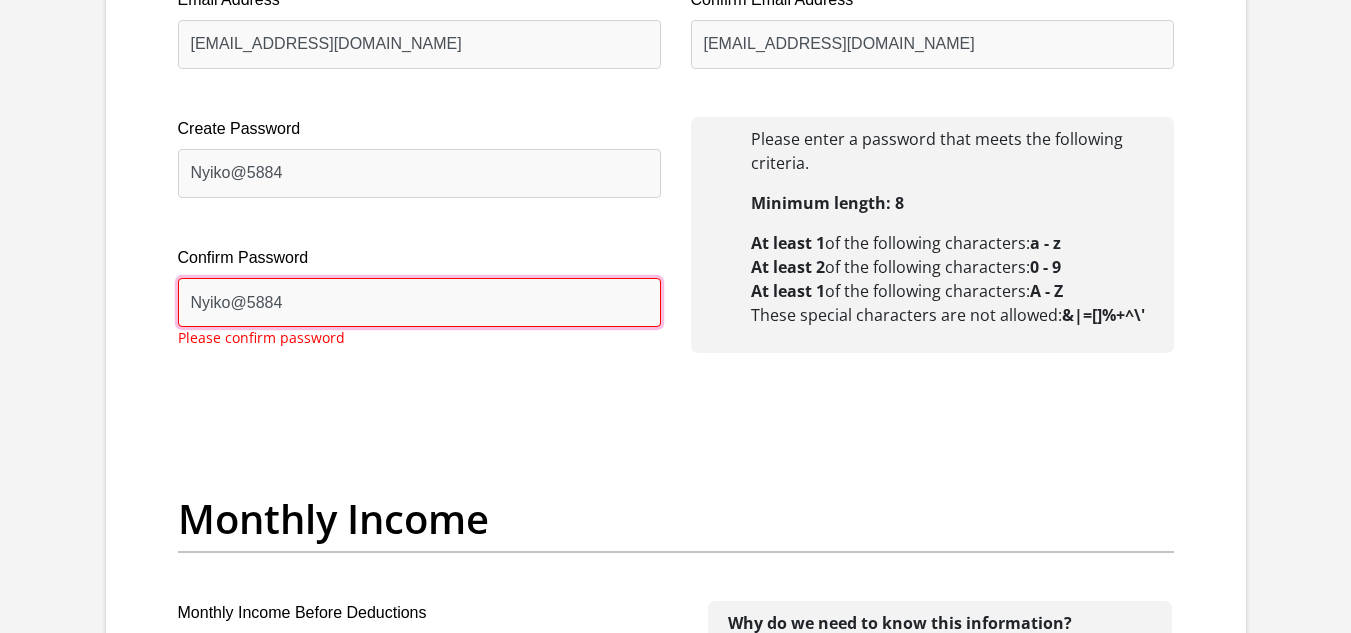 click on "Nyiko@5884" at bounding box center [419, 302] 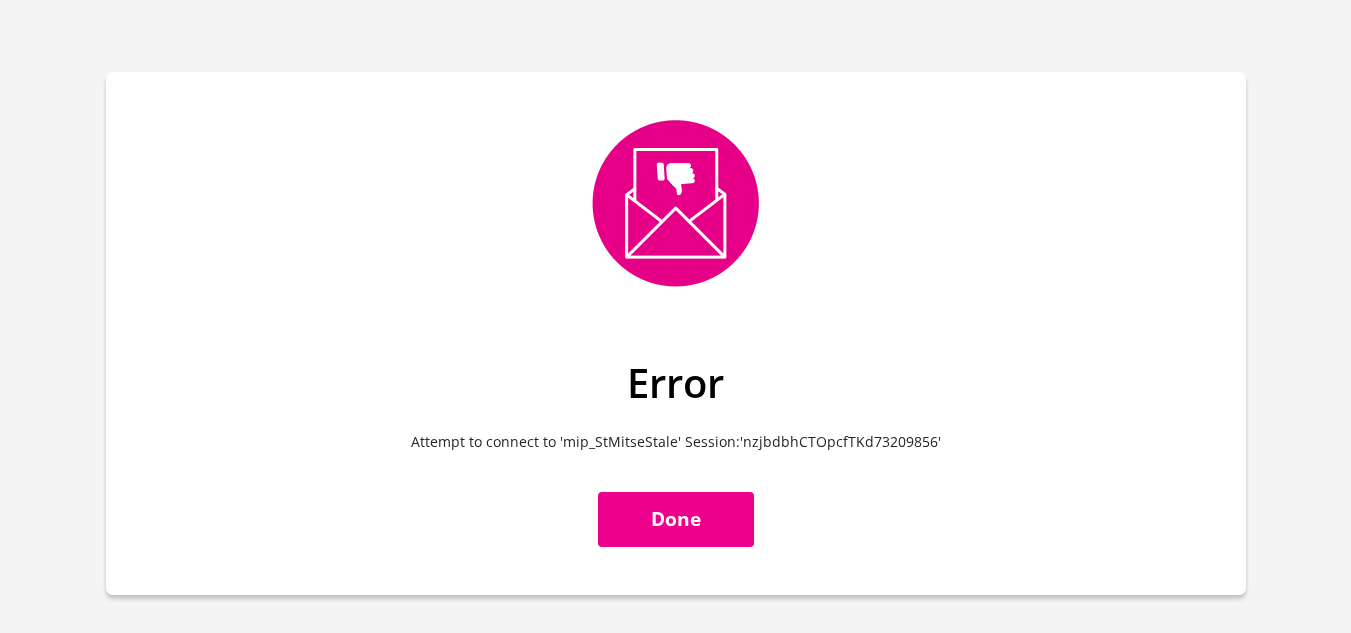 scroll, scrollTop: 0, scrollLeft: 0, axis: both 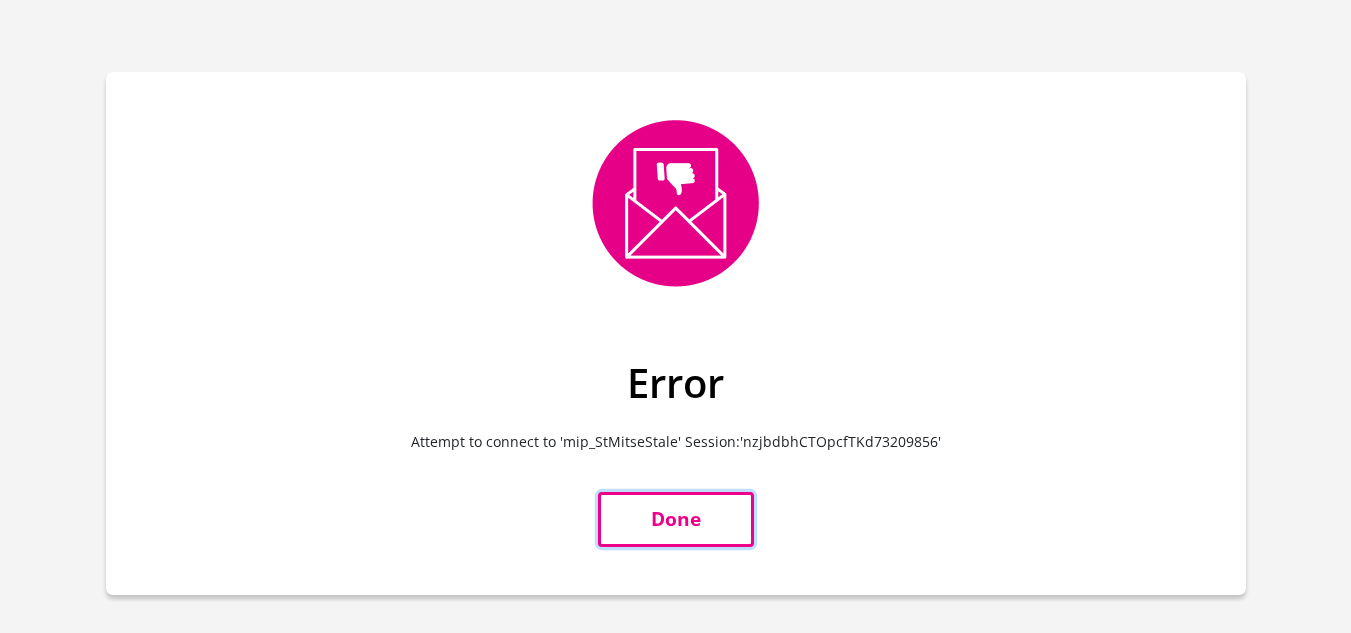 click on "Done" at bounding box center [676, 519] 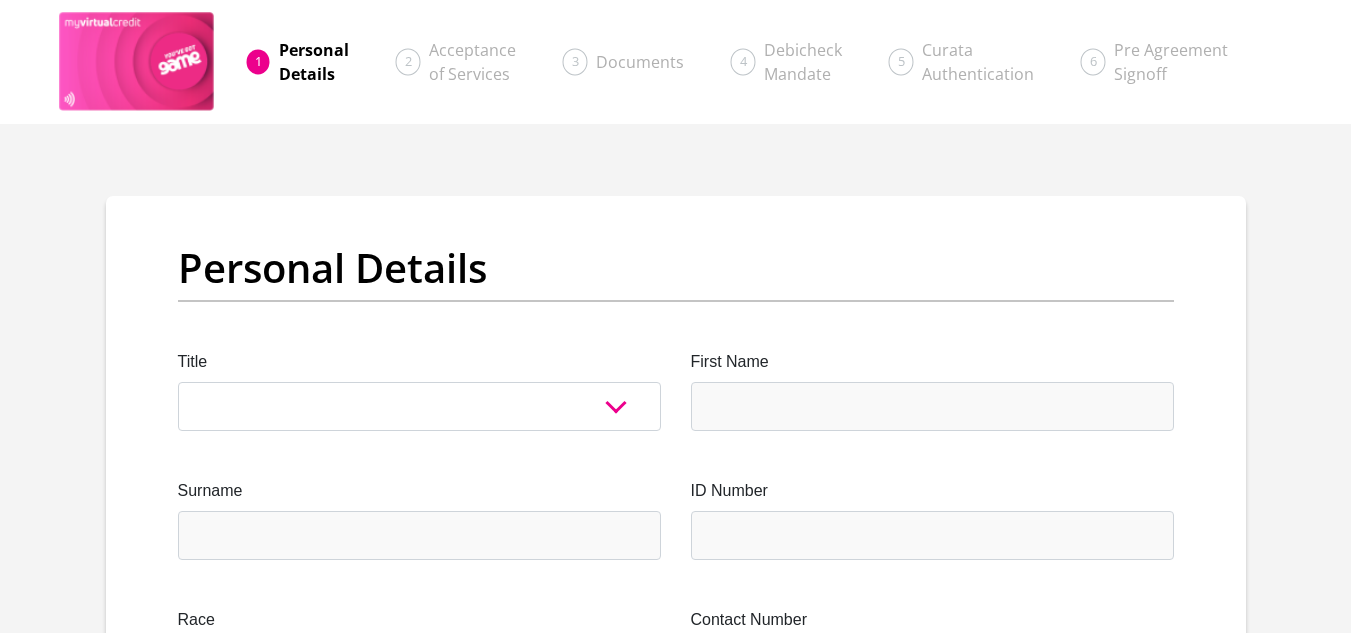 scroll, scrollTop: 0, scrollLeft: 0, axis: both 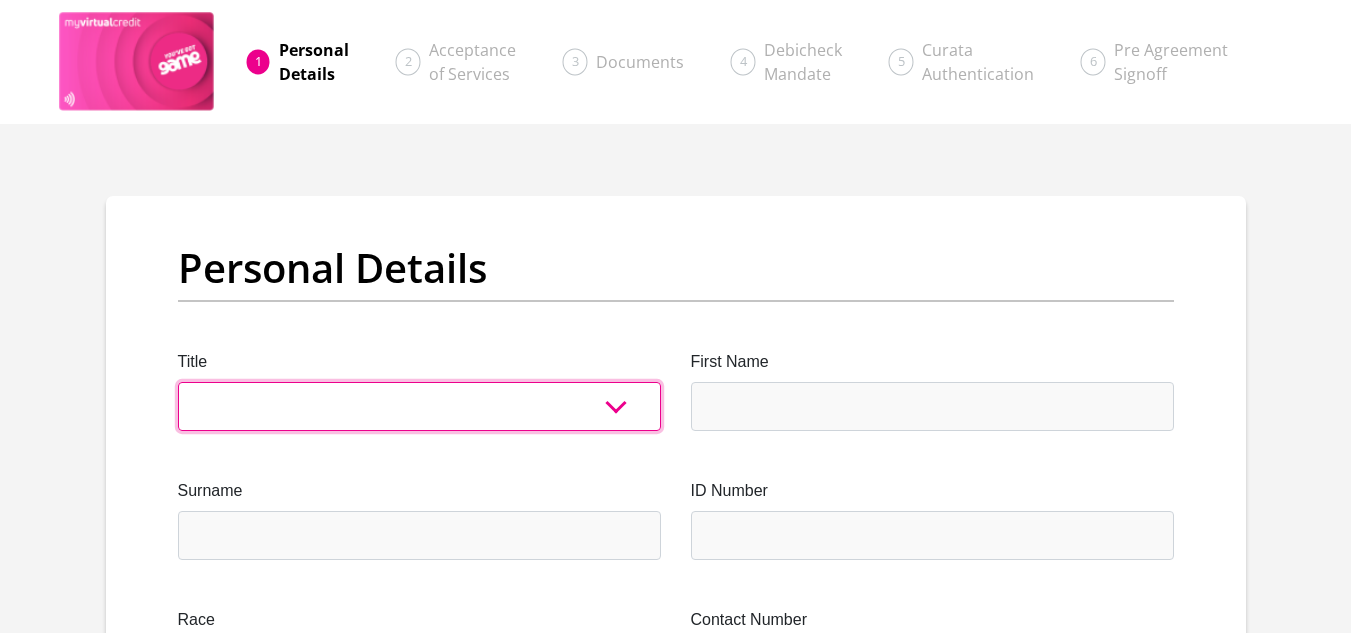 click on "Mr
Ms
Mrs
Dr
[PERSON_NAME]" at bounding box center [419, 406] 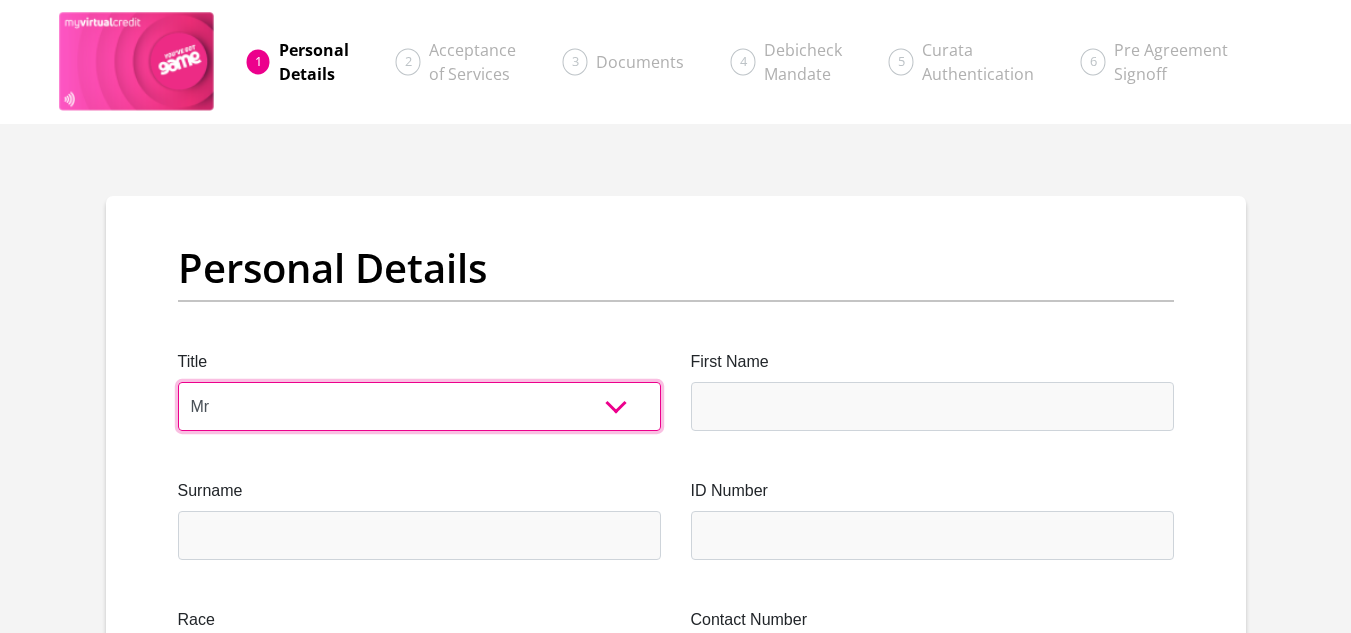 click on "Mr
Ms
Mrs
Dr
[PERSON_NAME]" at bounding box center (419, 406) 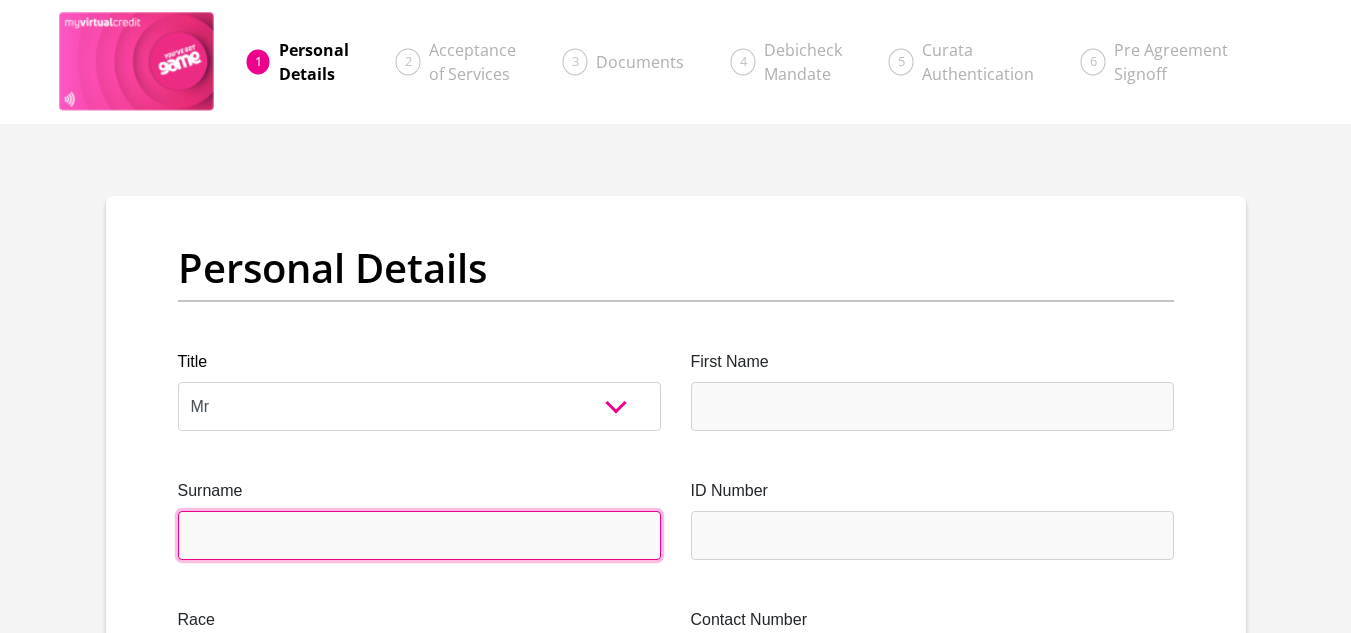 click on "Surname" at bounding box center [419, 535] 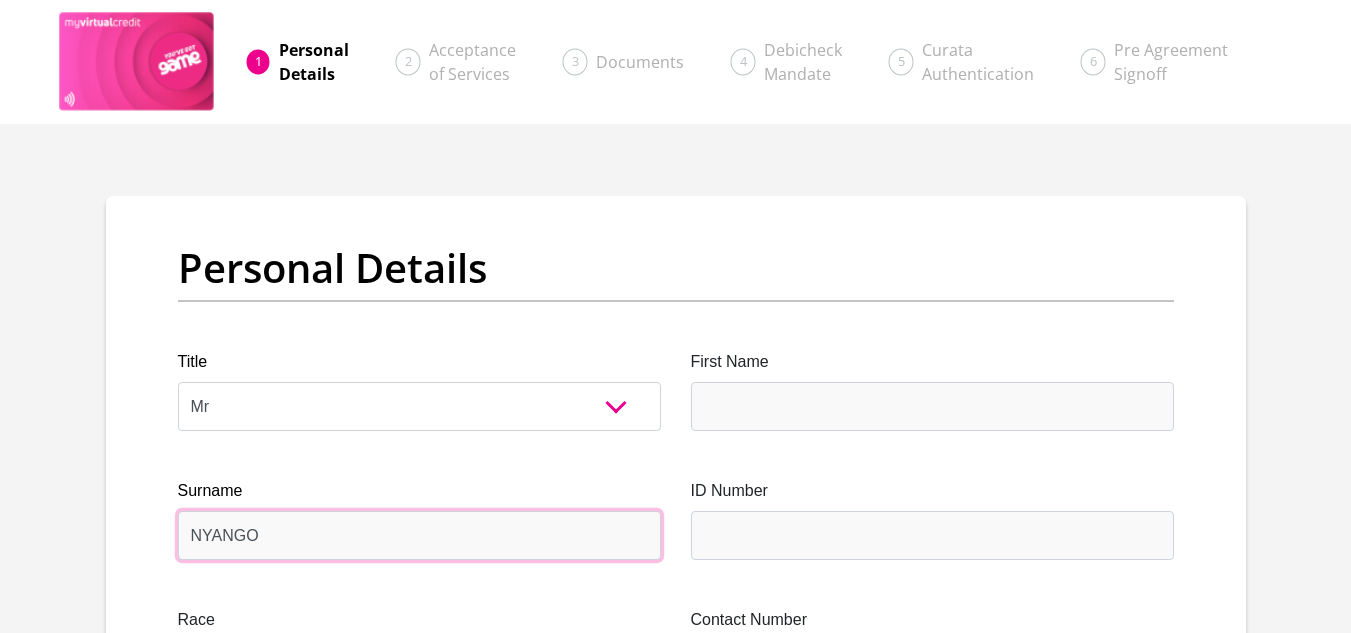 type on "NYANGO" 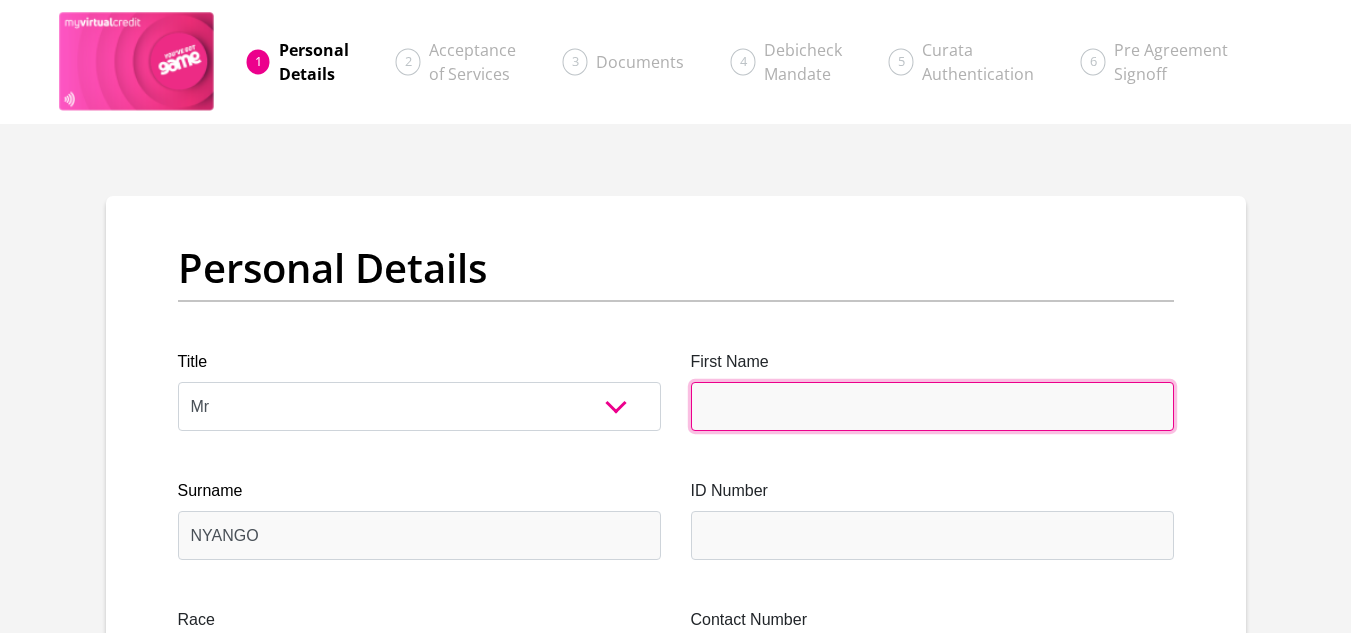 click on "First Name" at bounding box center (932, 406) 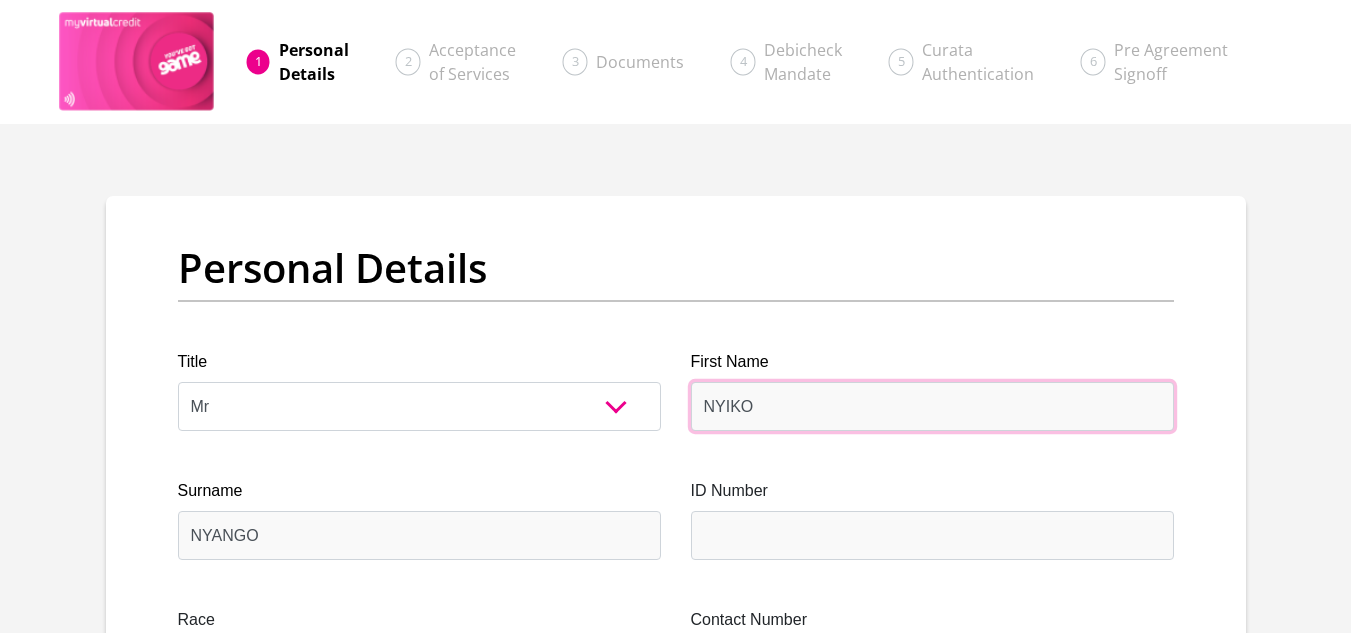 type on "NYIKO" 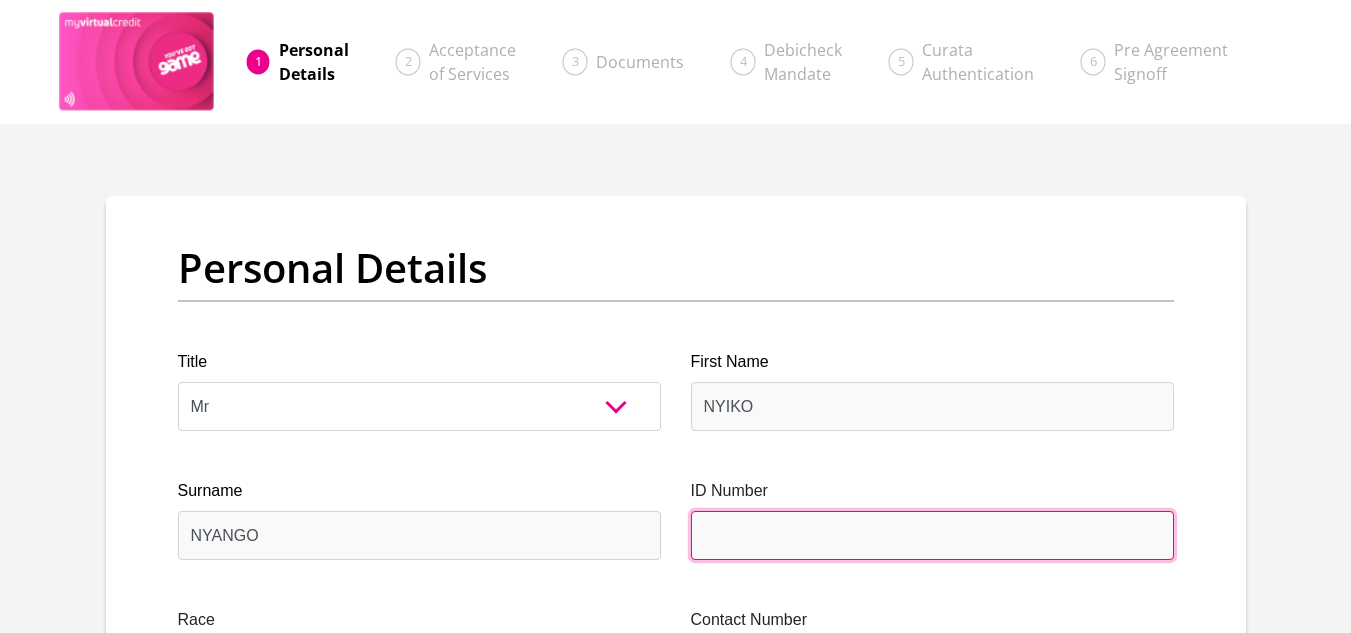 click on "ID Number" at bounding box center [932, 535] 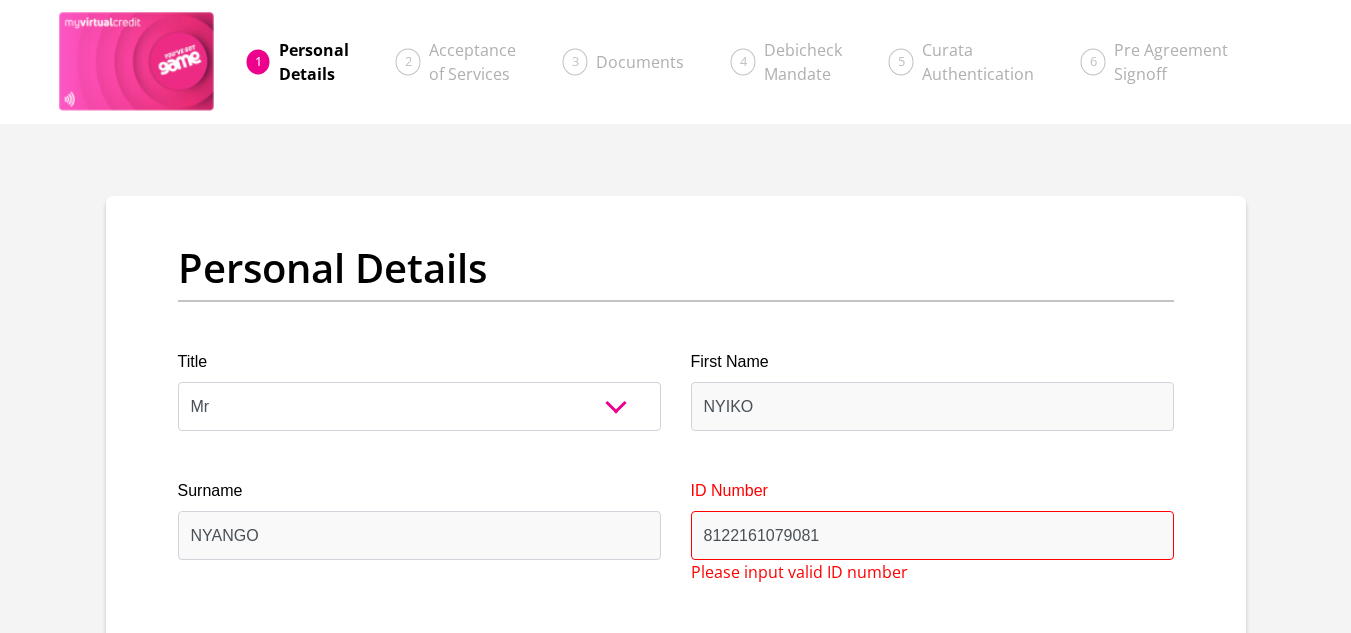 click on "ID Number
8122161079081
Please input valid ID number" at bounding box center [932, 531] 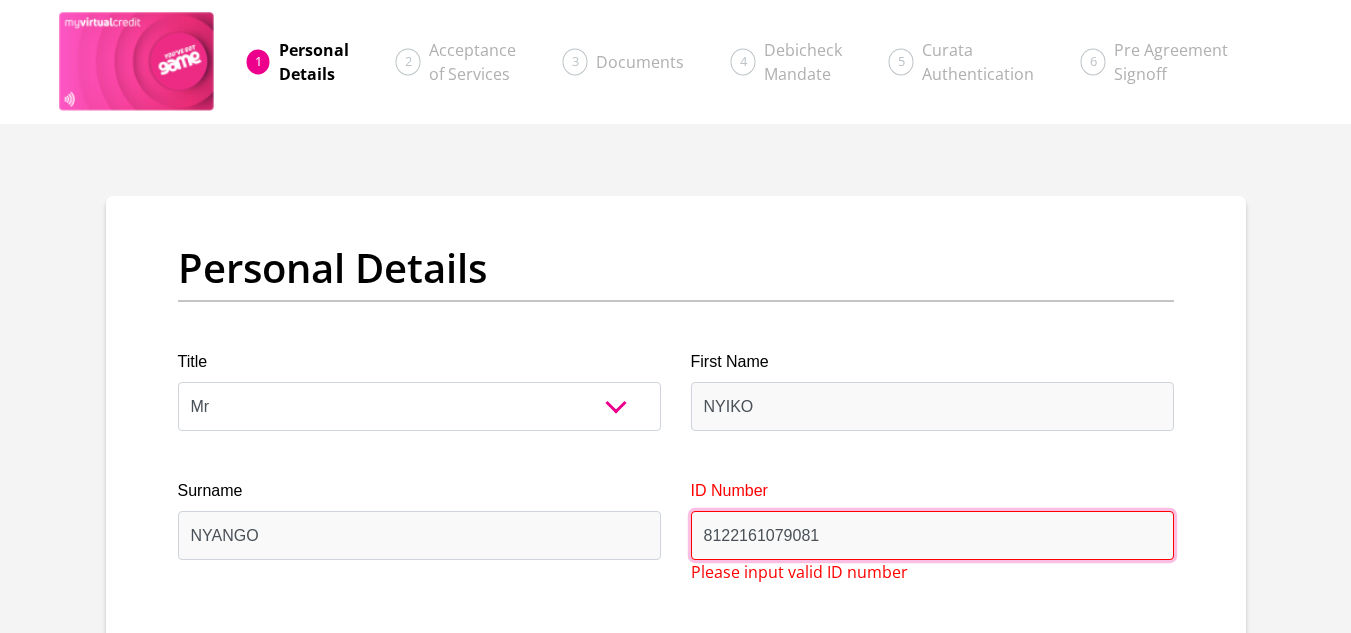 click on "8122161079081" at bounding box center (932, 535) 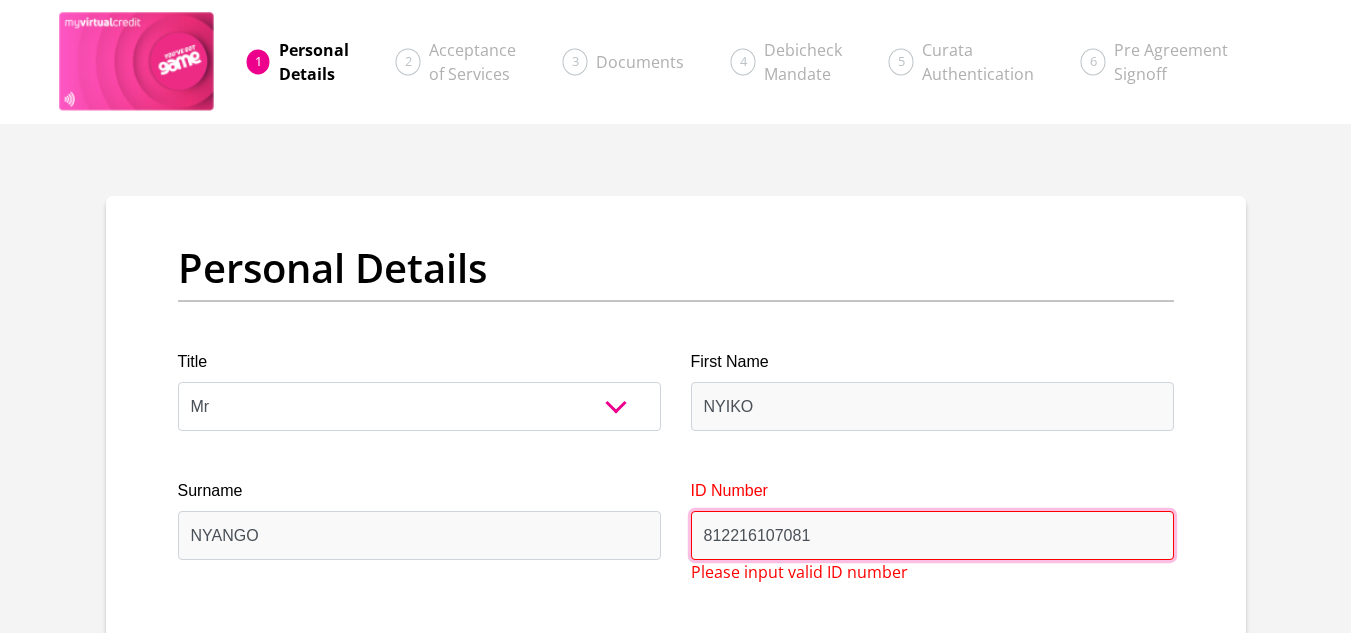 type on "812216107081" 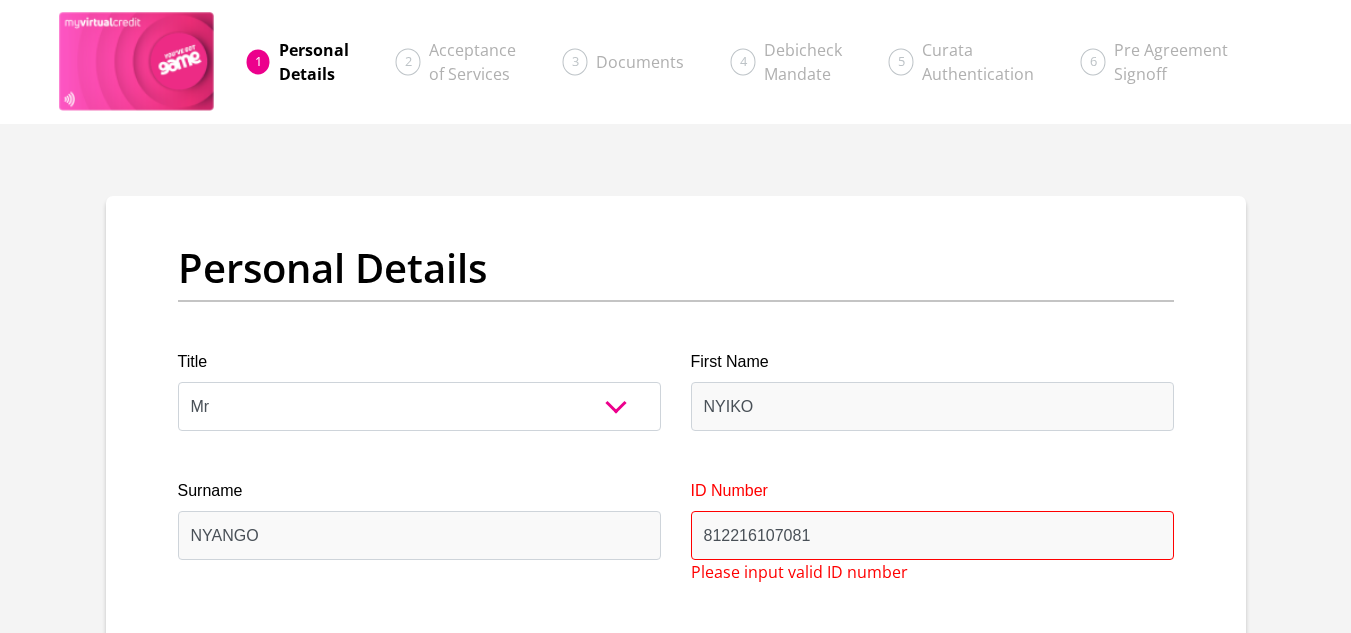 click on "Surname
NYANGO" at bounding box center [419, 531] 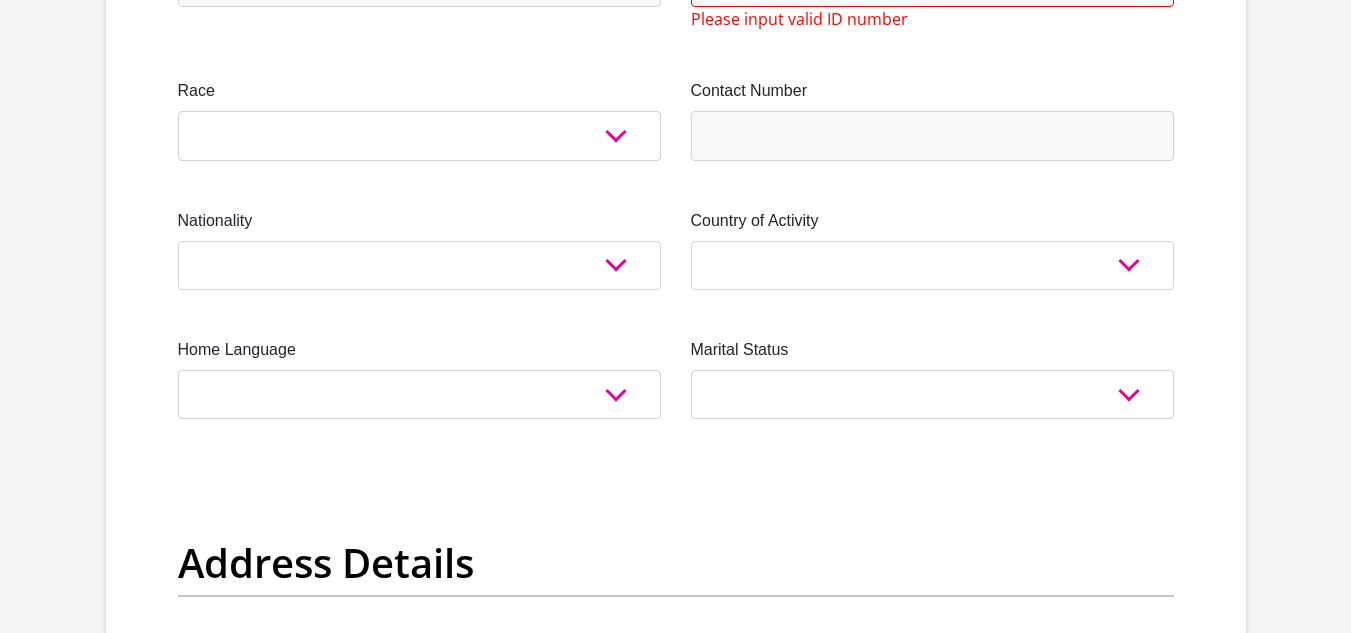 scroll, scrollTop: 1664, scrollLeft: 0, axis: vertical 